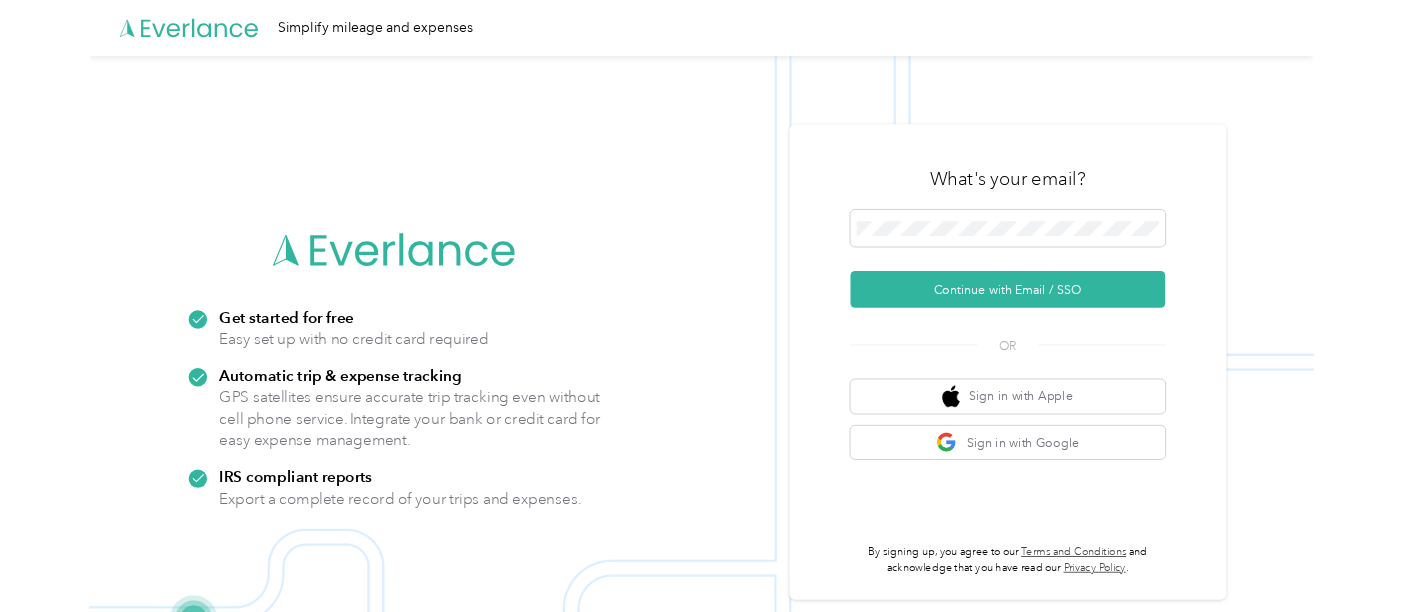 scroll, scrollTop: 0, scrollLeft: 0, axis: both 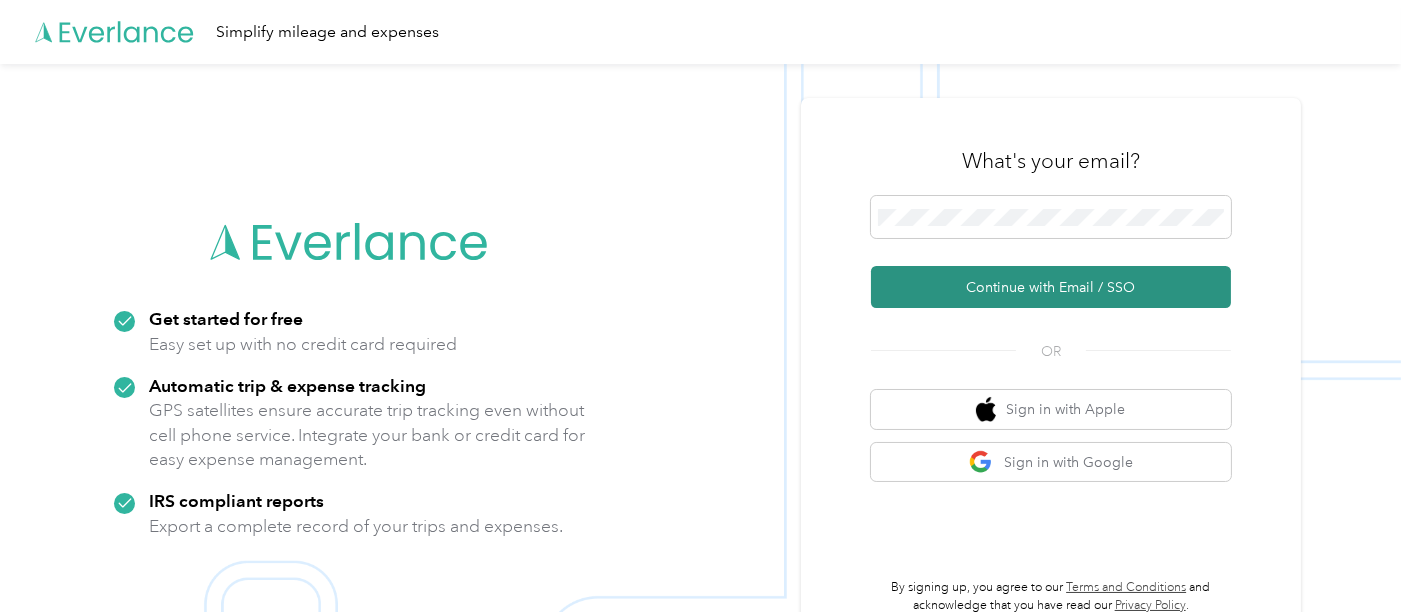 click on "Continue with Email / SSO" at bounding box center [1051, 287] 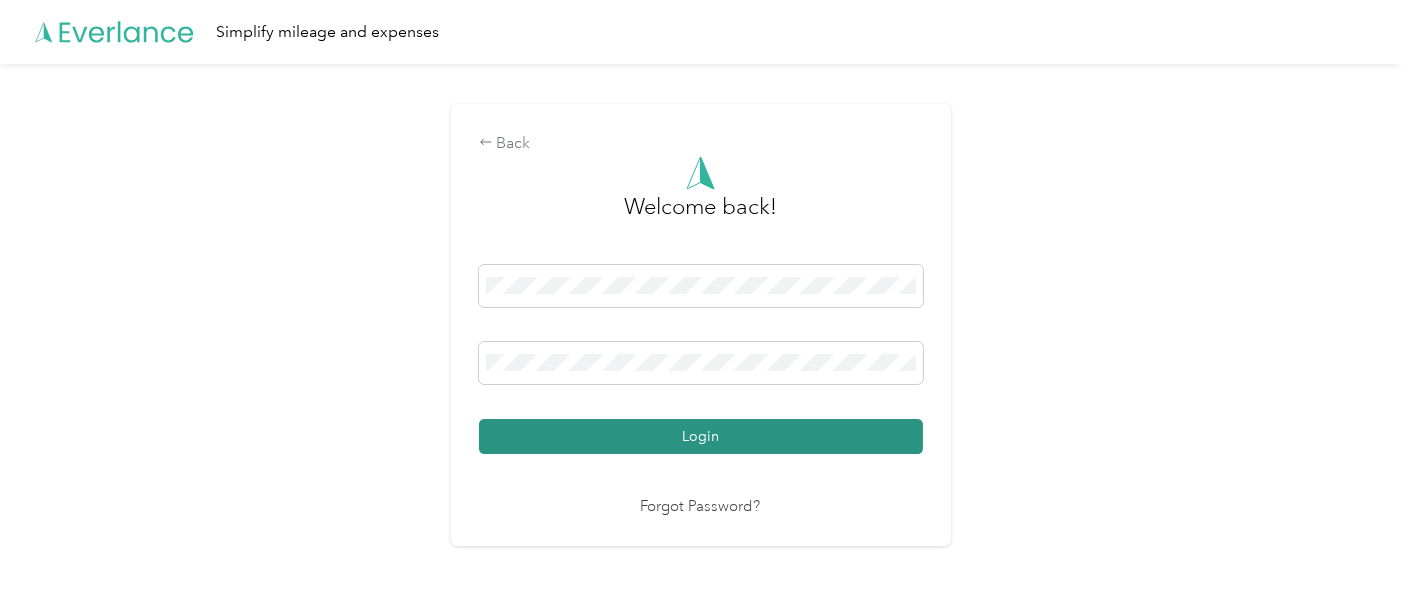 click on "Login" at bounding box center [701, 436] 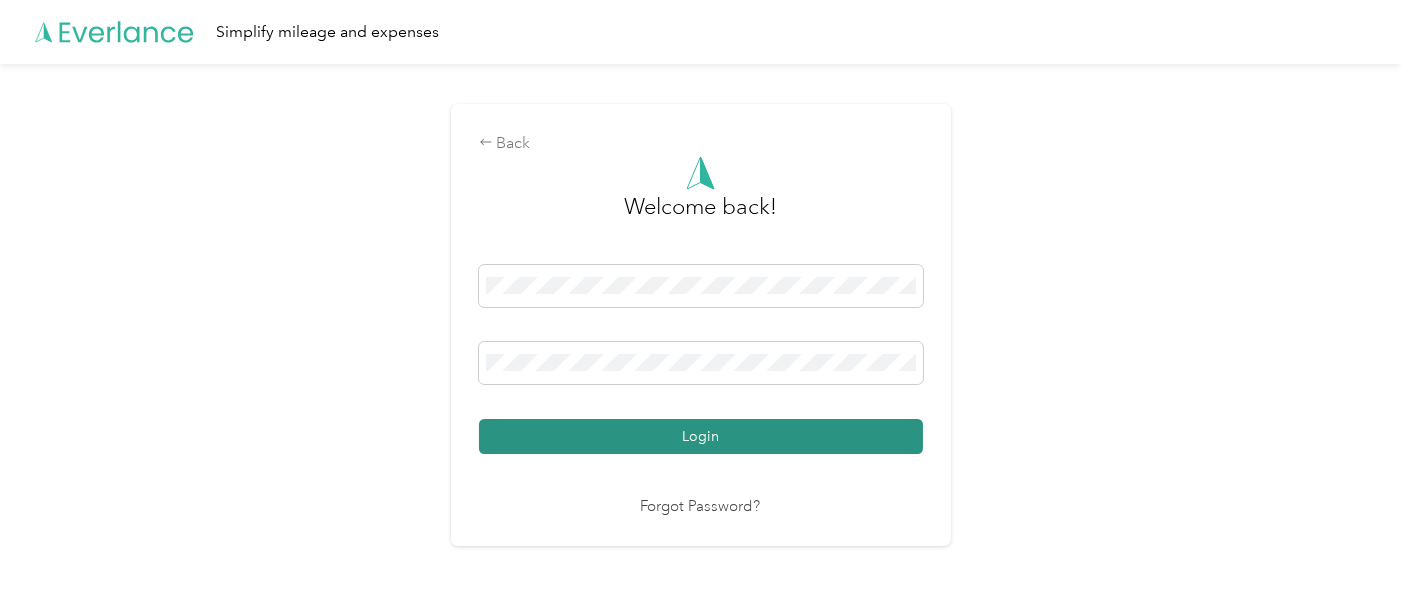 click on "Login" at bounding box center (701, 436) 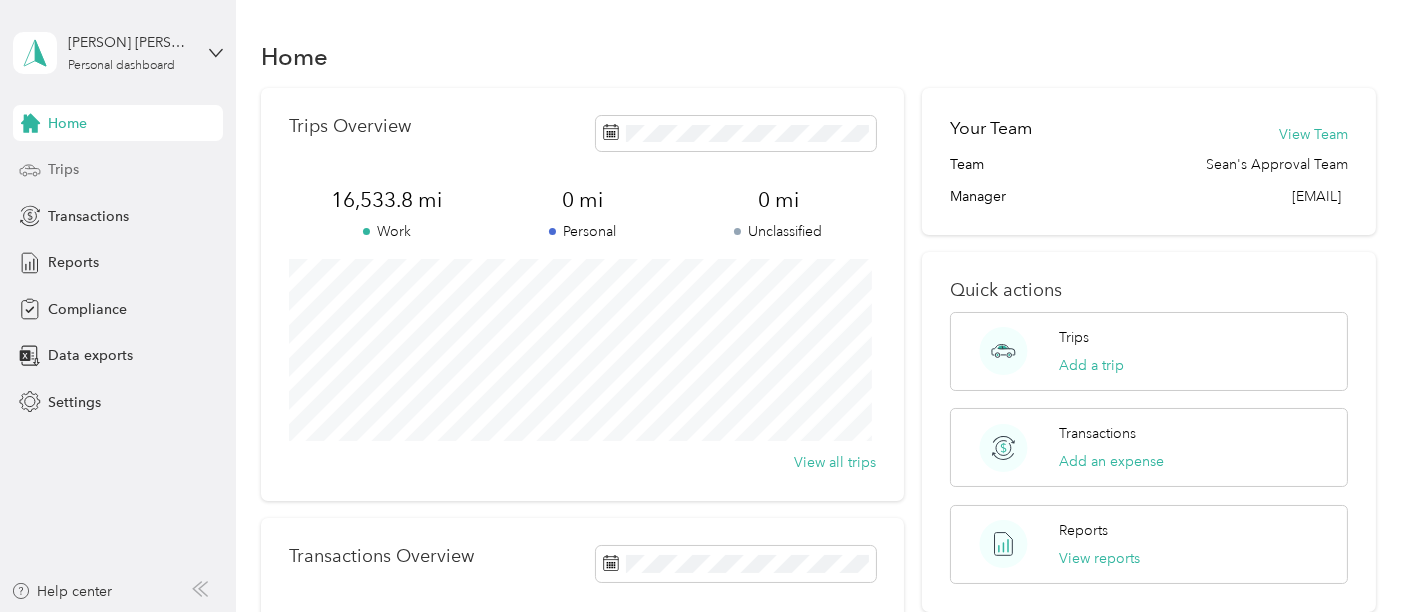 click on "Trips" at bounding box center [63, 169] 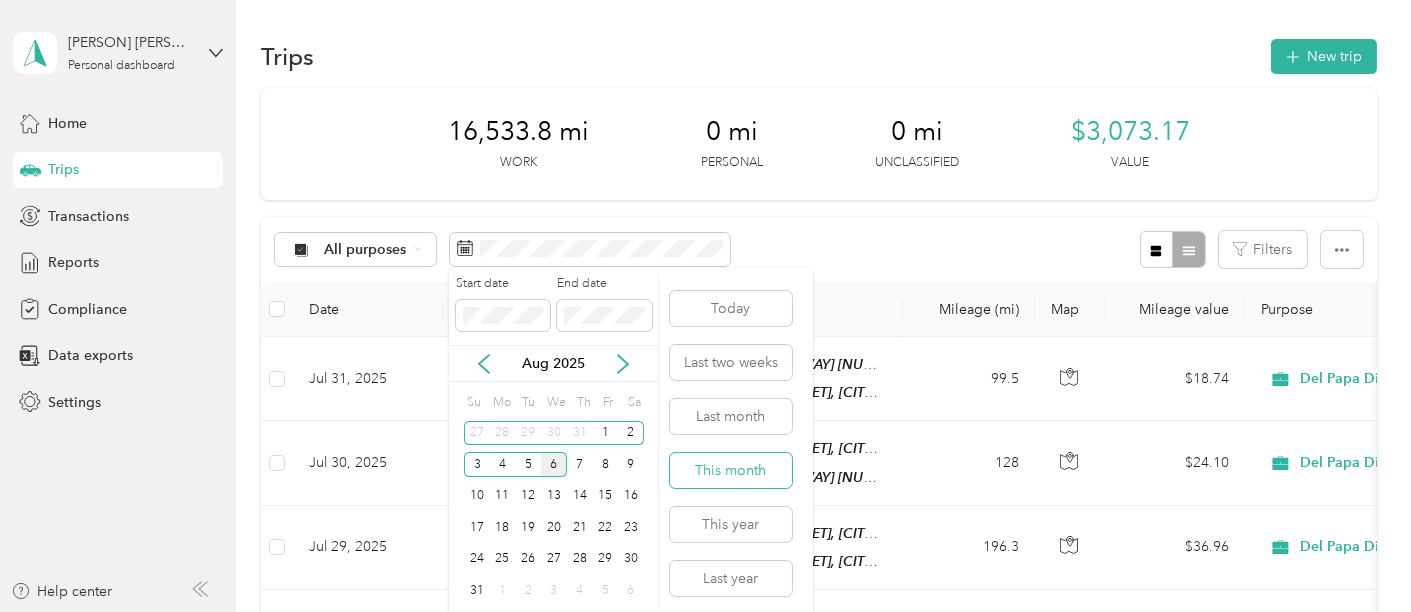 click on "This month" at bounding box center (731, 470) 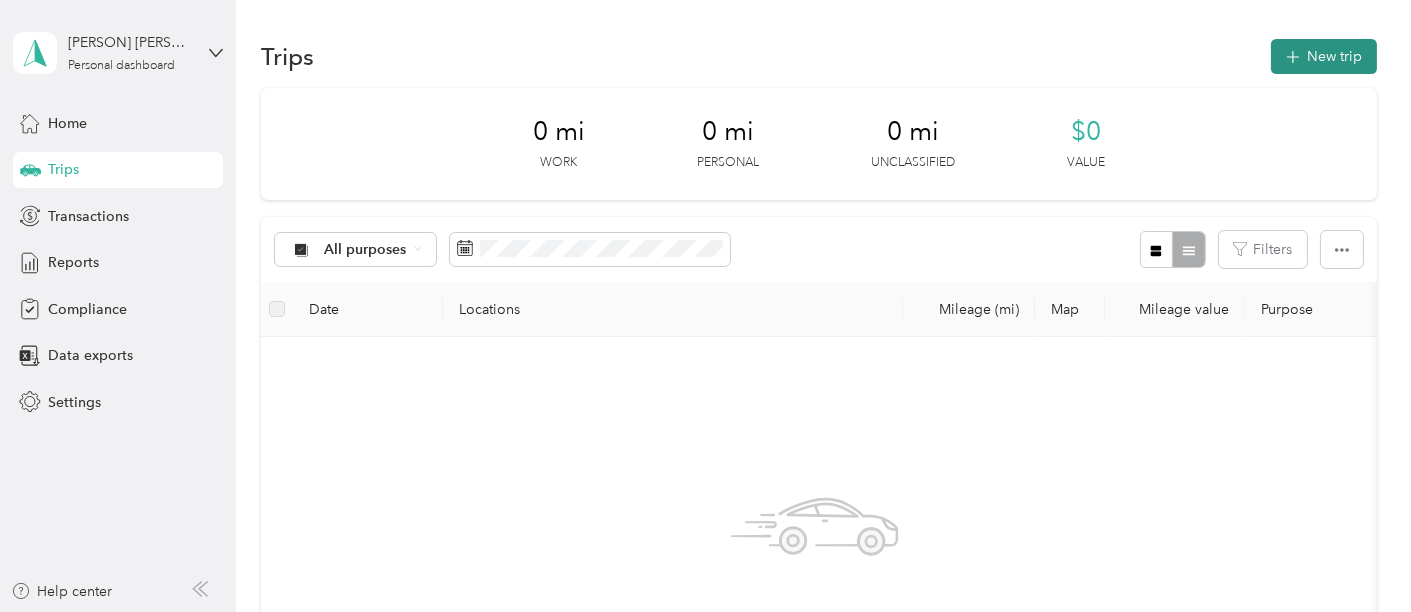 click on "New trip" at bounding box center [1324, 56] 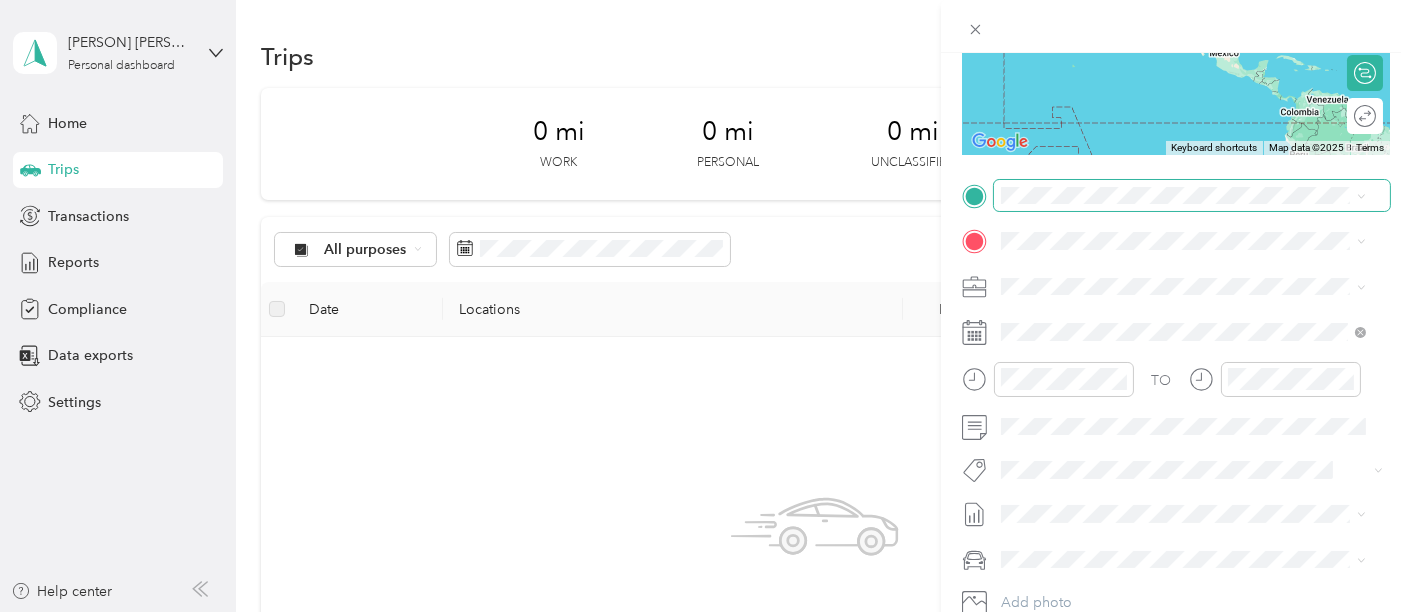 scroll, scrollTop: 333, scrollLeft: 0, axis: vertical 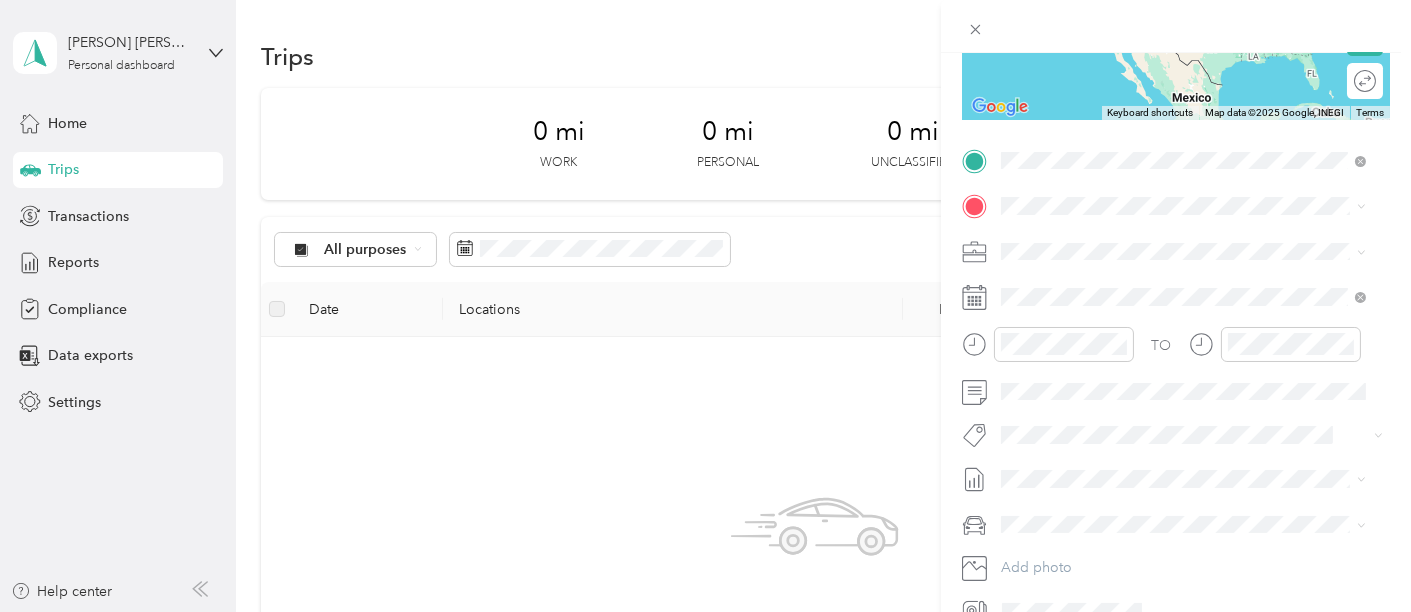 click on "[PERSON] [PERSON] [HOME] [NUMBER] [STREET], [POSTAL_CODE], [CITY], [STATE], [COUNTRY]" at bounding box center (1198, 261) 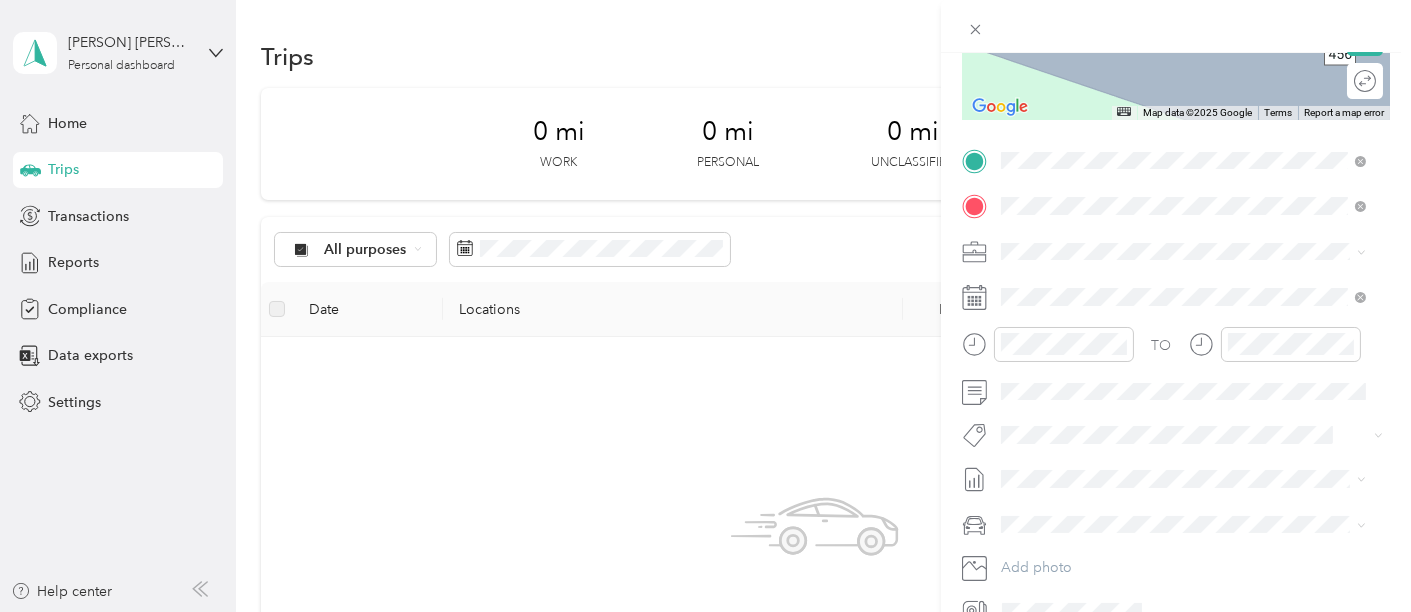click on "[NUMBER] [STREET], [POSTAL_CODE], [CITY], [STATE], [COUNTRY]" at bounding box center (1184, 401) 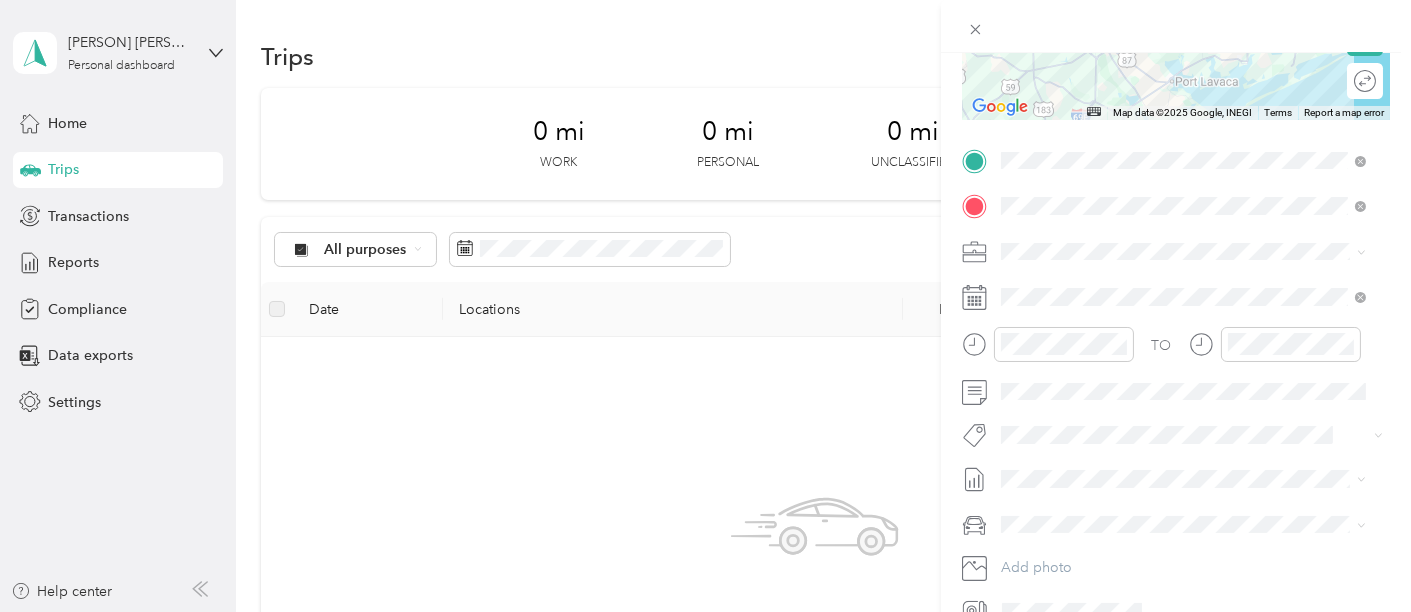 click on "Del Papa Distributing" at bounding box center (1183, 280) 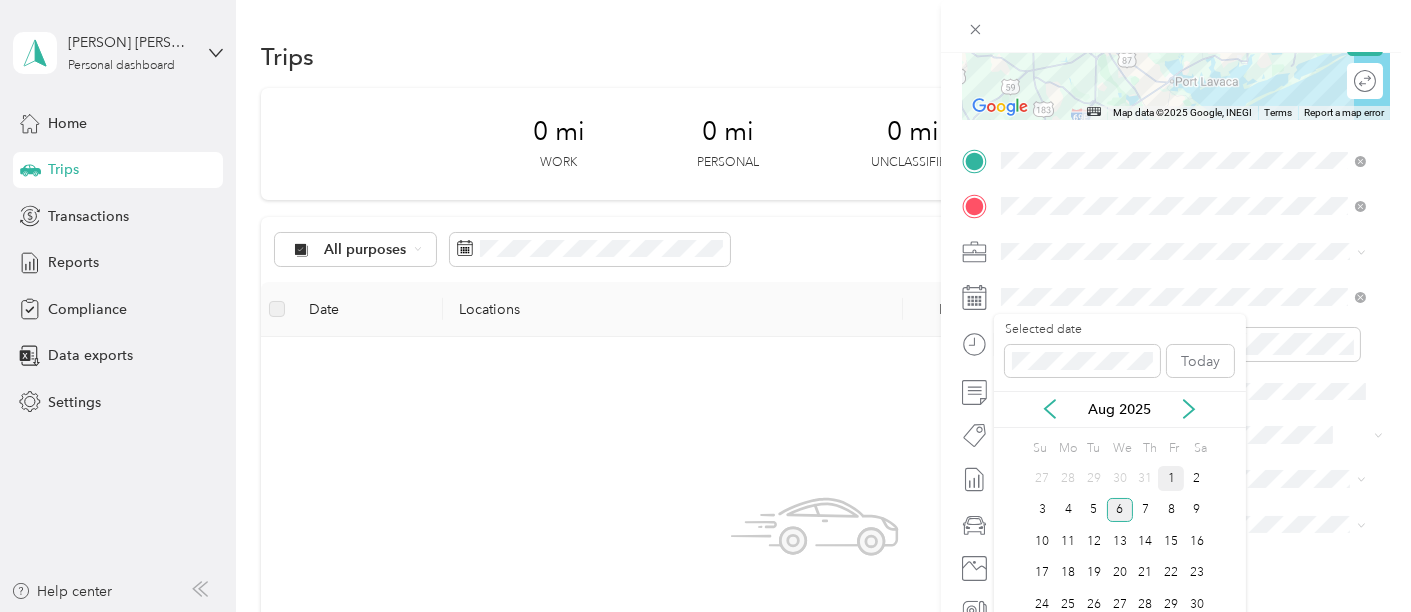 click on "1" at bounding box center [1171, 478] 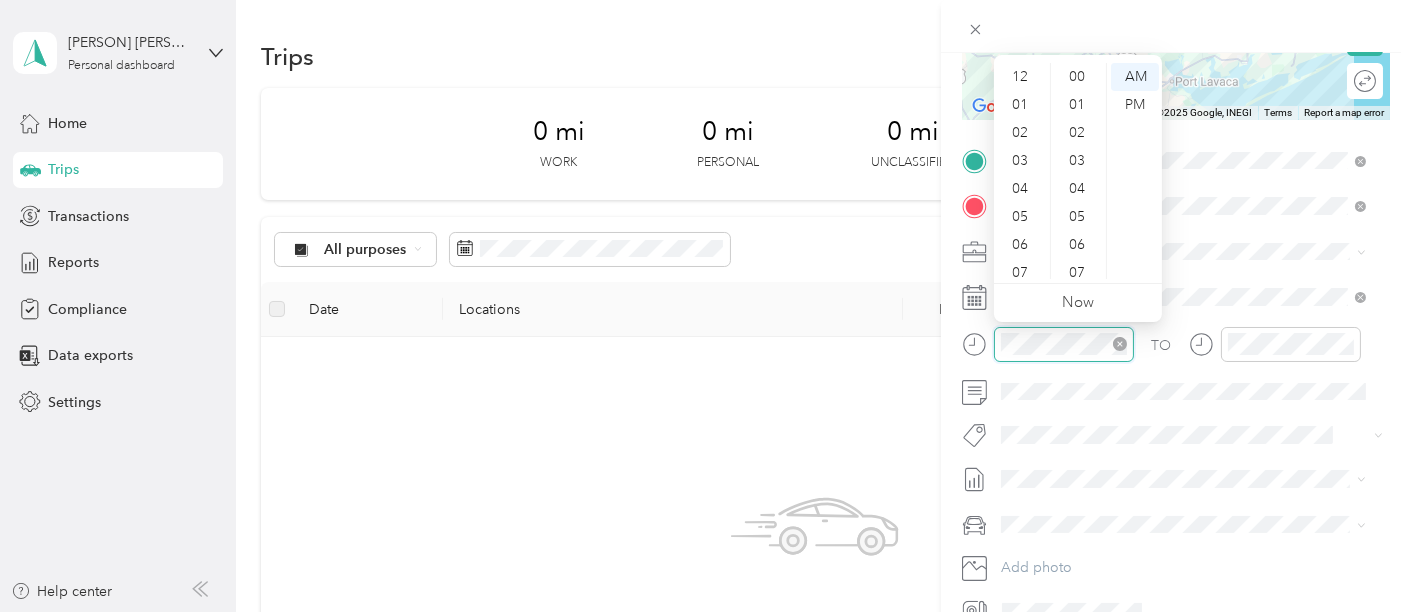 scroll, scrollTop: 1063, scrollLeft: 0, axis: vertical 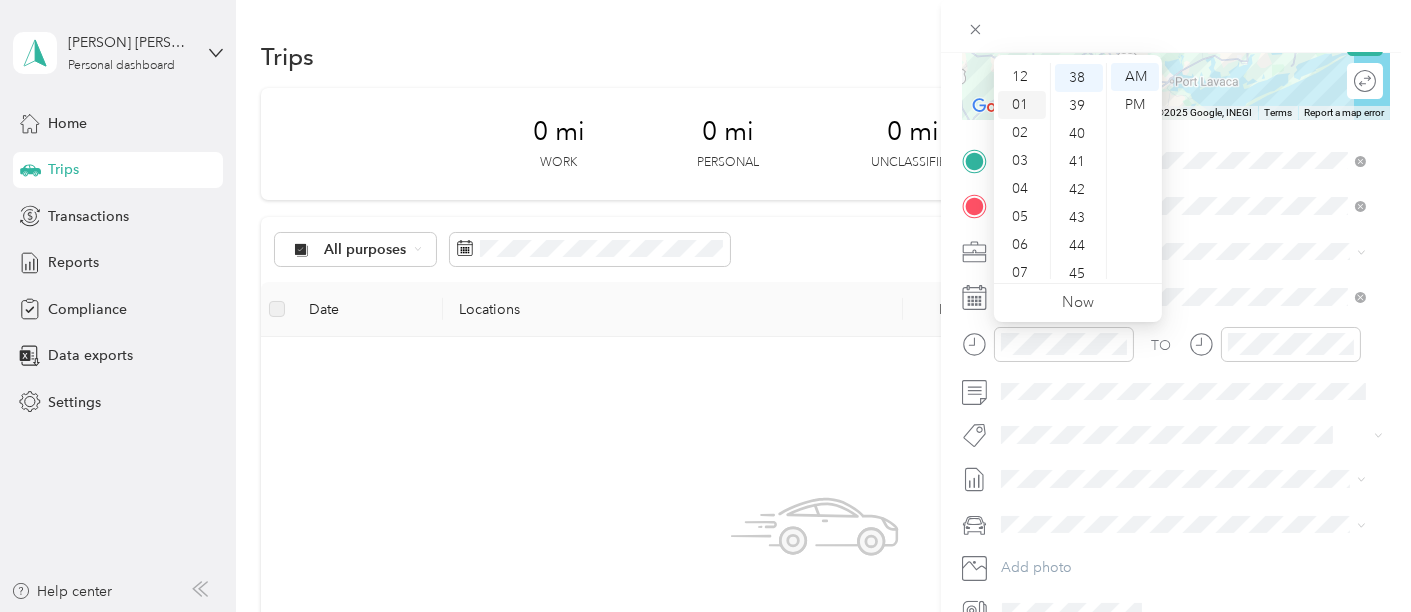 click on "01" at bounding box center (1022, 105) 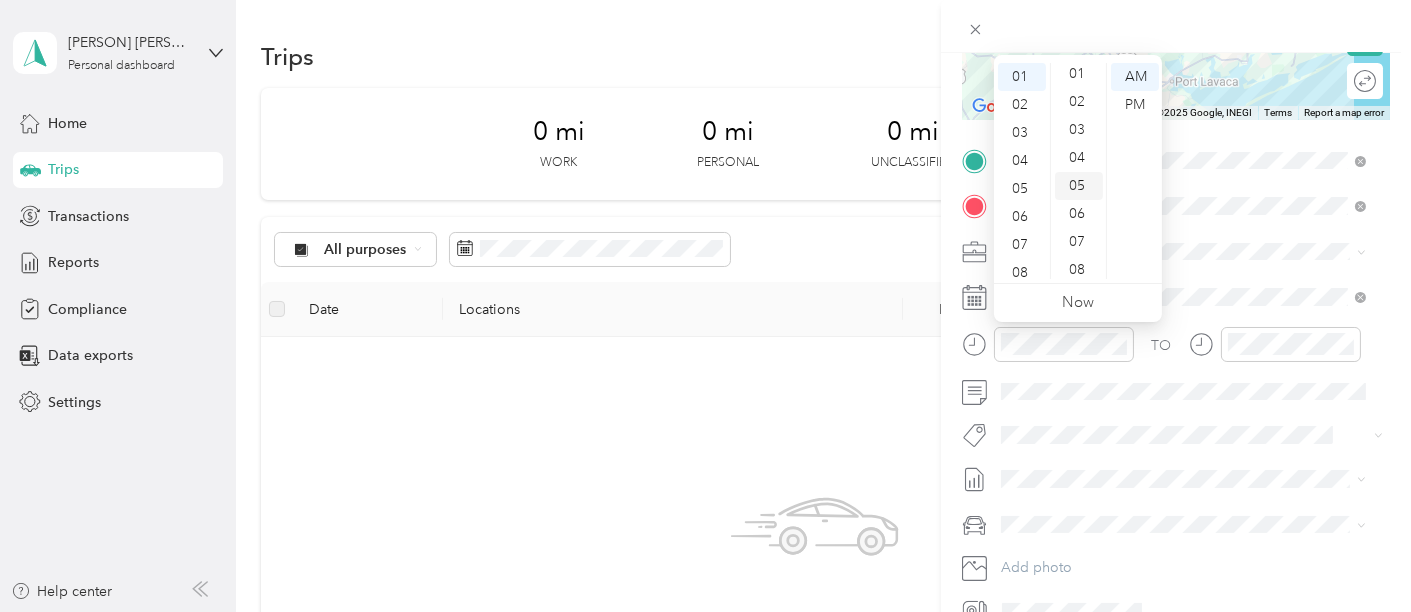 scroll, scrollTop: 0, scrollLeft: 0, axis: both 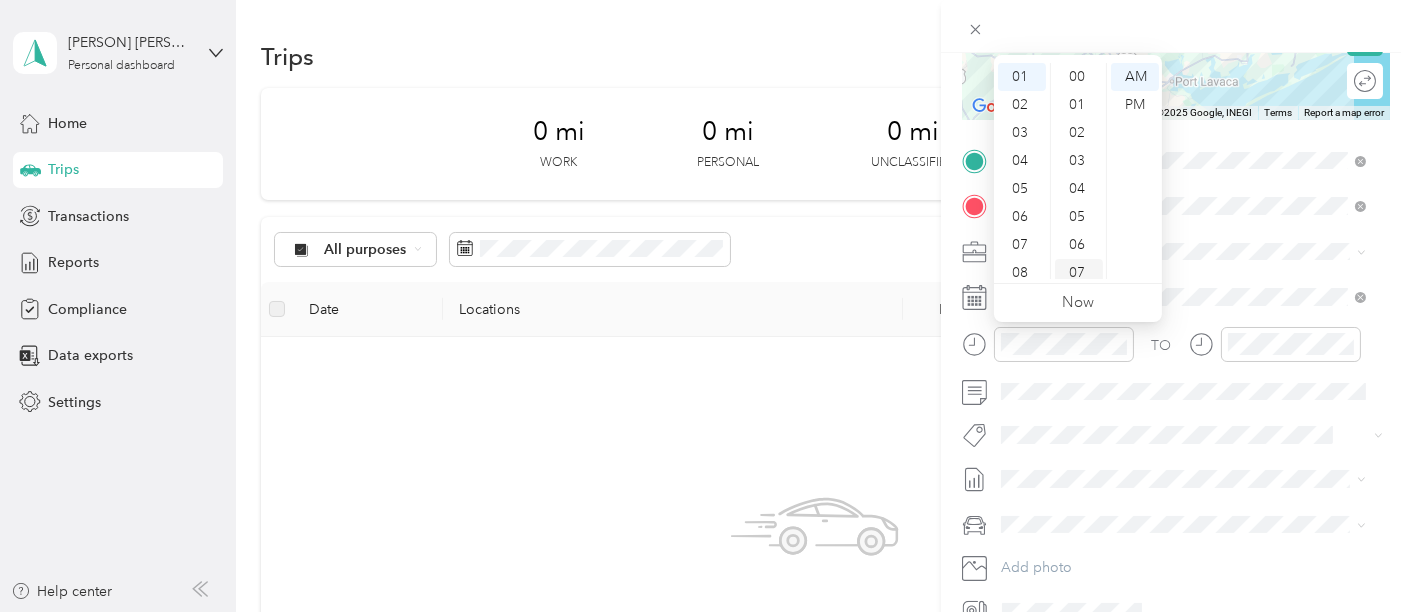 click on "07" at bounding box center [1079, 273] 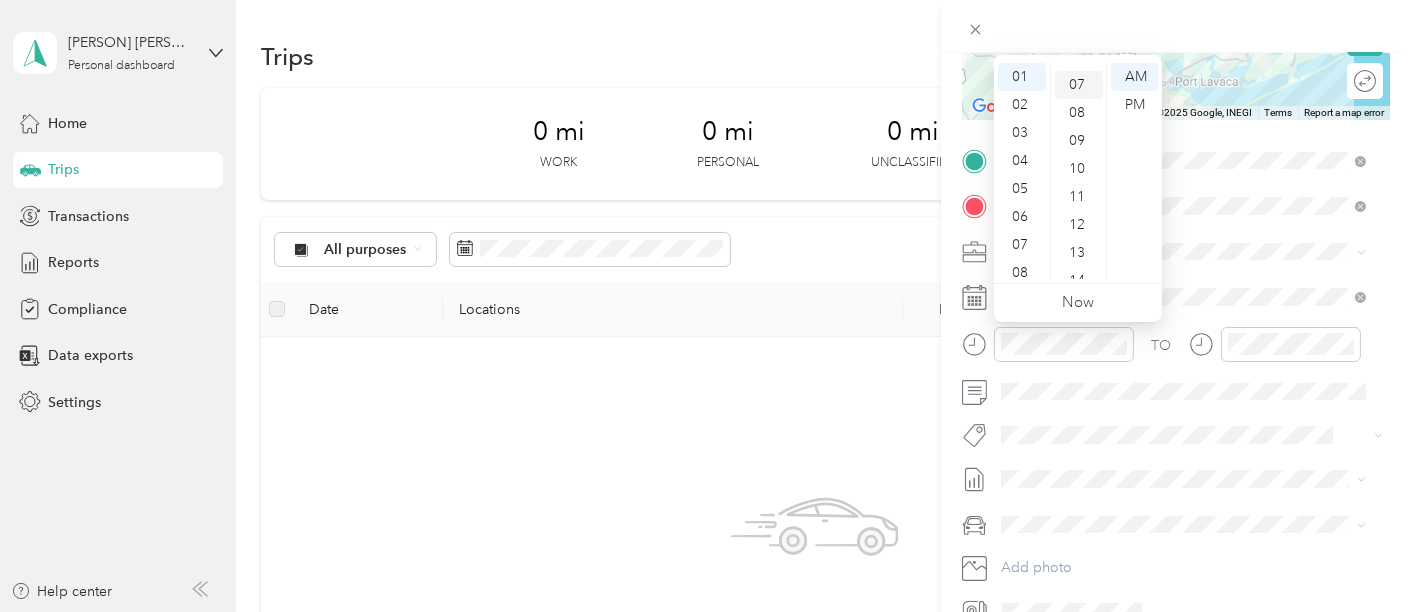 scroll, scrollTop: 196, scrollLeft: 0, axis: vertical 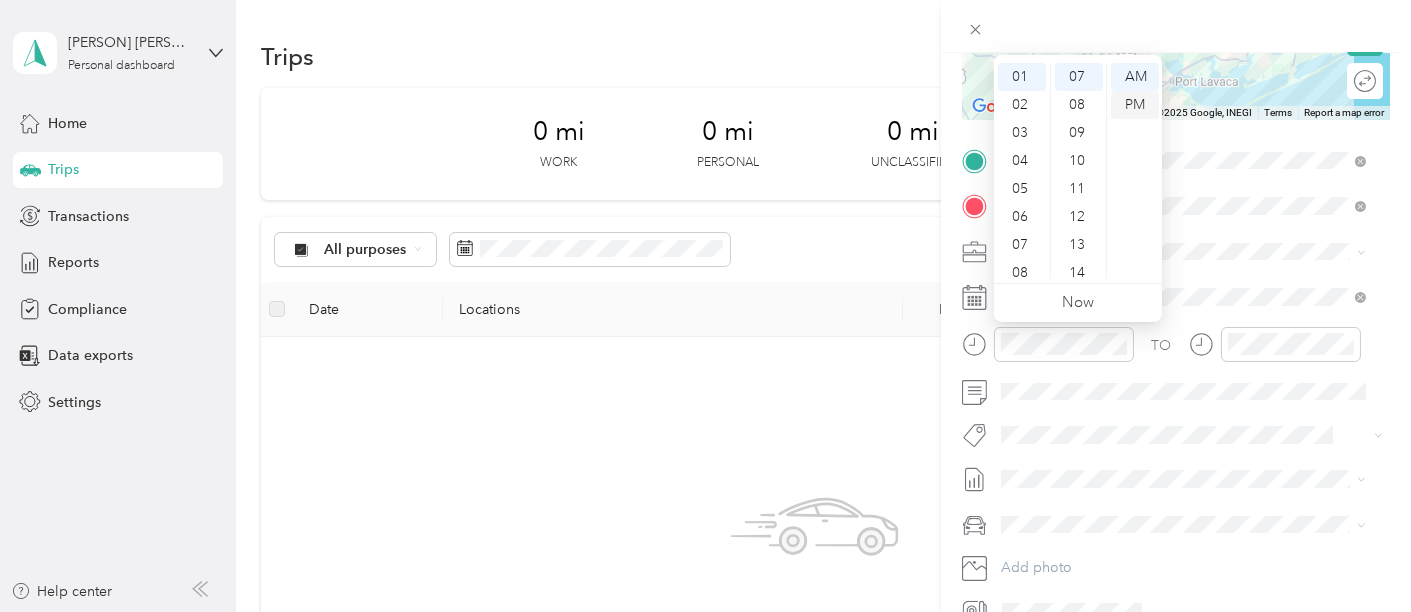 click on "PM" at bounding box center [1135, 105] 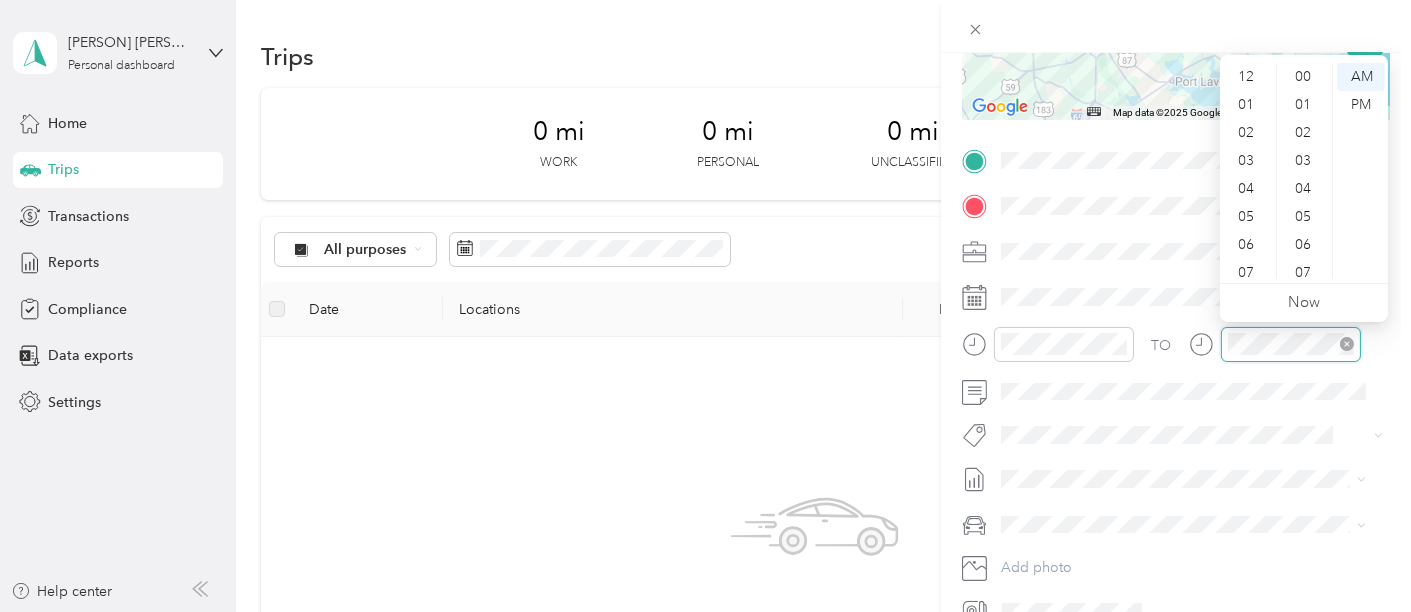 scroll, scrollTop: 1063, scrollLeft: 0, axis: vertical 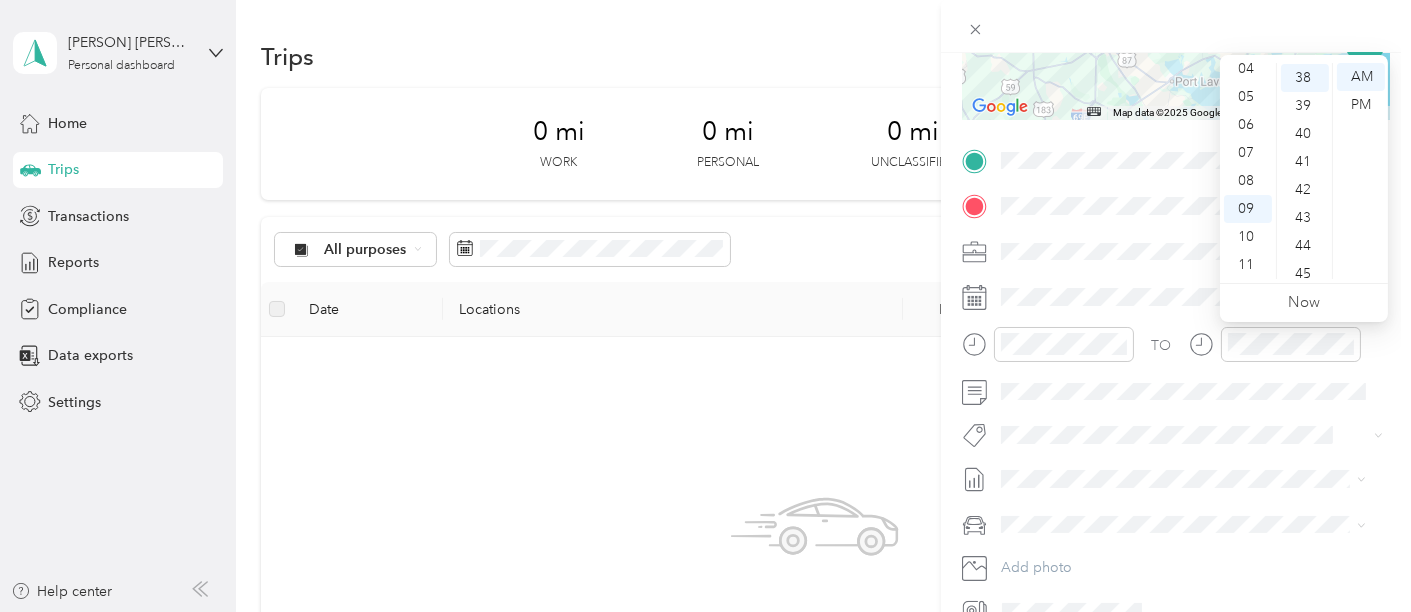 click on "New Trip Save This trip cannot be edited because it is either under review, approved, or paid. Contact your Team Manager to edit it. Miles ← Move left → Move right ↑ Move up ↓ Move down + Zoom in - Zoom out Home Jump left by 75% End Jump right by 75% Page Up Jump up by 75% Page Down Jump down by 75% Map Data Map data ©2025 Google, INEGI Map data ©2025 Google, INEGI 20 km  Click to toggle between metric and imperial units Terms Report a map error Edit route Calculate route Round trip TO Add photo" at bounding box center [1176, 181] 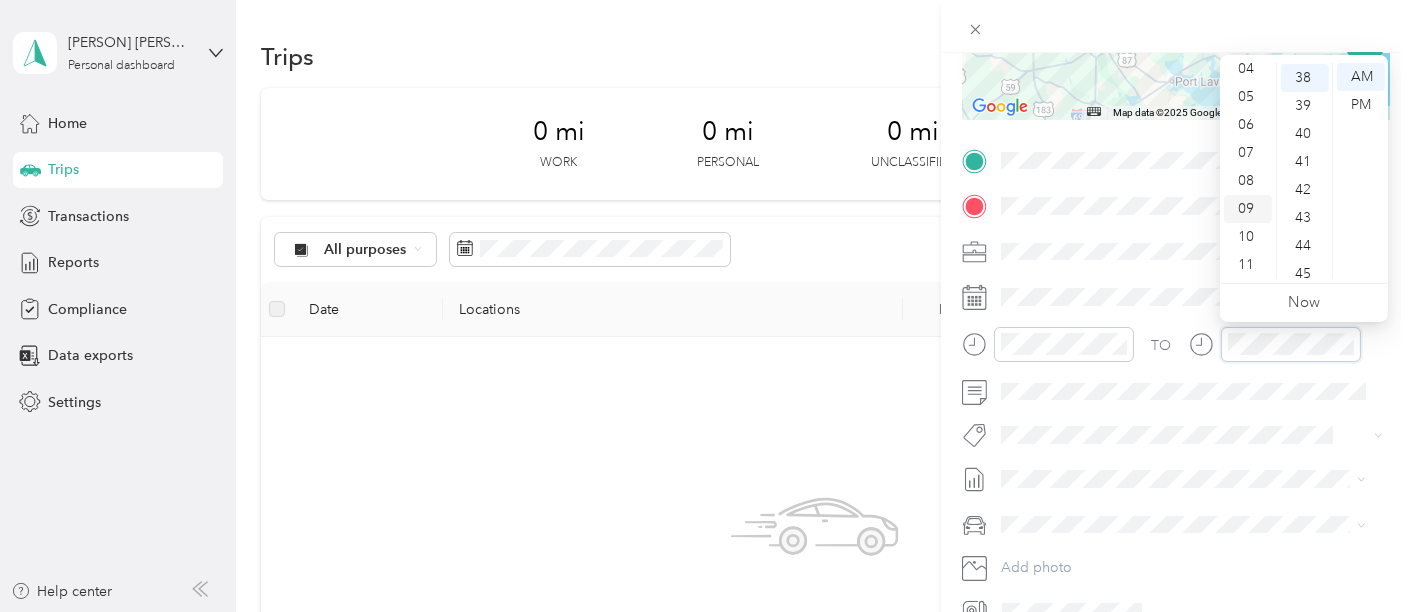 scroll, scrollTop: 8, scrollLeft: 0, axis: vertical 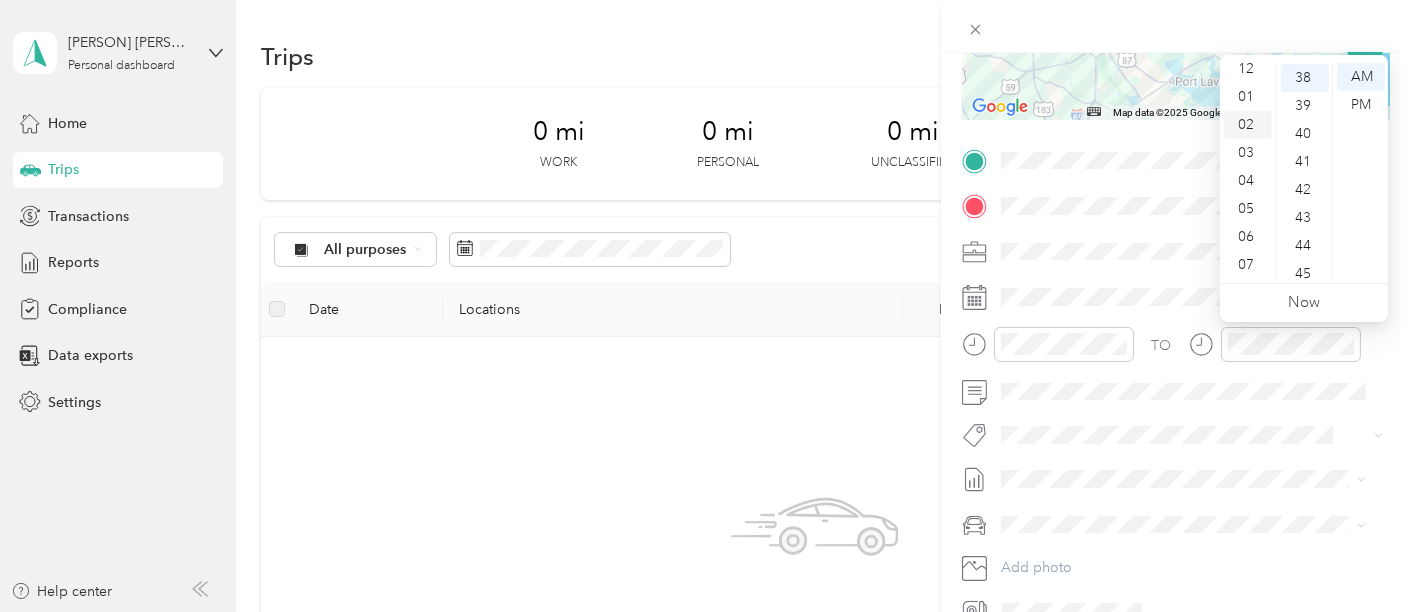 click on "02" at bounding box center (1248, 125) 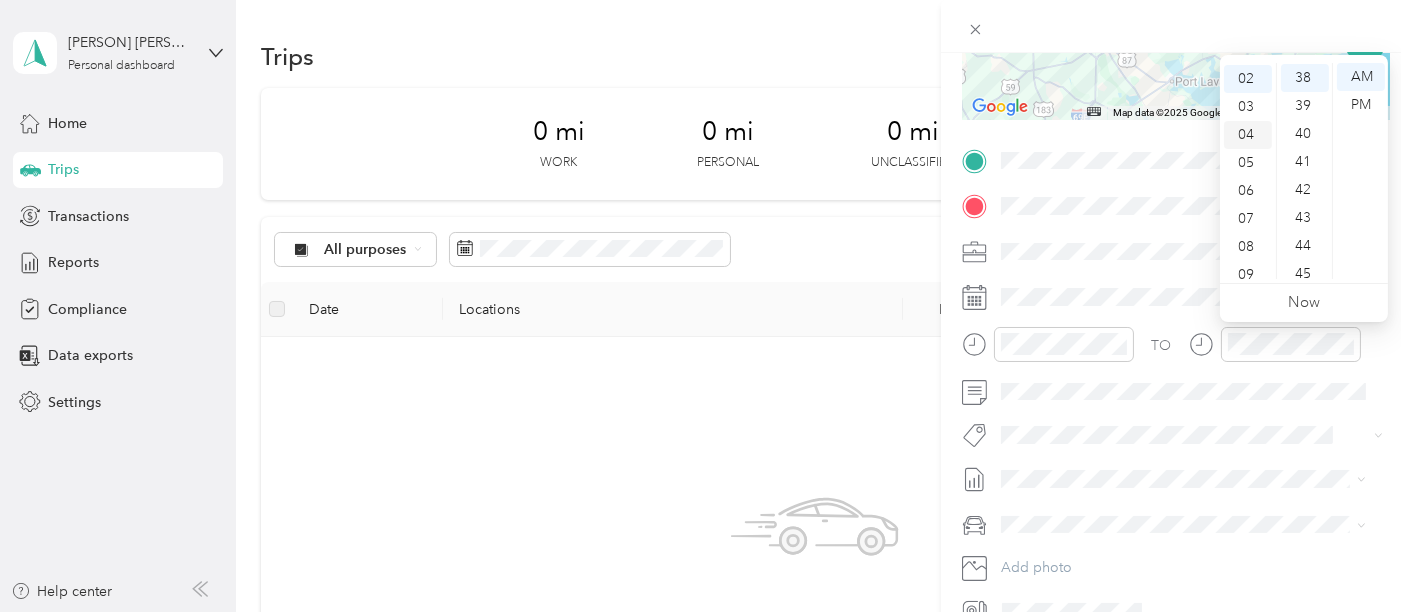 scroll, scrollTop: 56, scrollLeft: 0, axis: vertical 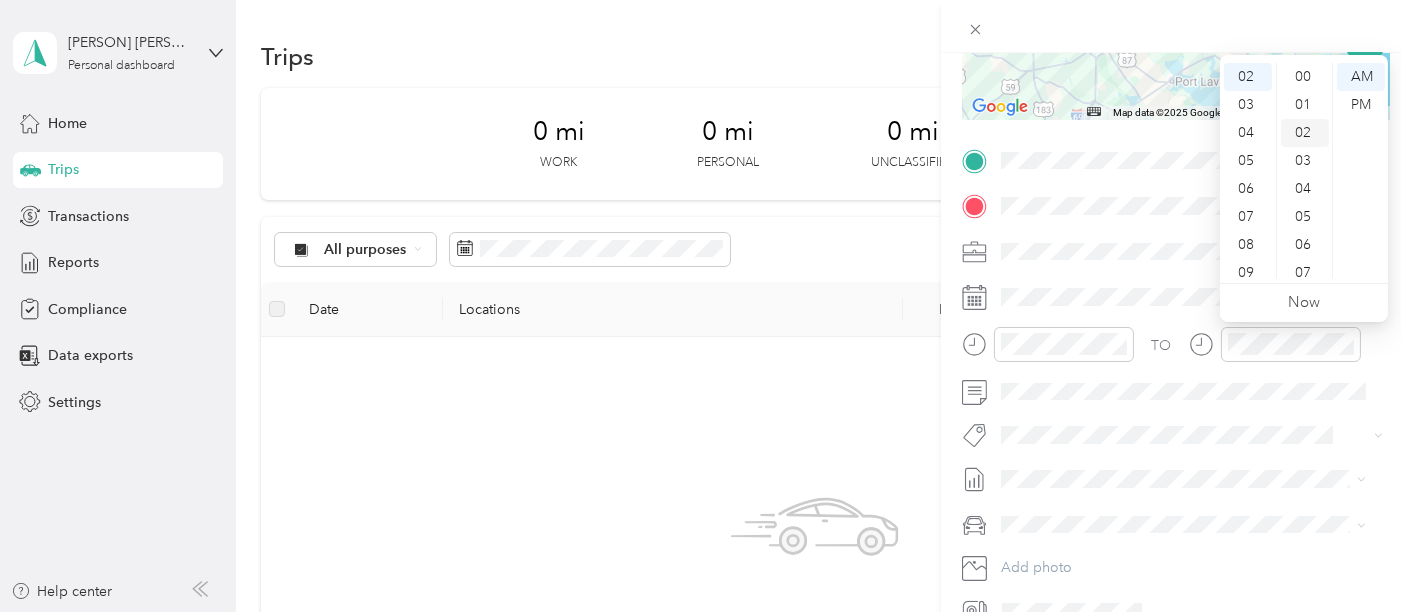 click on "02" at bounding box center (1305, 133) 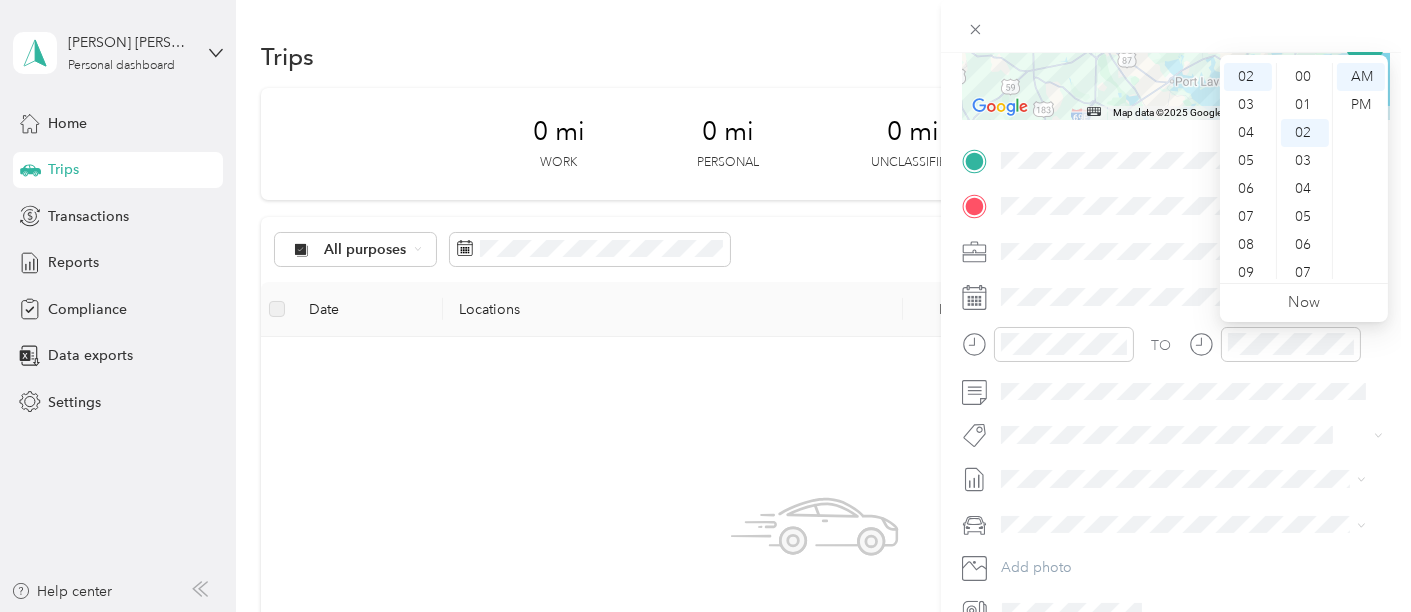 scroll, scrollTop: 56, scrollLeft: 0, axis: vertical 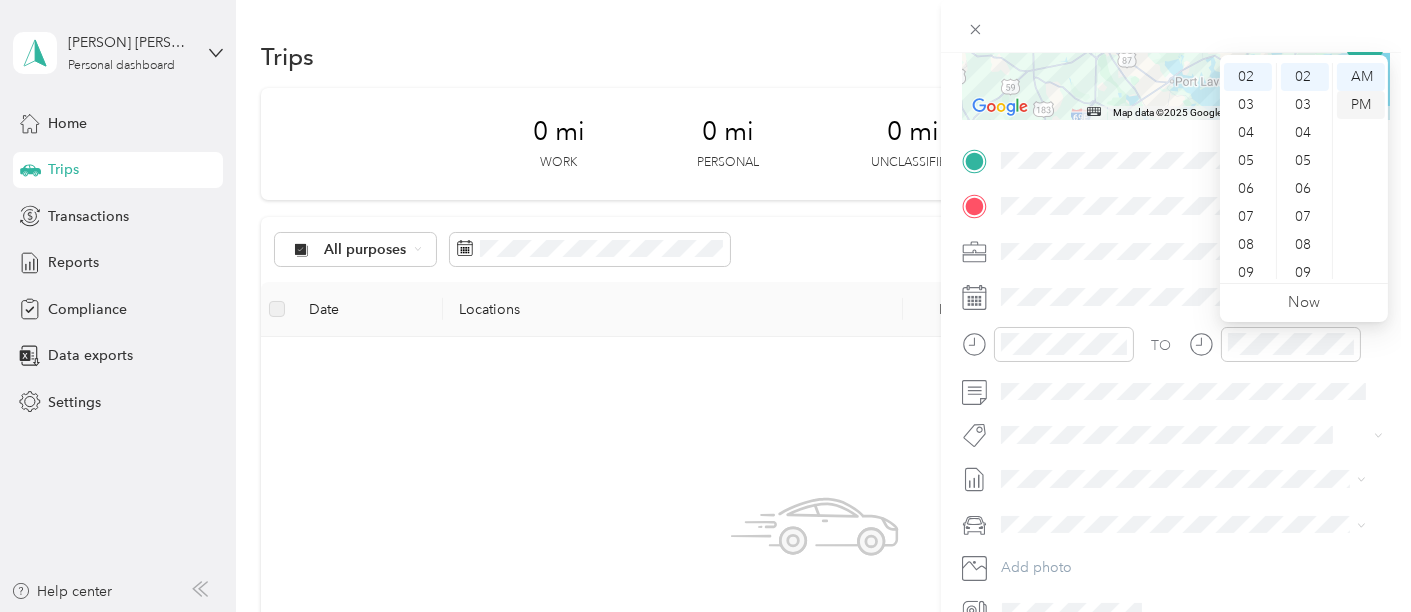 click on "PM" at bounding box center (1361, 105) 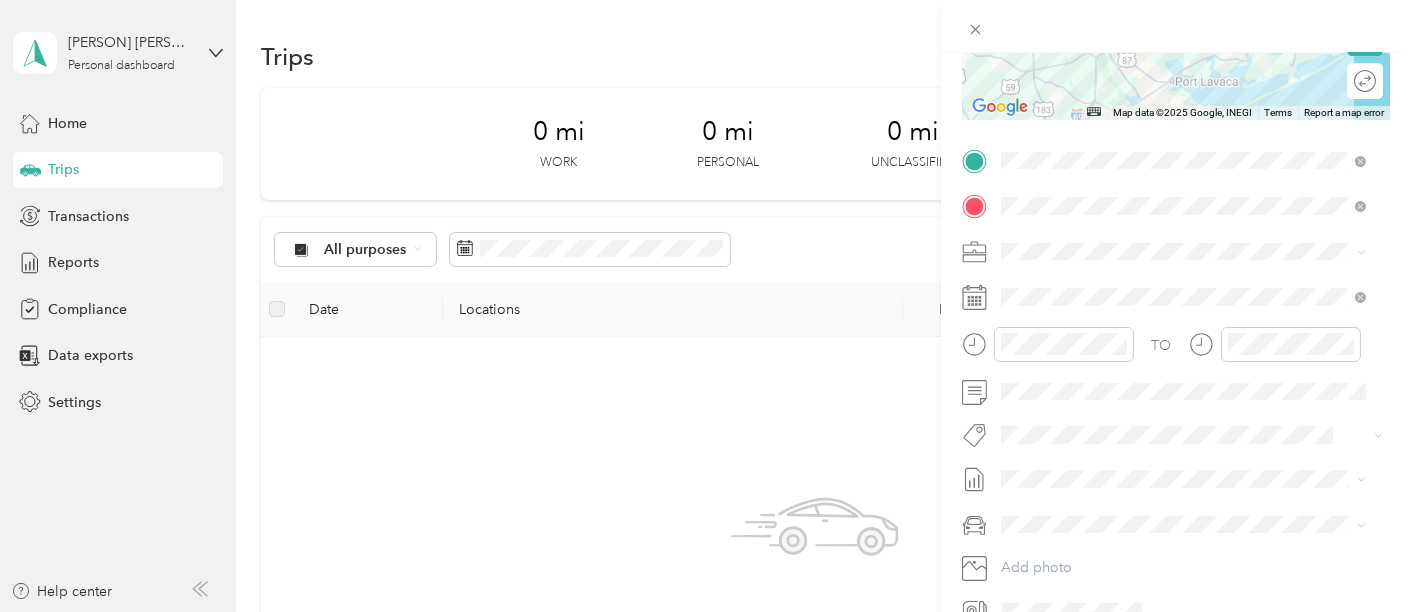 click on "New Trip Save This trip cannot be edited because it is either under review, approved, or paid. Contact your Team Manager to edit it. Miles ← Move left → Move right ↑ Move up ↓ Move down + Zoom in - Zoom out Home Jump left by 75% End Jump right by 75% Page Up Jump up by 75% Page Down Jump down by 75% Map Data Map data ©2025 Google, INEGI Map data ©2025 Google, INEGI 20 km  Click to toggle between metric and imperial units Terms Report a map error Edit route Calculate route Round trip TO Add photo" at bounding box center (1176, 181) 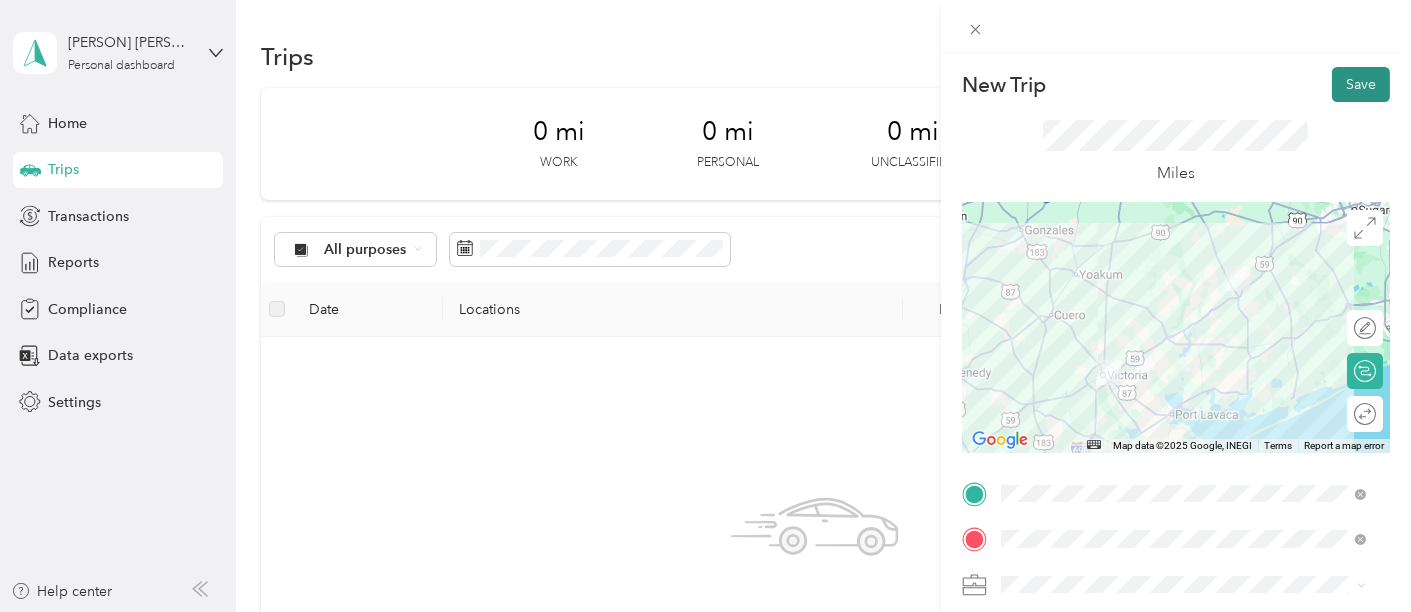click on "Save" at bounding box center [1361, 84] 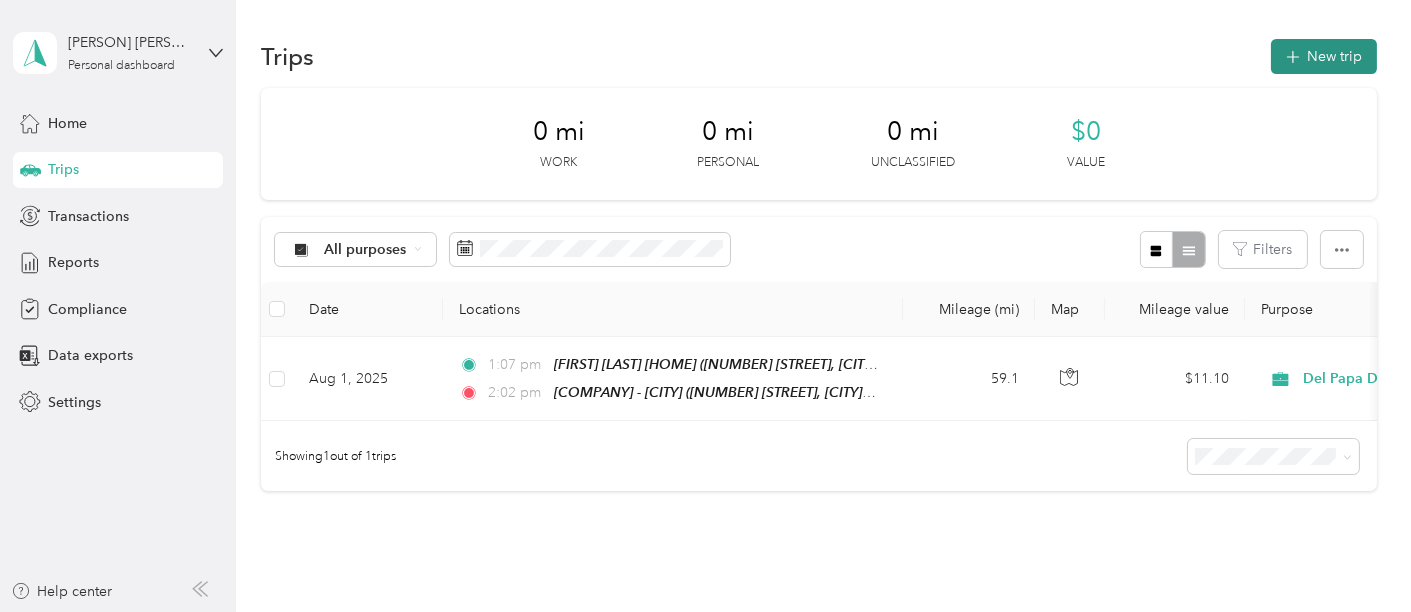 click on "New trip" at bounding box center (1324, 56) 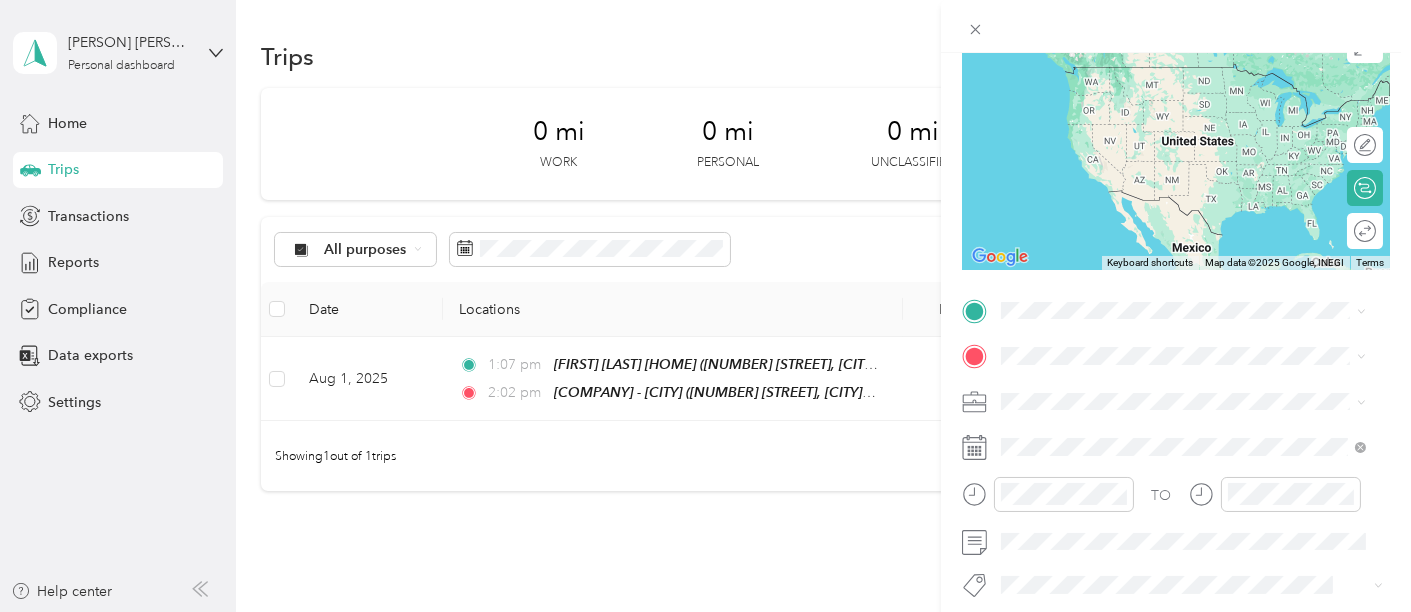 scroll, scrollTop: 222, scrollLeft: 0, axis: vertical 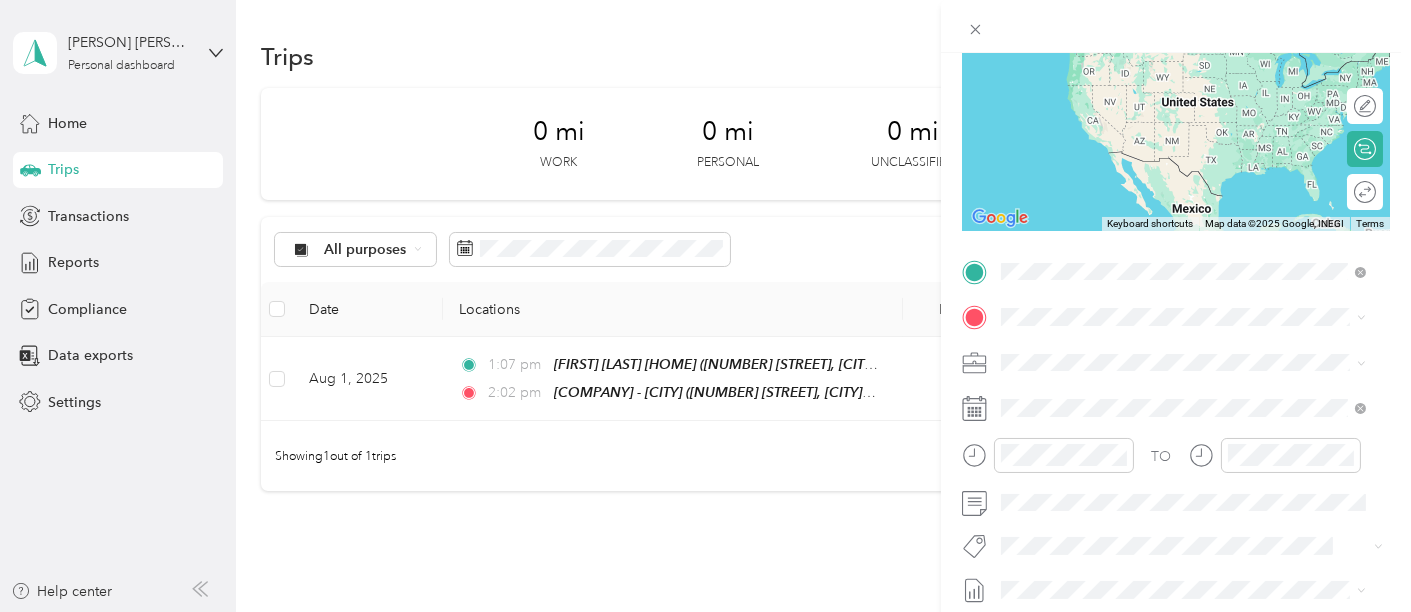 click on "[NUMBER] [STREET], [POSTAL_CODE], [CITY], [STATE], [COUNTRY]" at bounding box center [1184, 467] 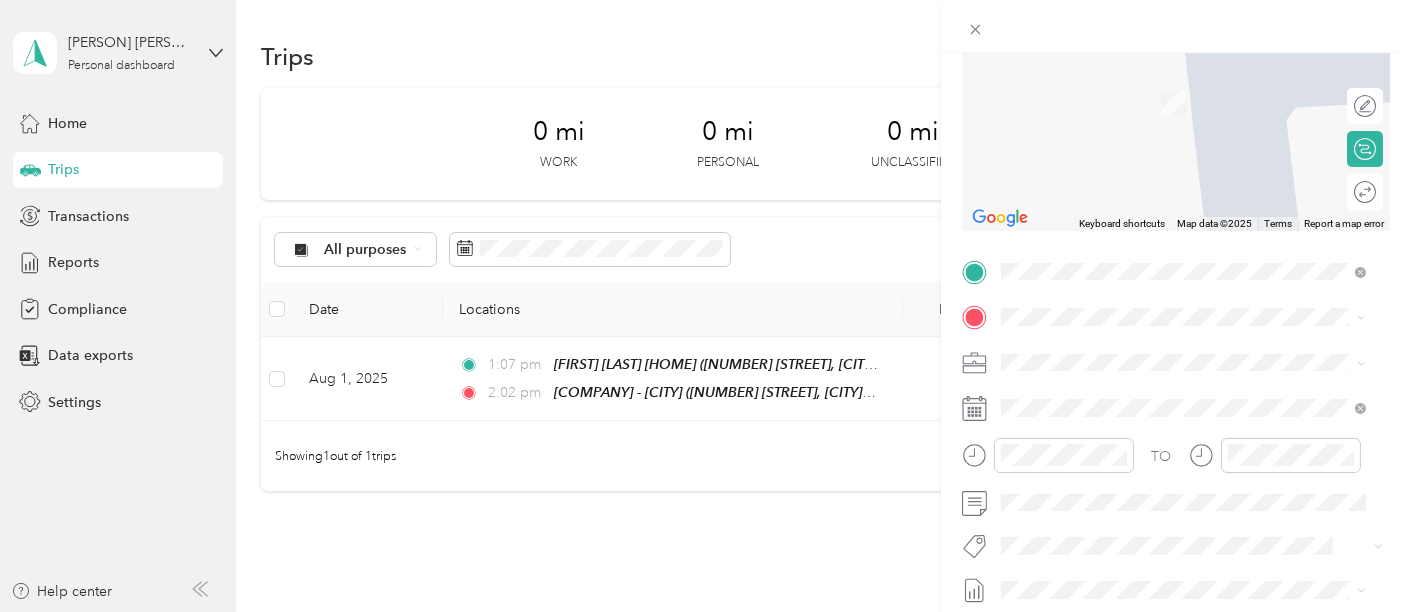 click on "[NUMBER] [STREET], [POSTAL_CODE], [CITY], [STATE], [COUNTRY]" at bounding box center [1184, 112] 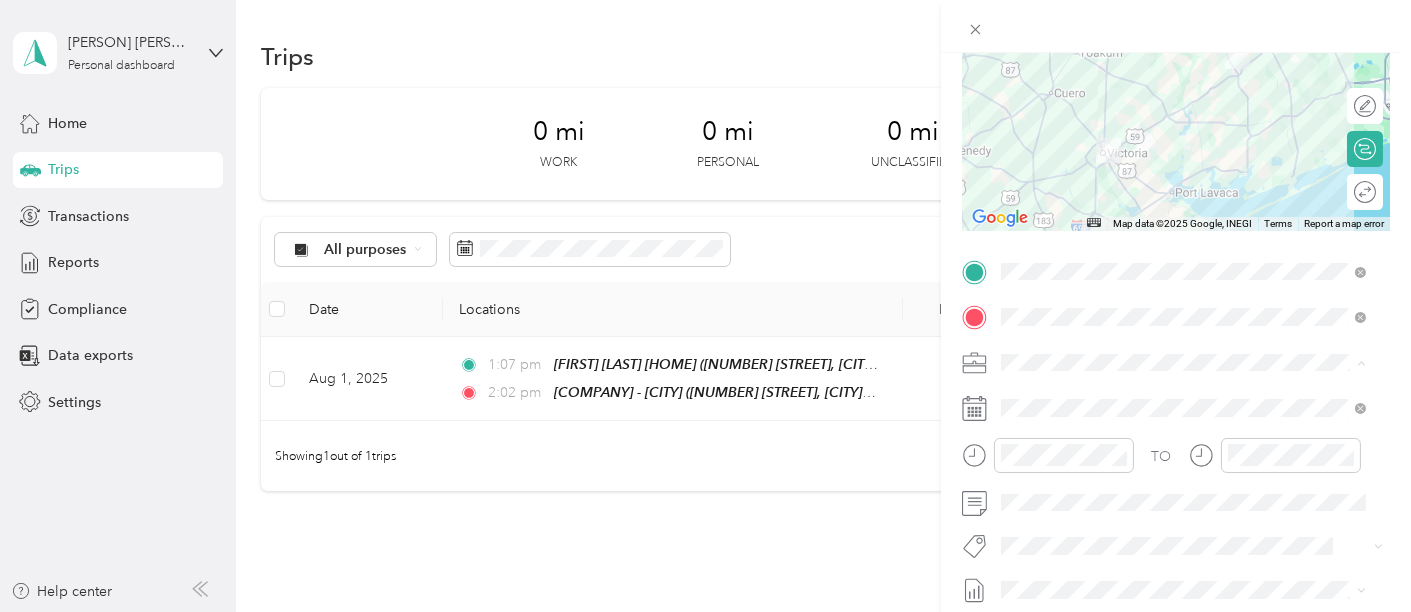 click on "Del Papa Distributing" at bounding box center (1074, 396) 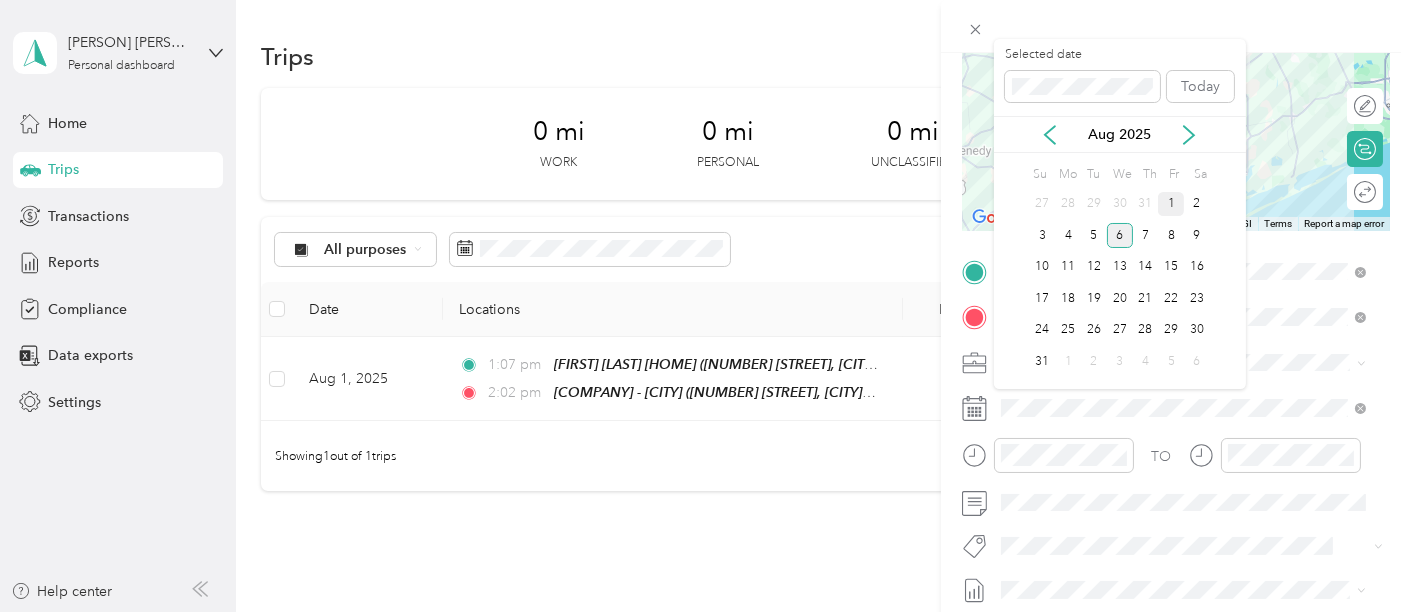 click on "1" at bounding box center [1171, 204] 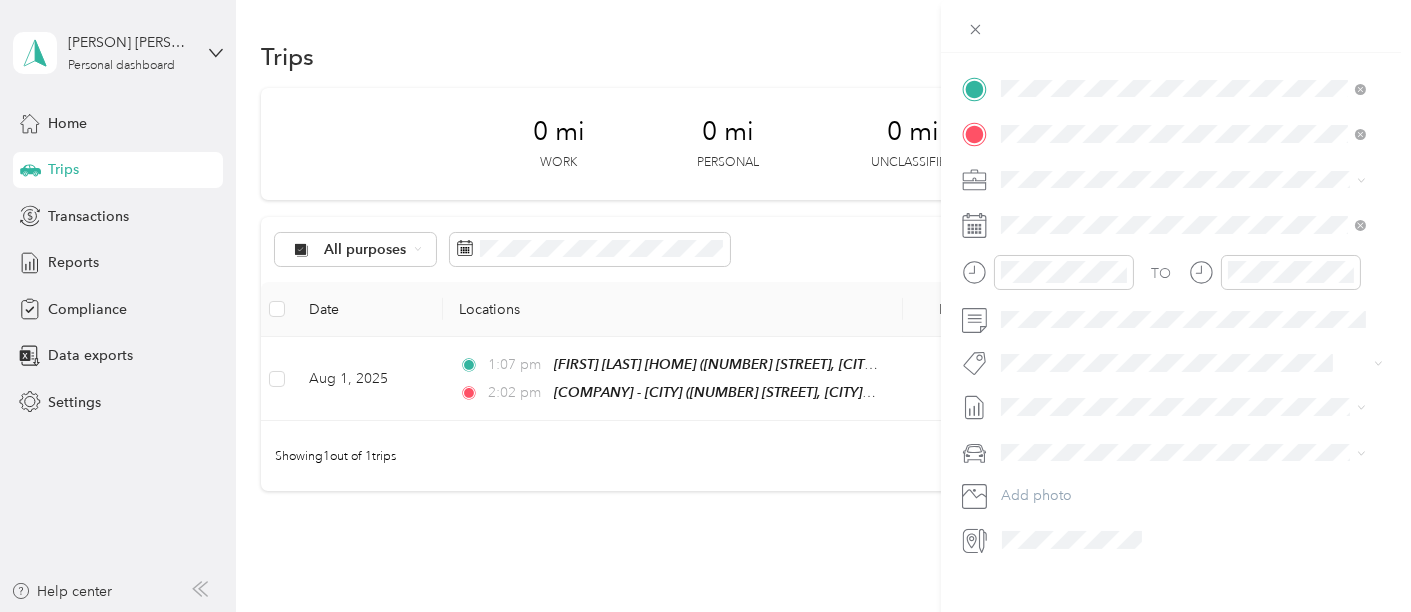 scroll, scrollTop: 437, scrollLeft: 0, axis: vertical 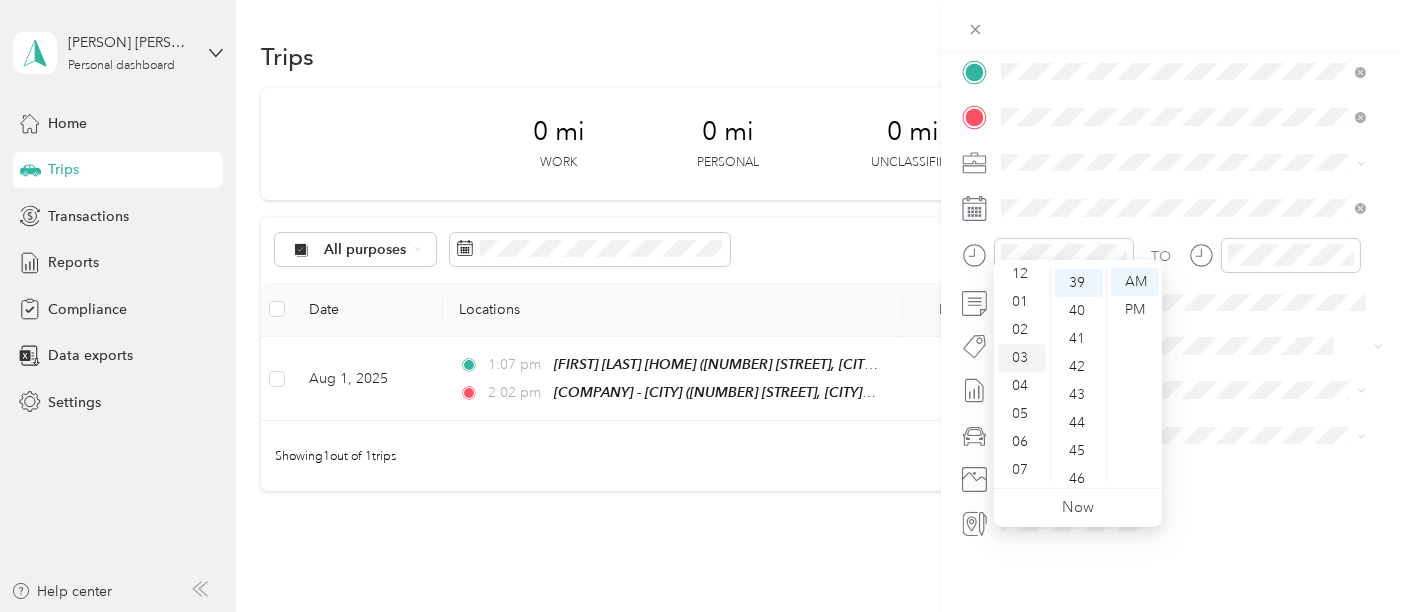 click on "03" at bounding box center (1022, 358) 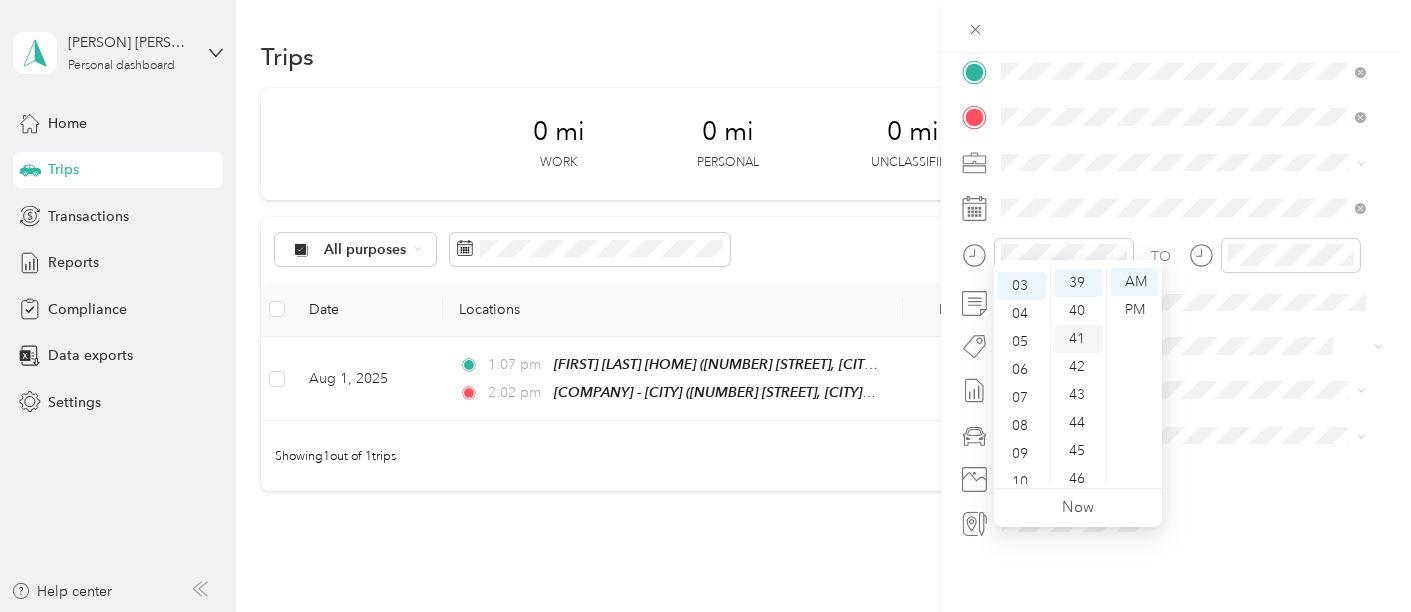 scroll, scrollTop: 83, scrollLeft: 0, axis: vertical 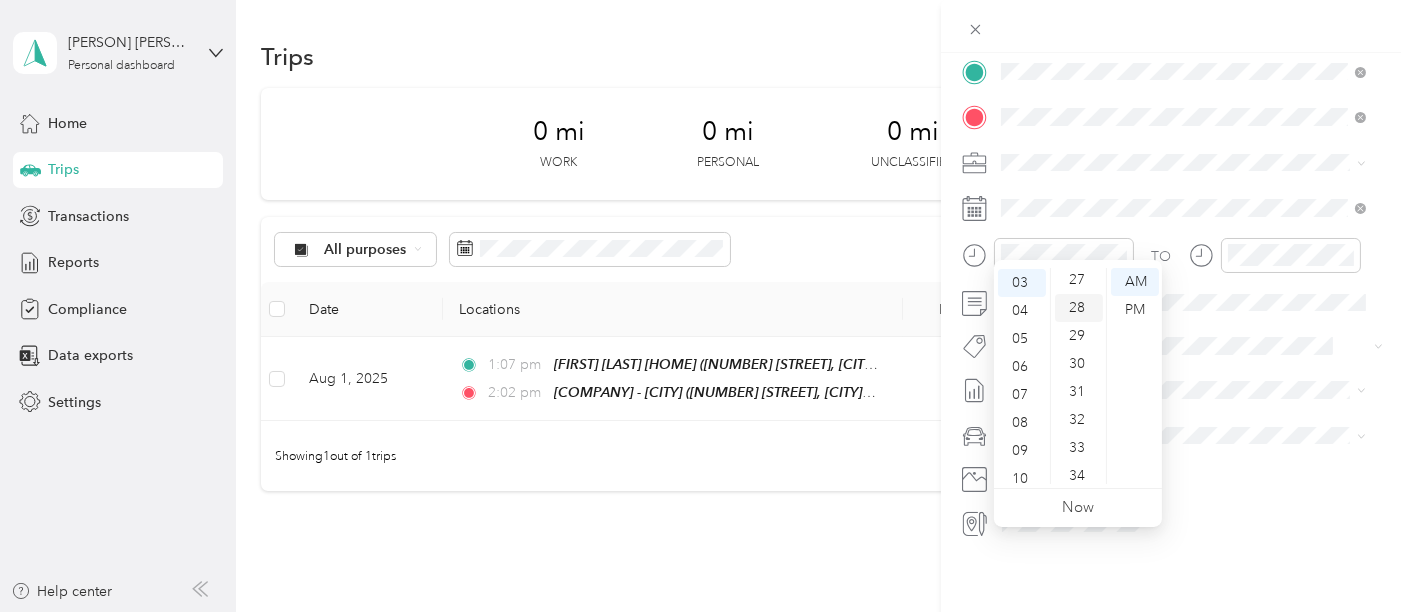 click on "28" at bounding box center [1079, 308] 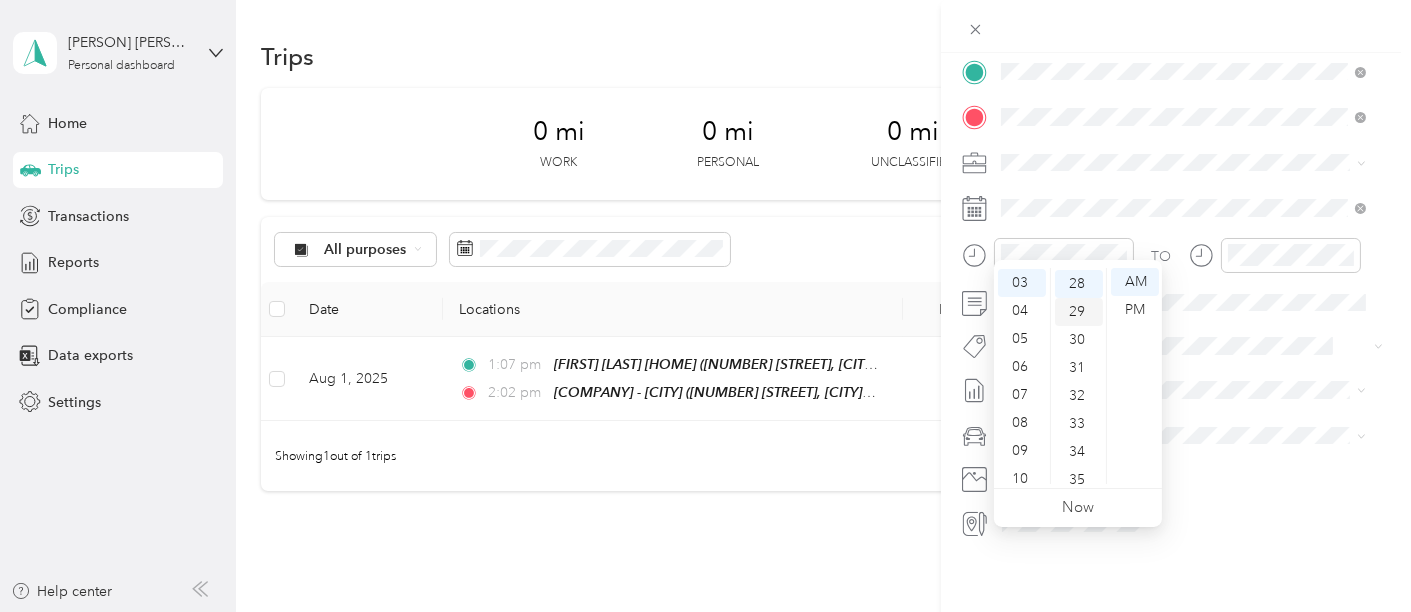 scroll, scrollTop: 783, scrollLeft: 0, axis: vertical 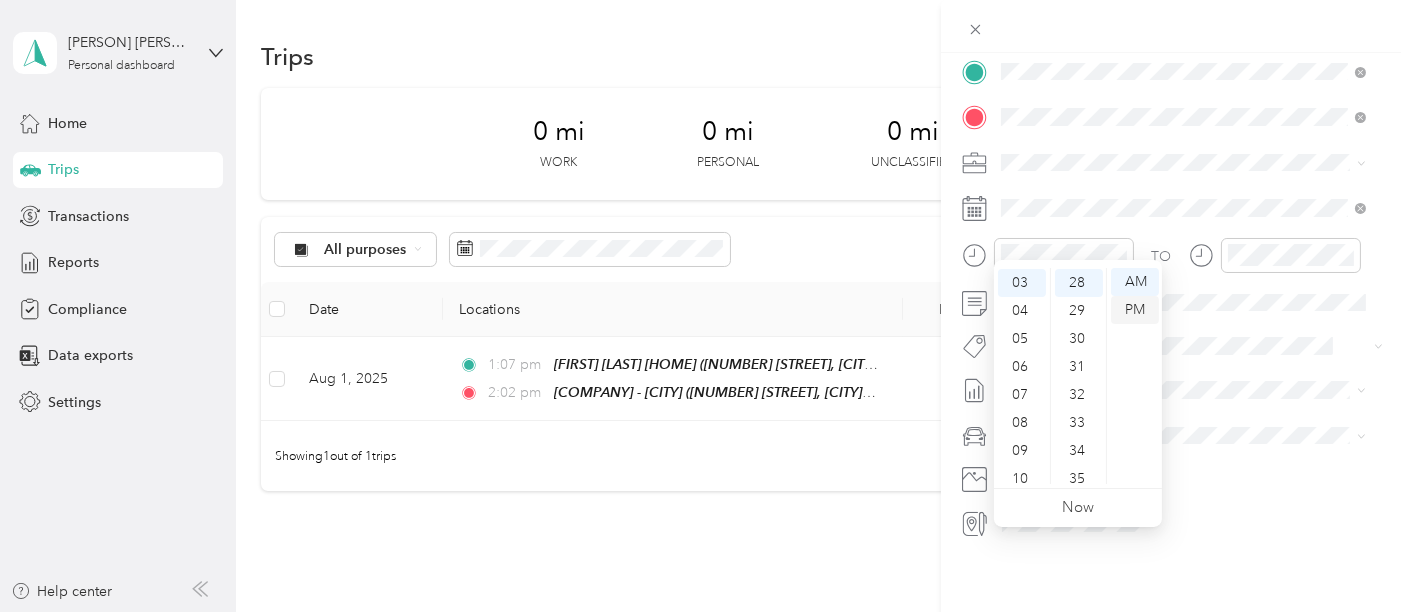 click on "PM" at bounding box center [1135, 310] 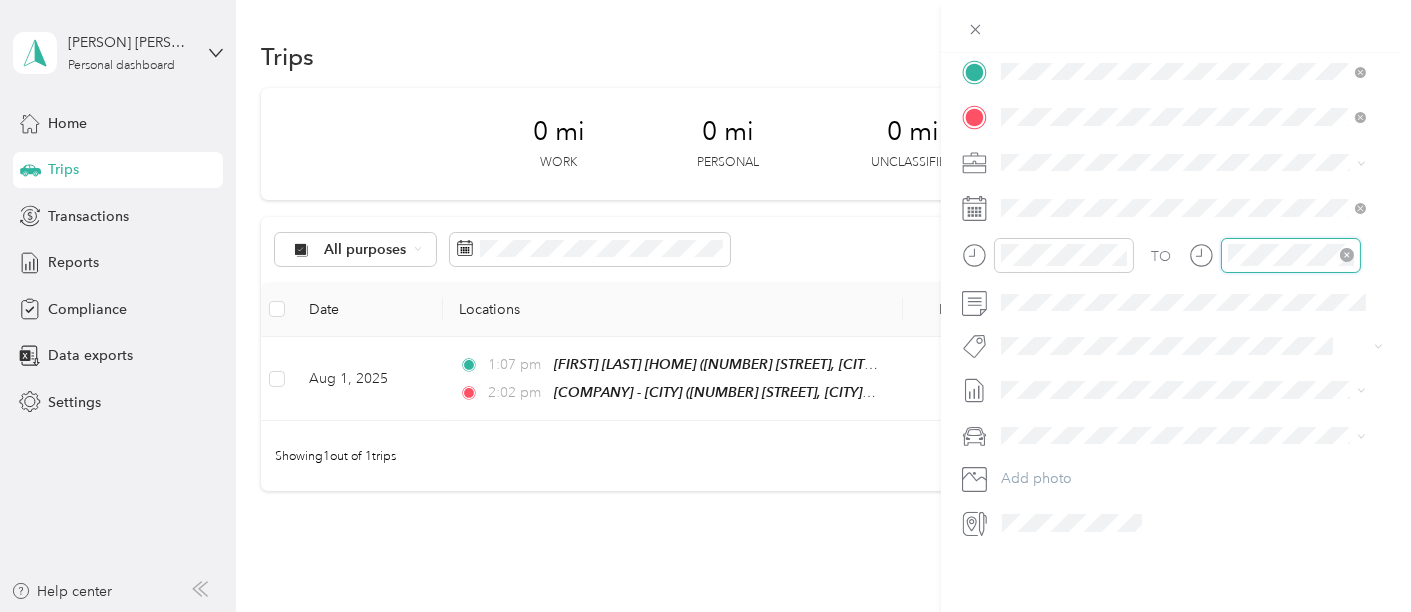 scroll, scrollTop: 120, scrollLeft: 0, axis: vertical 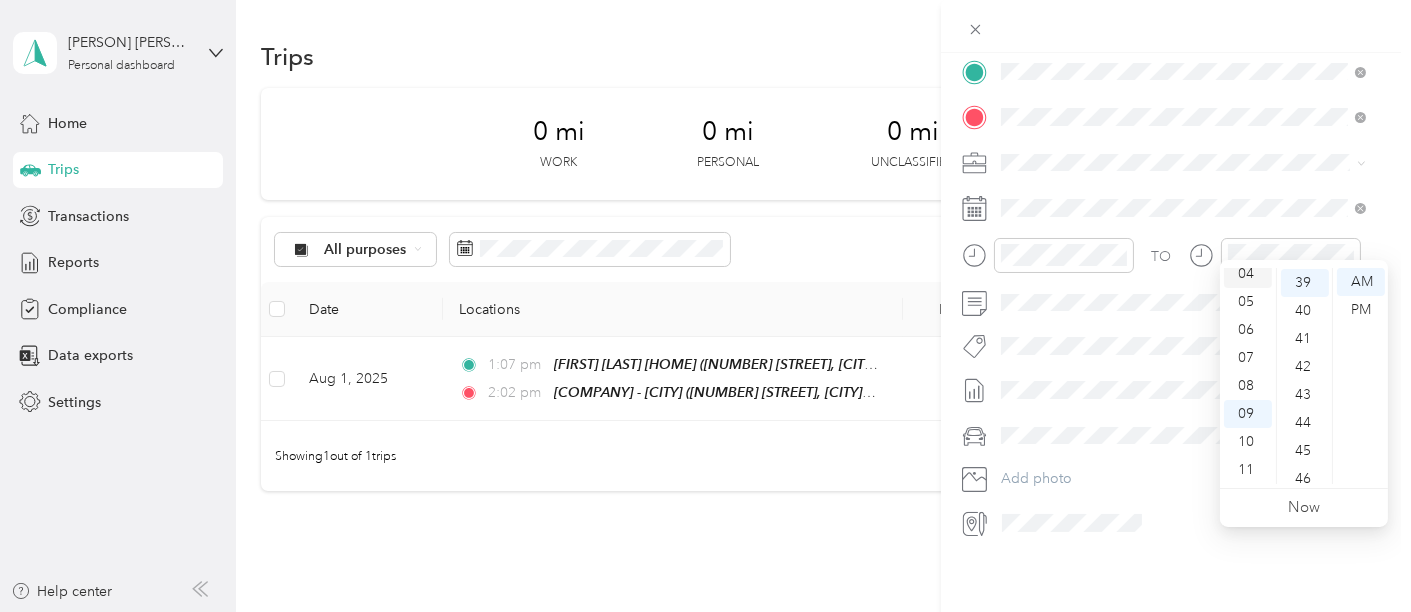 click on "04" at bounding box center [1248, 274] 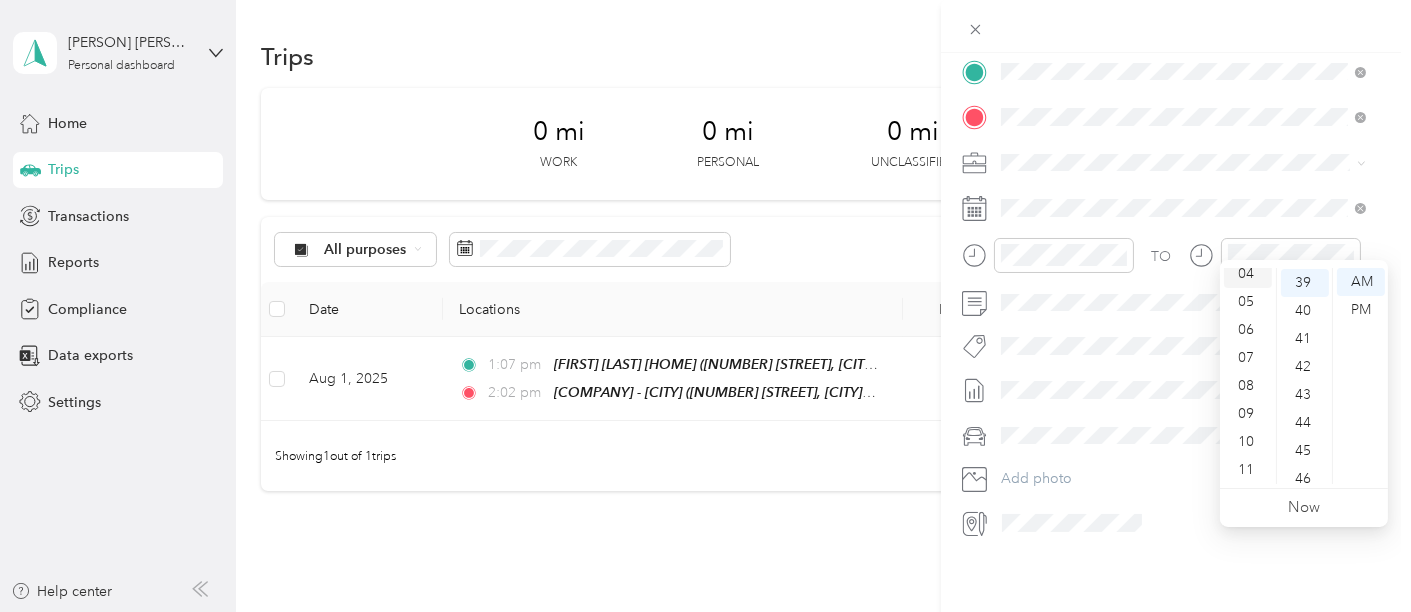 scroll, scrollTop: 111, scrollLeft: 0, axis: vertical 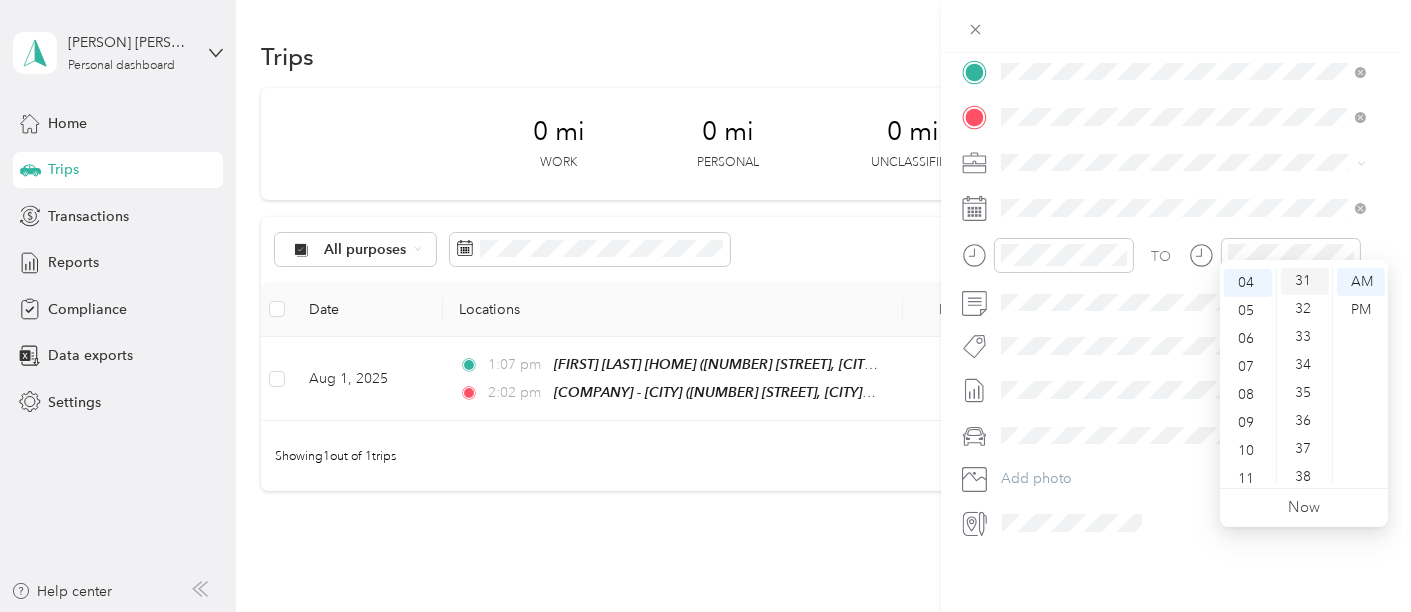 click on "31" at bounding box center [1305, 281] 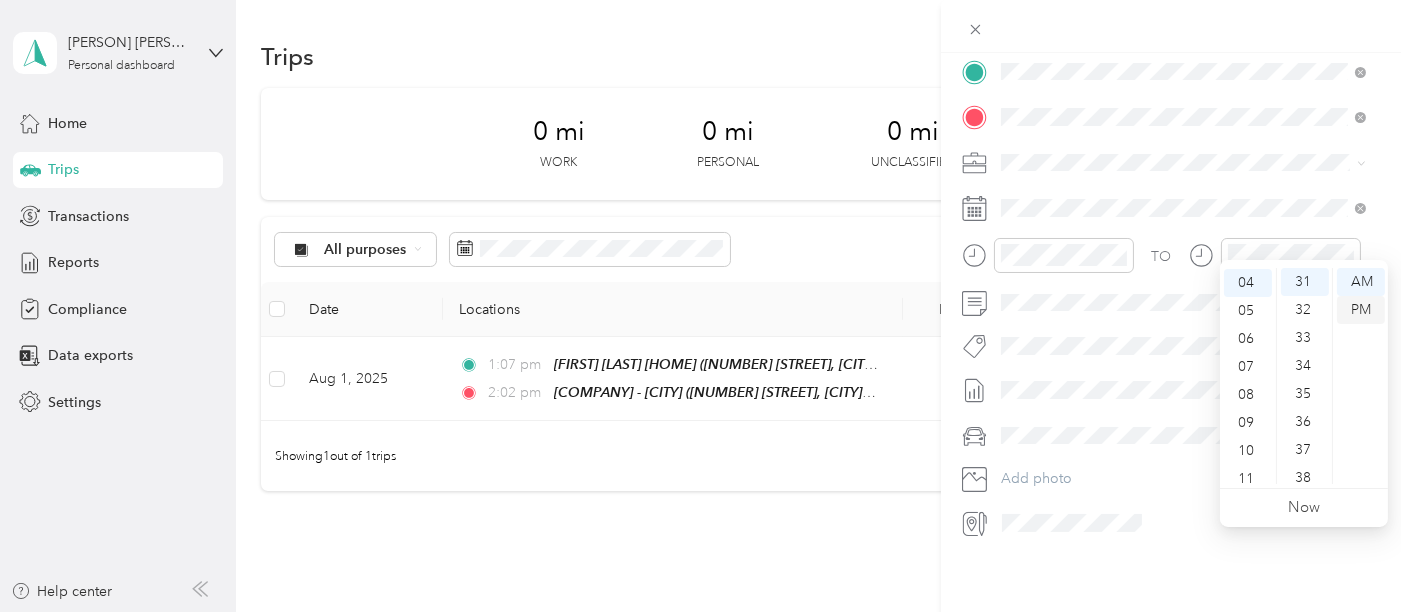 click on "PM" at bounding box center (1361, 310) 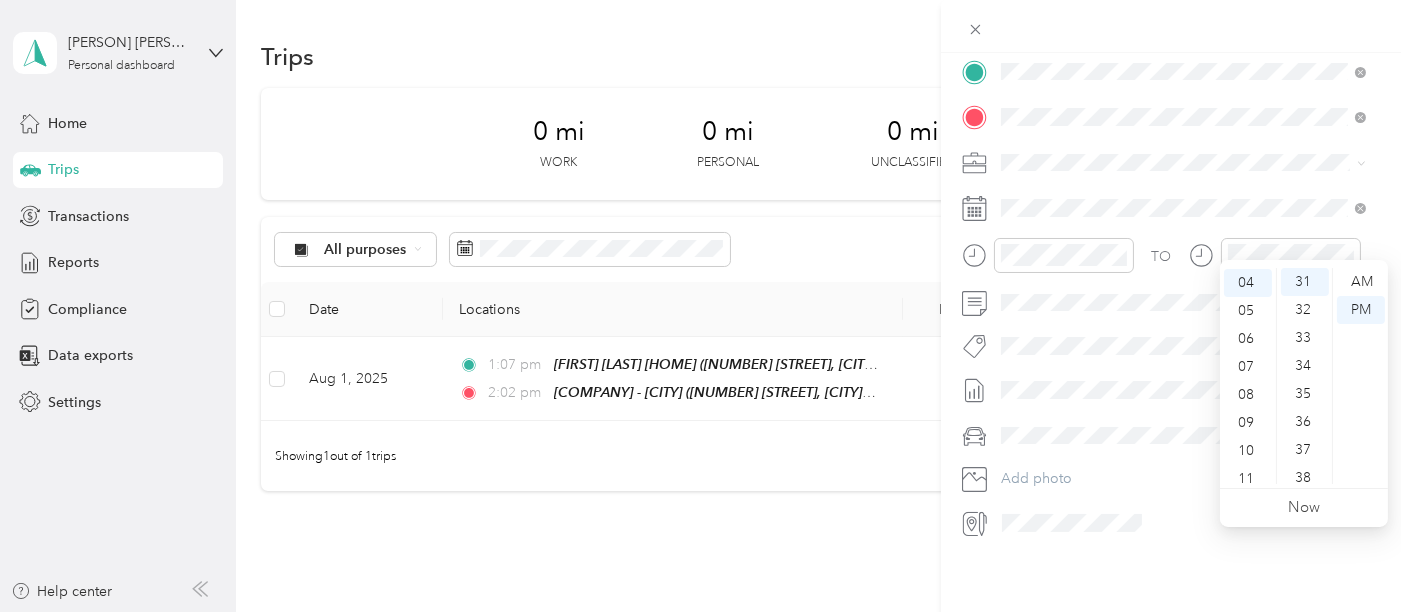 click on "New Trip Save This trip cannot be edited because it is either under review, approved, or paid. Contact your Team Manager to edit it. Miles ← Move left → Move right ↑ Move up ↓ Move down + Zoom in - Zoom out Home Jump left by 75% End Jump right by 75% Page Up Jump up by 75% Page Down Jump down by 75% Map Data Map data ©2025 Google, INEGI Map data ©2025 Google, INEGI 20 km  Click to toggle between metric and imperial units Terms Report a map error Edit route Calculate route Round trip TO Add photo" at bounding box center (1176, 92) 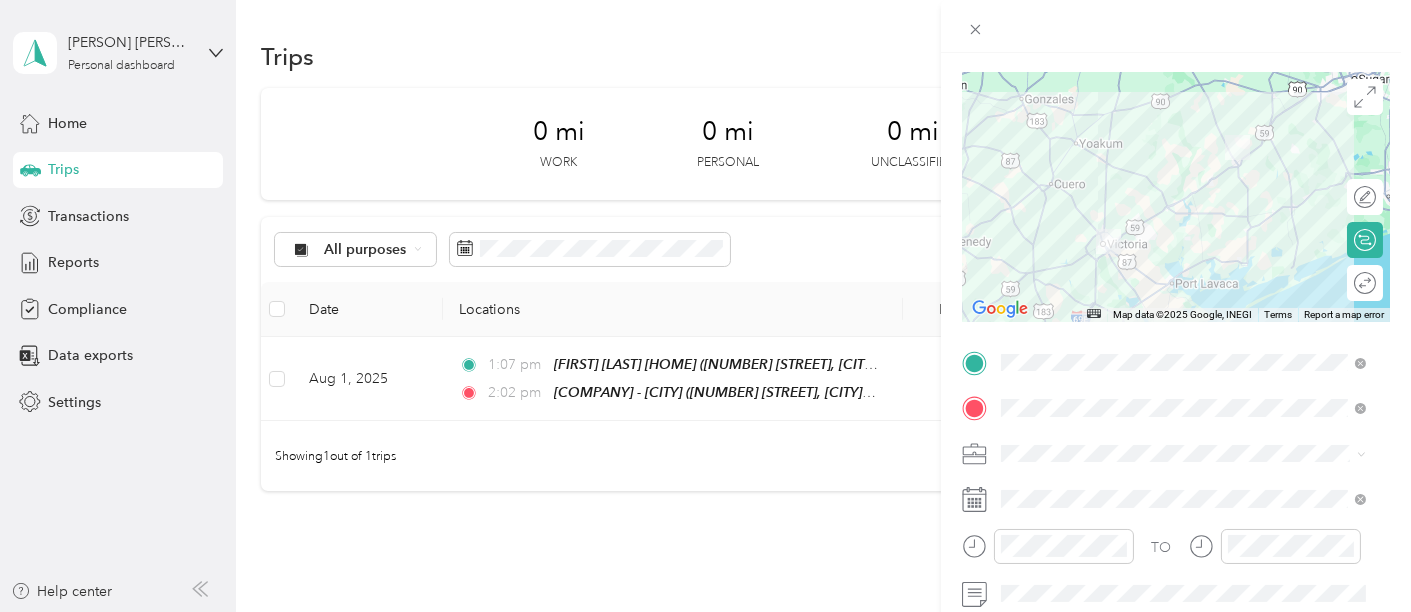 scroll, scrollTop: 0, scrollLeft: 0, axis: both 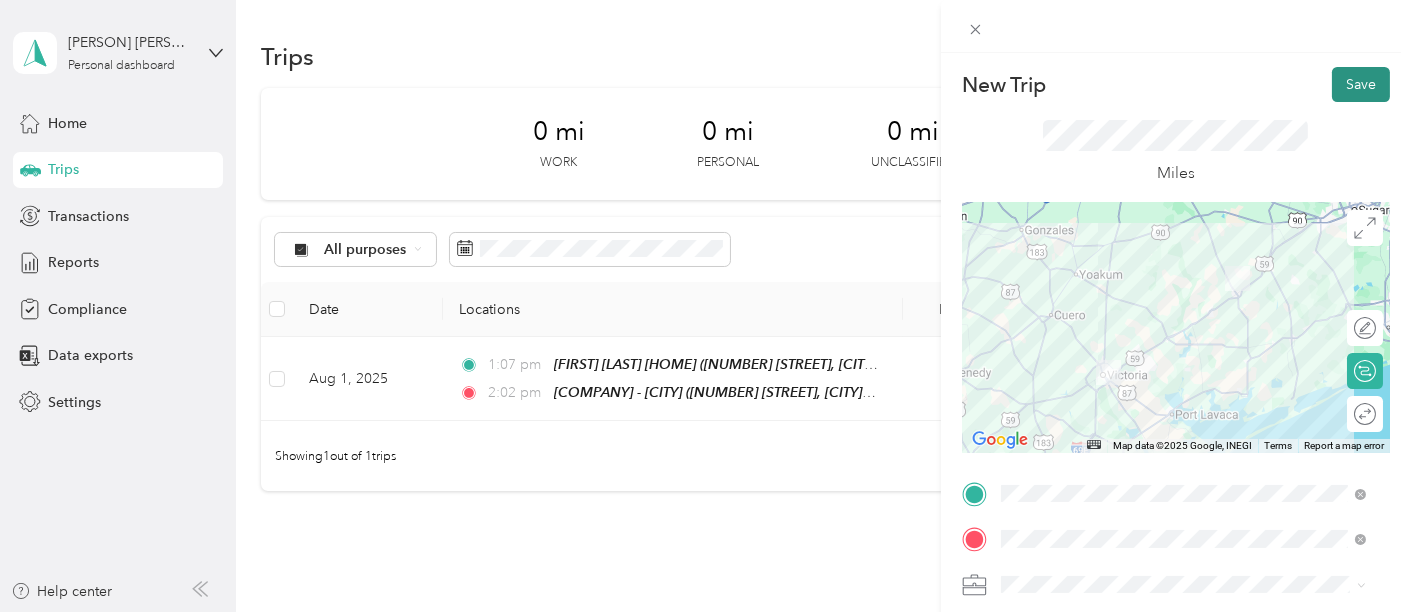 click on "Save" at bounding box center [1361, 84] 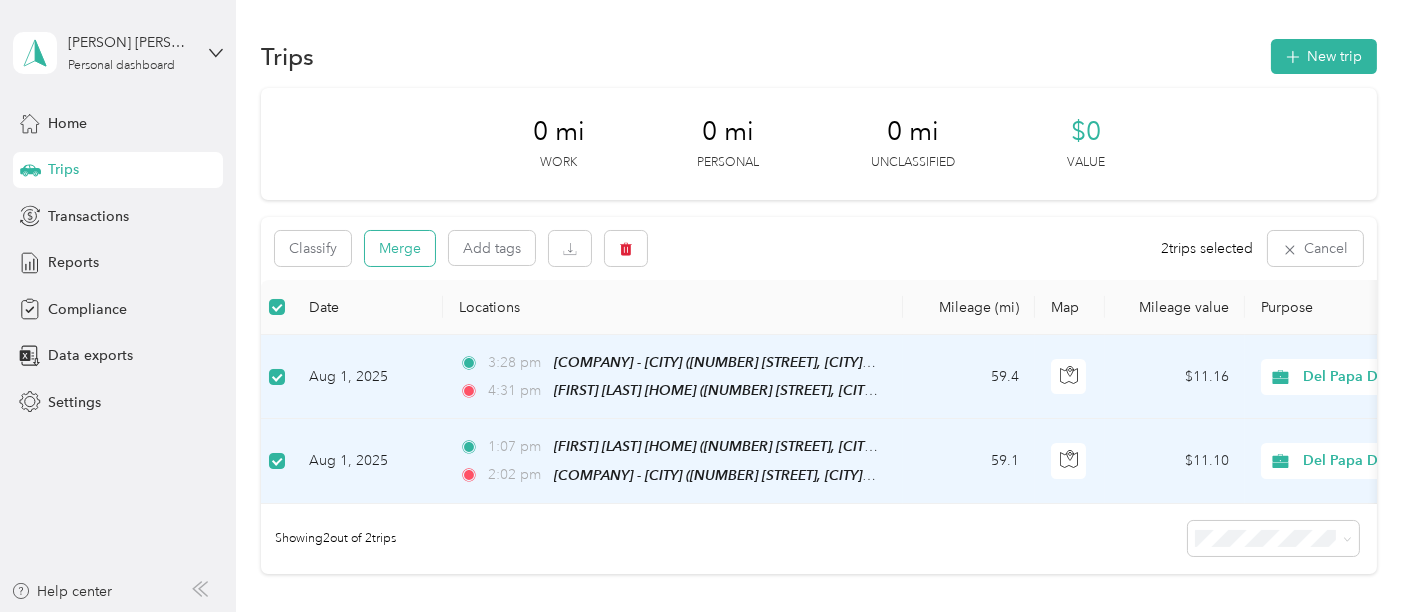click on "Merge" at bounding box center [400, 248] 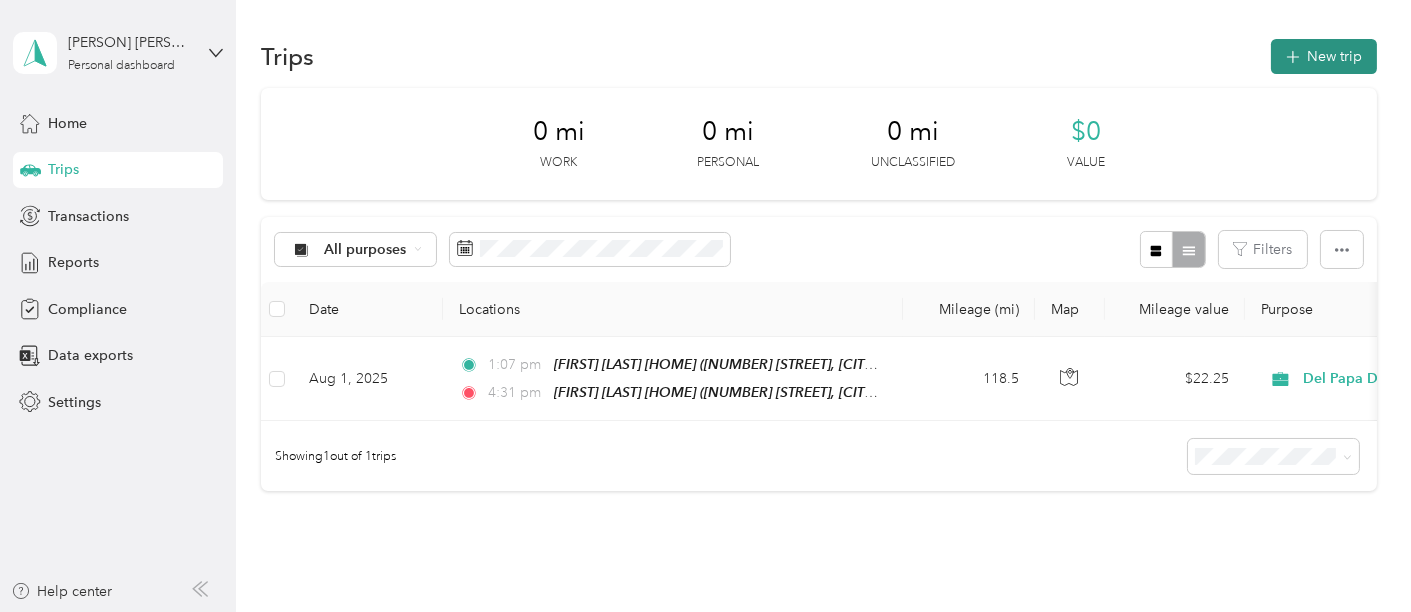 click on "New trip" at bounding box center [1324, 56] 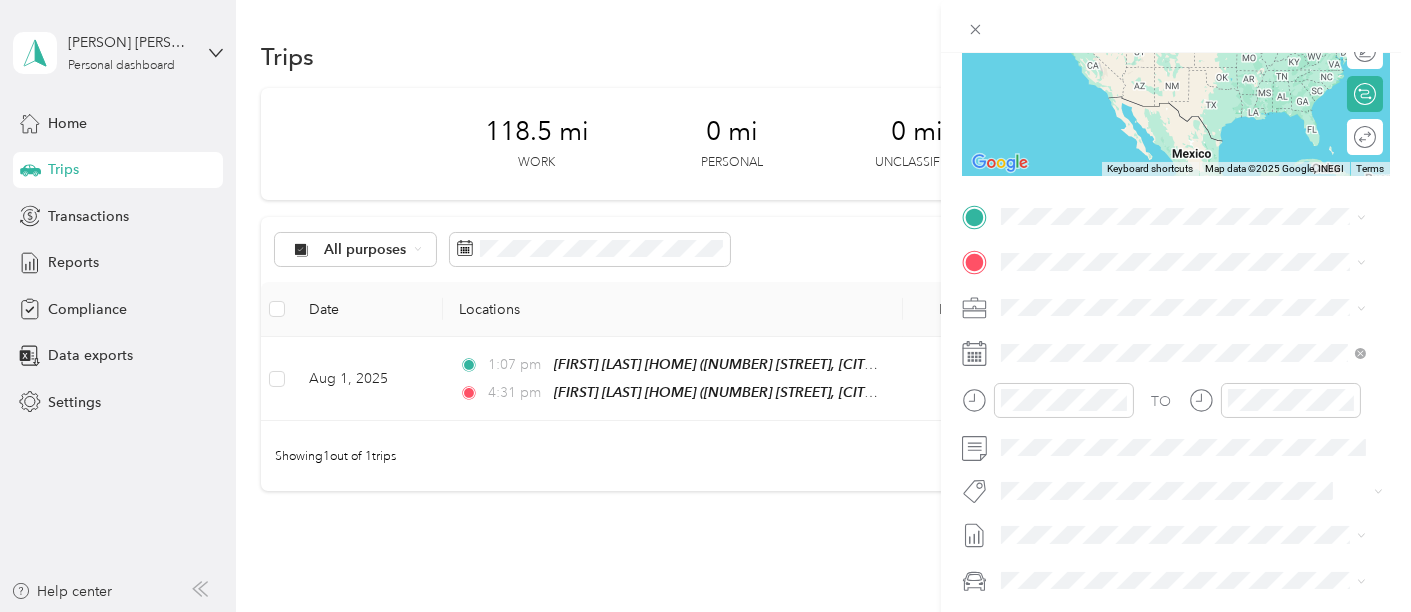 scroll, scrollTop: 333, scrollLeft: 0, axis: vertical 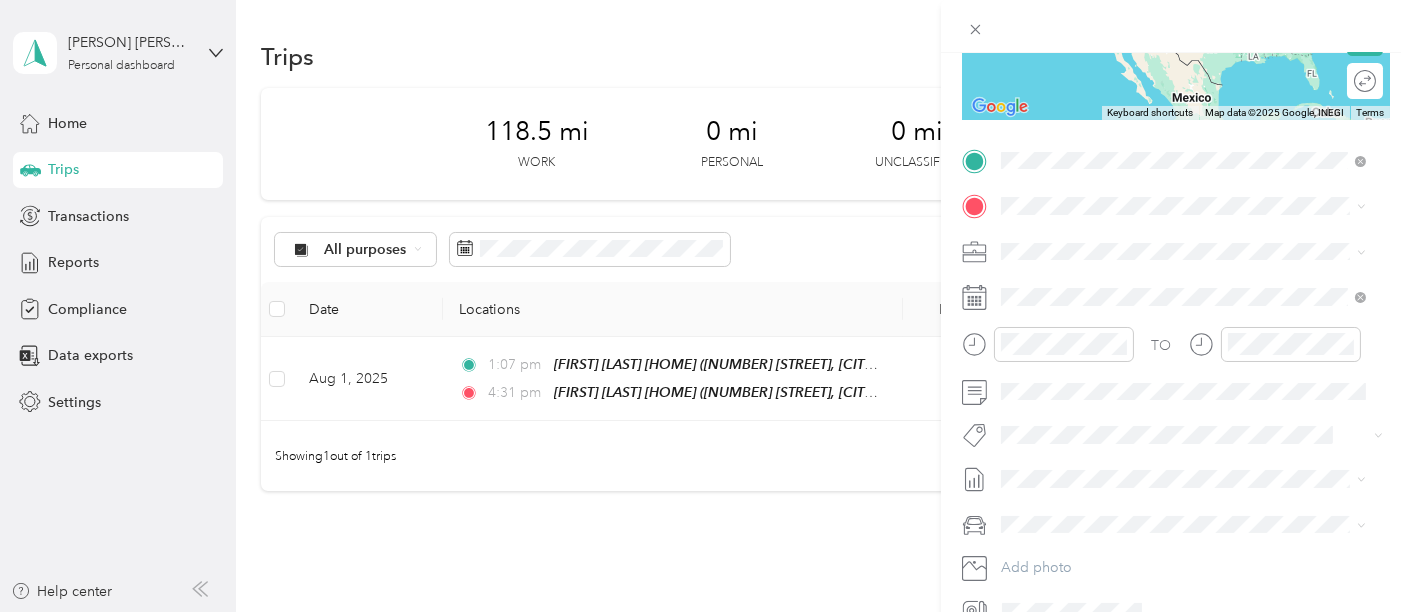 click on "[NUMBER] [STREET], [POSTAL_CODE], [CITY], [STATE], [COUNTRY]" at bounding box center (1184, 272) 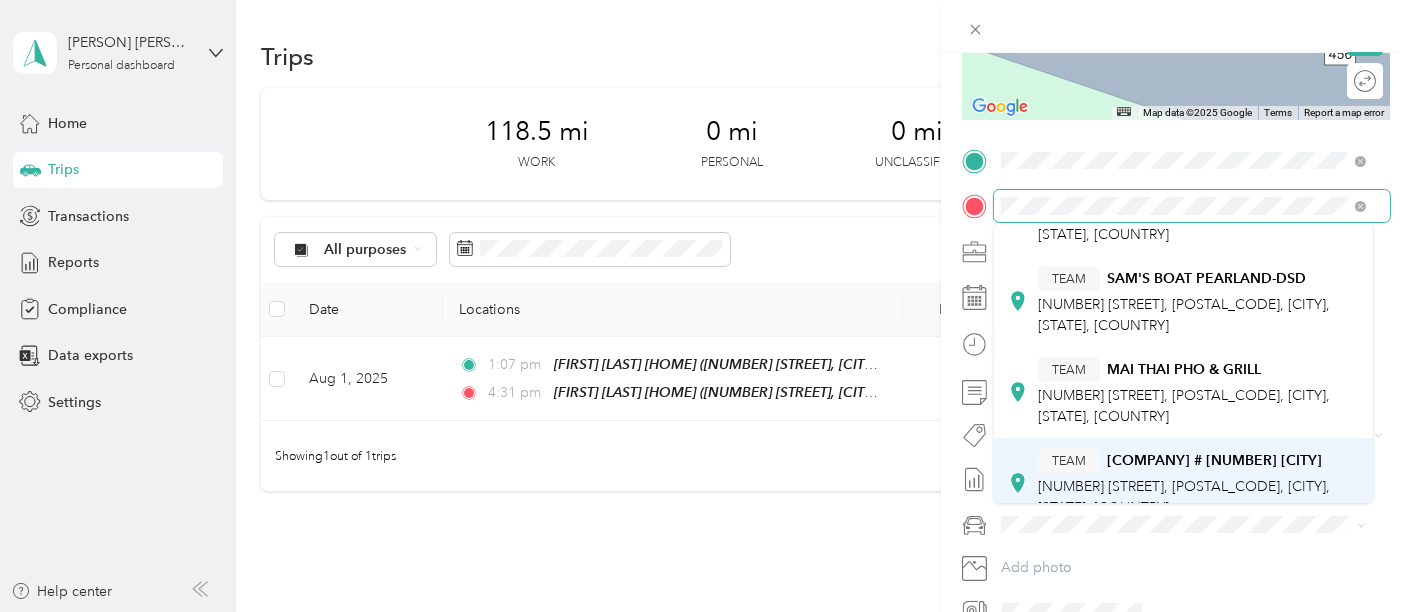 scroll, scrollTop: 0, scrollLeft: 0, axis: both 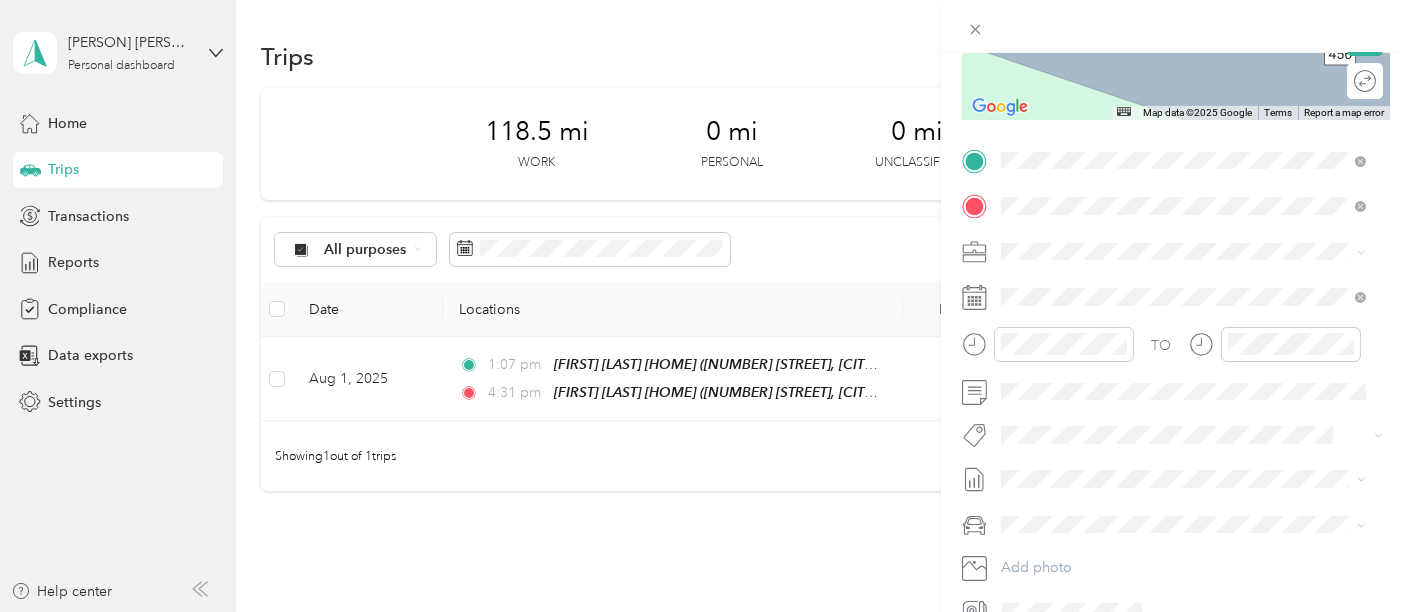 click on "[NUMBER] [STREET], [POSTAL_CODE], [CITY], [STATE], [COUNTRY]" at bounding box center (1184, 324) 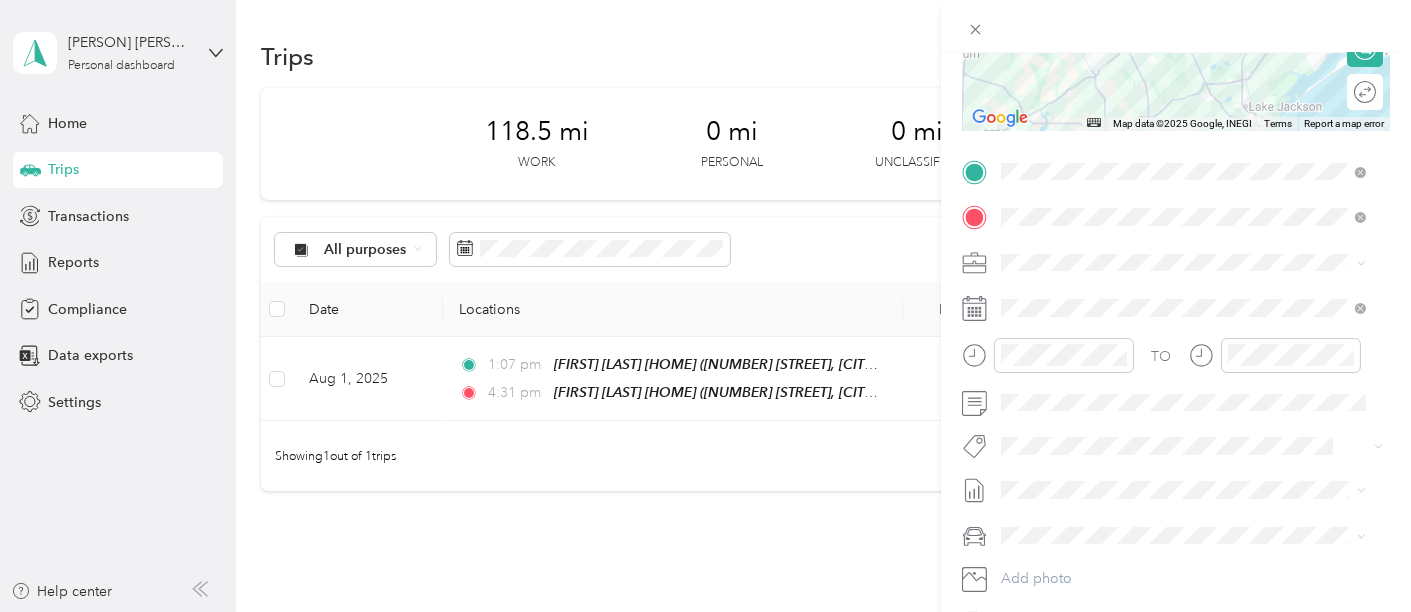 scroll, scrollTop: 333, scrollLeft: 0, axis: vertical 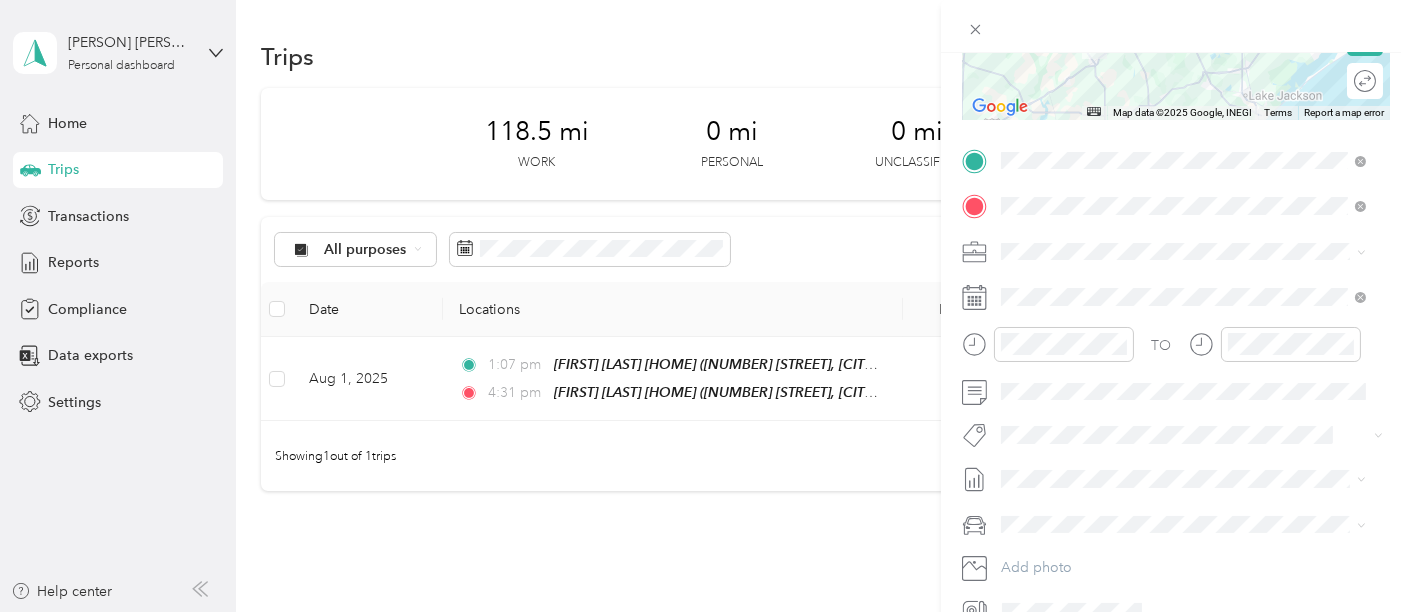 click on "Del Papa Distributing" at bounding box center [1074, 279] 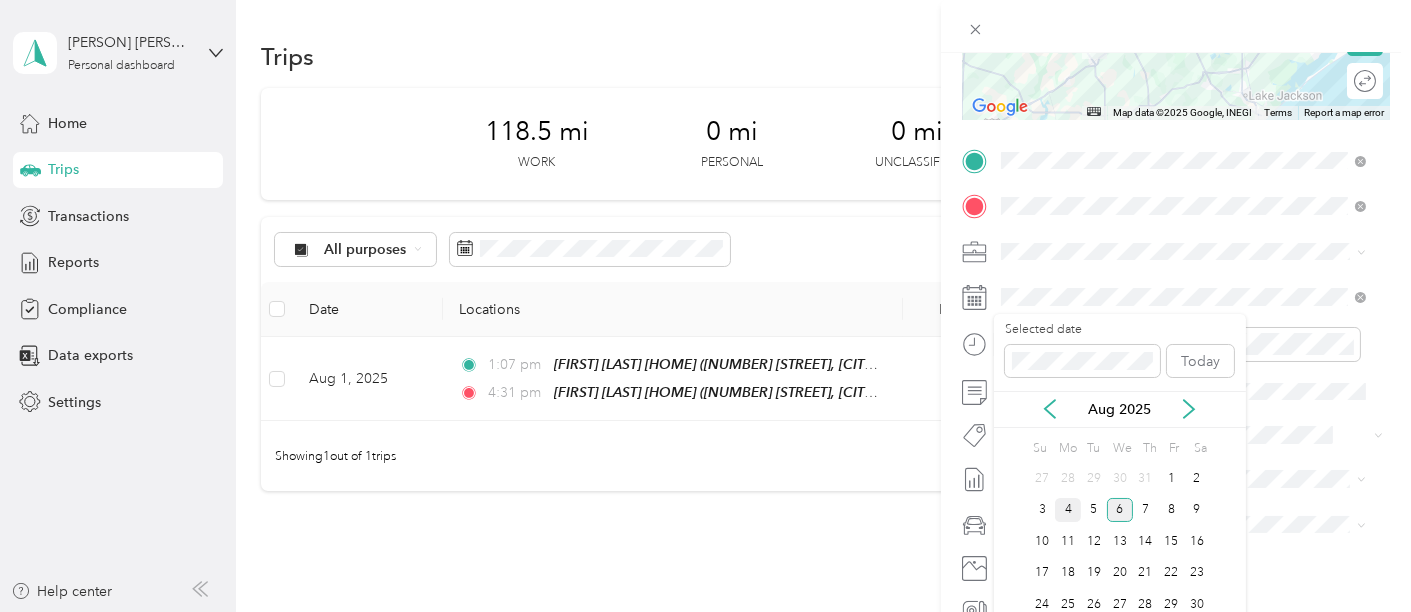 click on "4" at bounding box center [1068, 510] 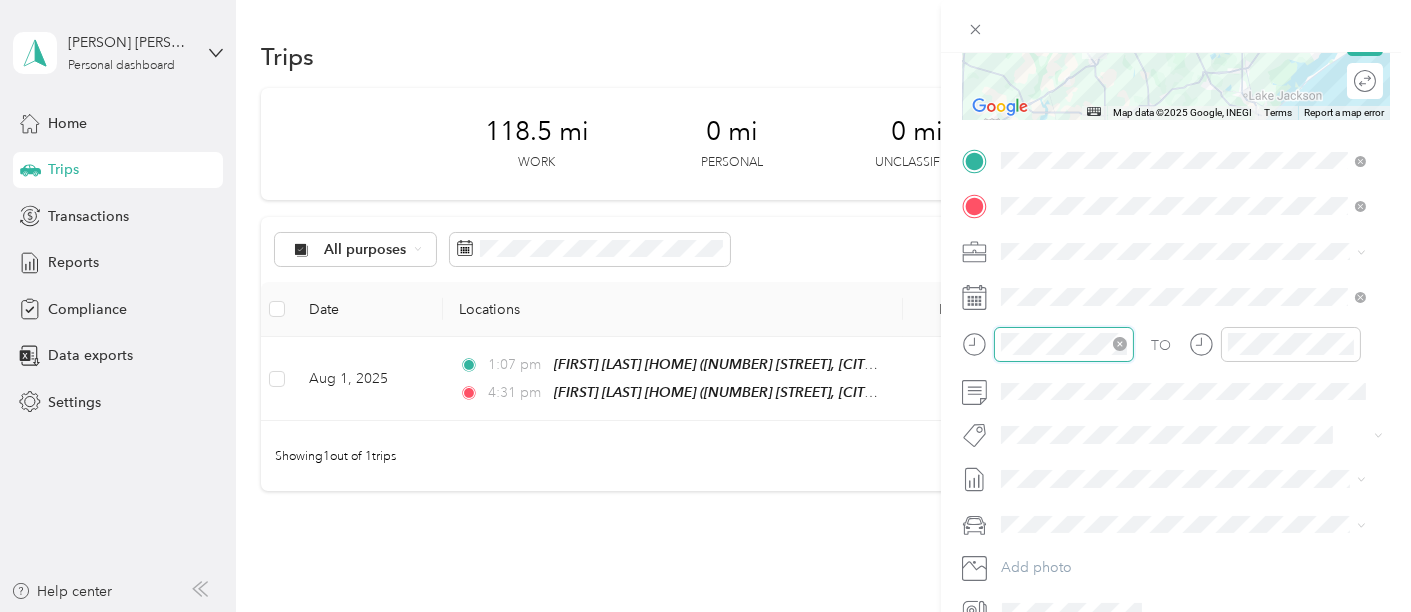 scroll, scrollTop: 1176, scrollLeft: 0, axis: vertical 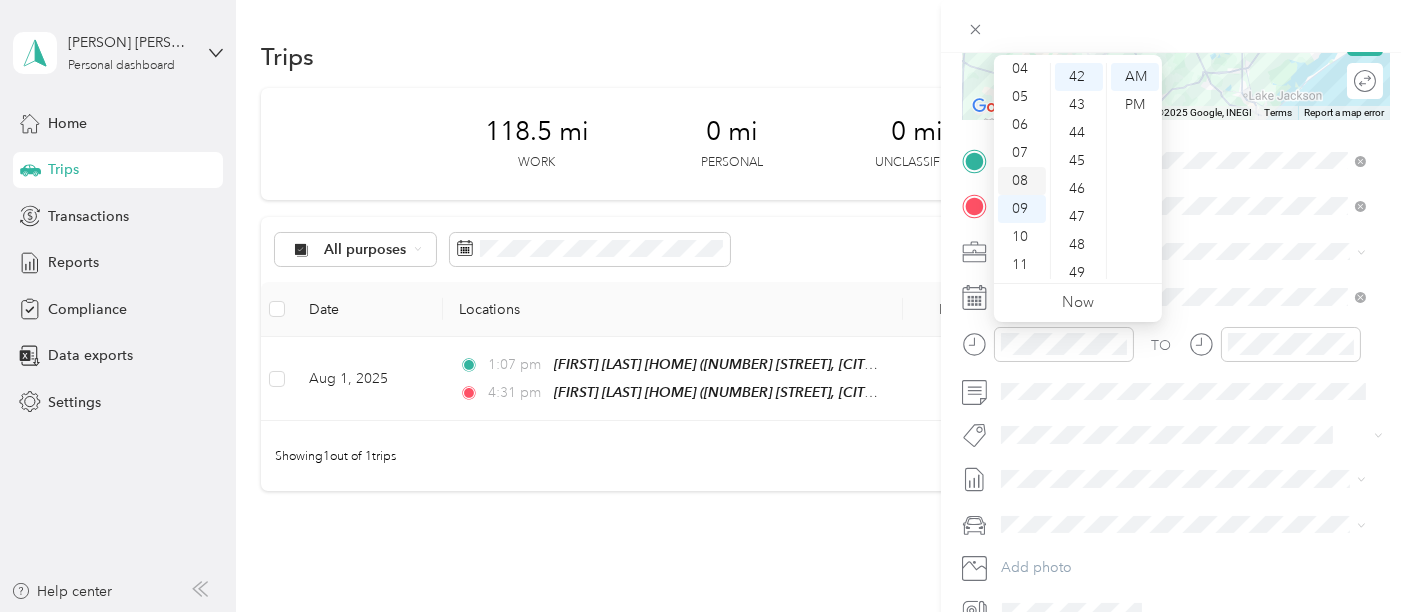 click on "08" at bounding box center [1022, 181] 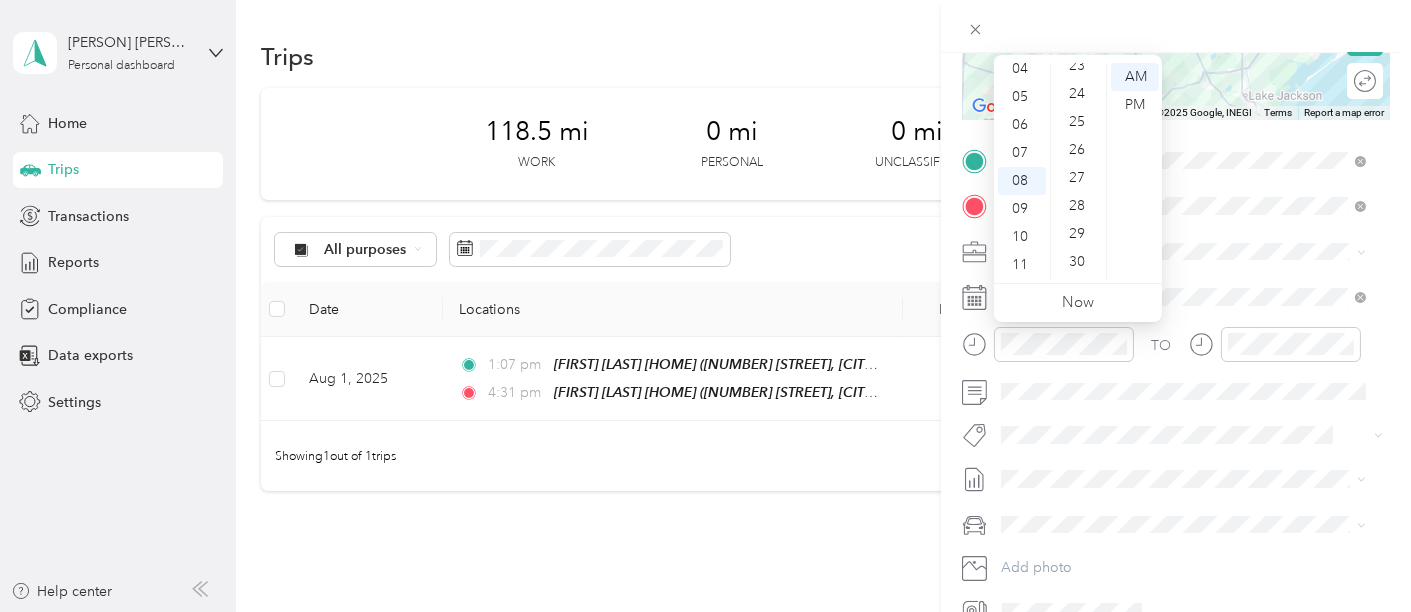 scroll, scrollTop: 620, scrollLeft: 0, axis: vertical 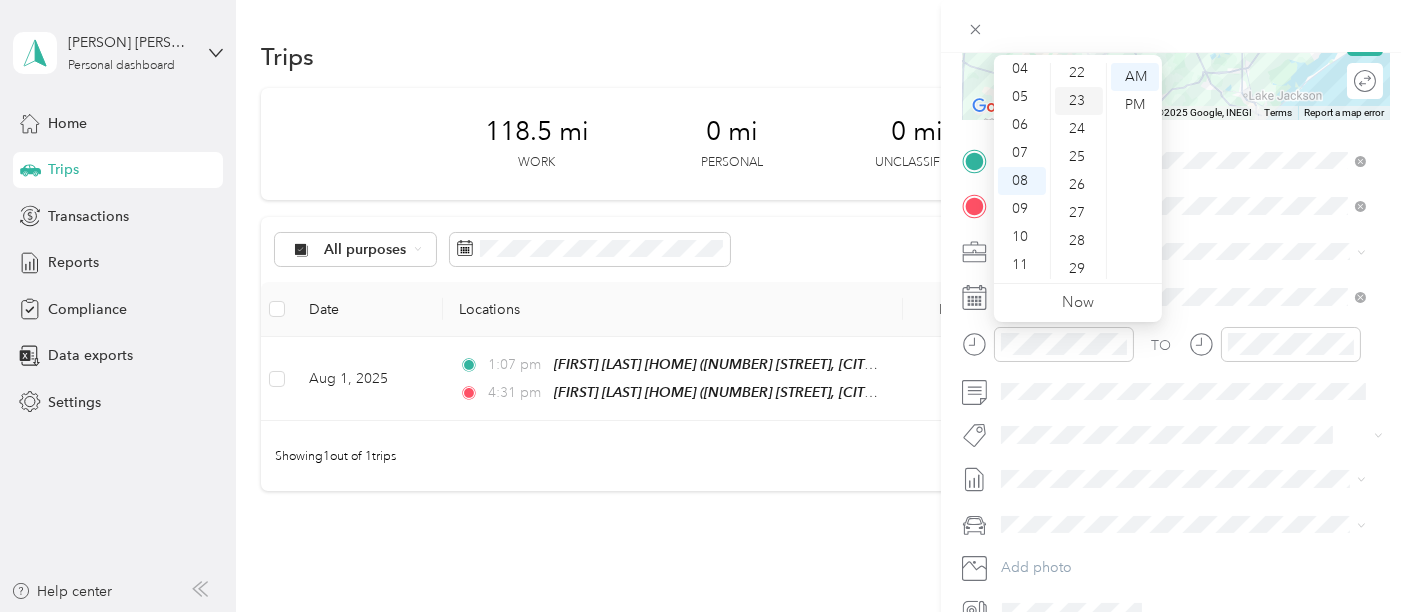 click on "23" at bounding box center [1079, 101] 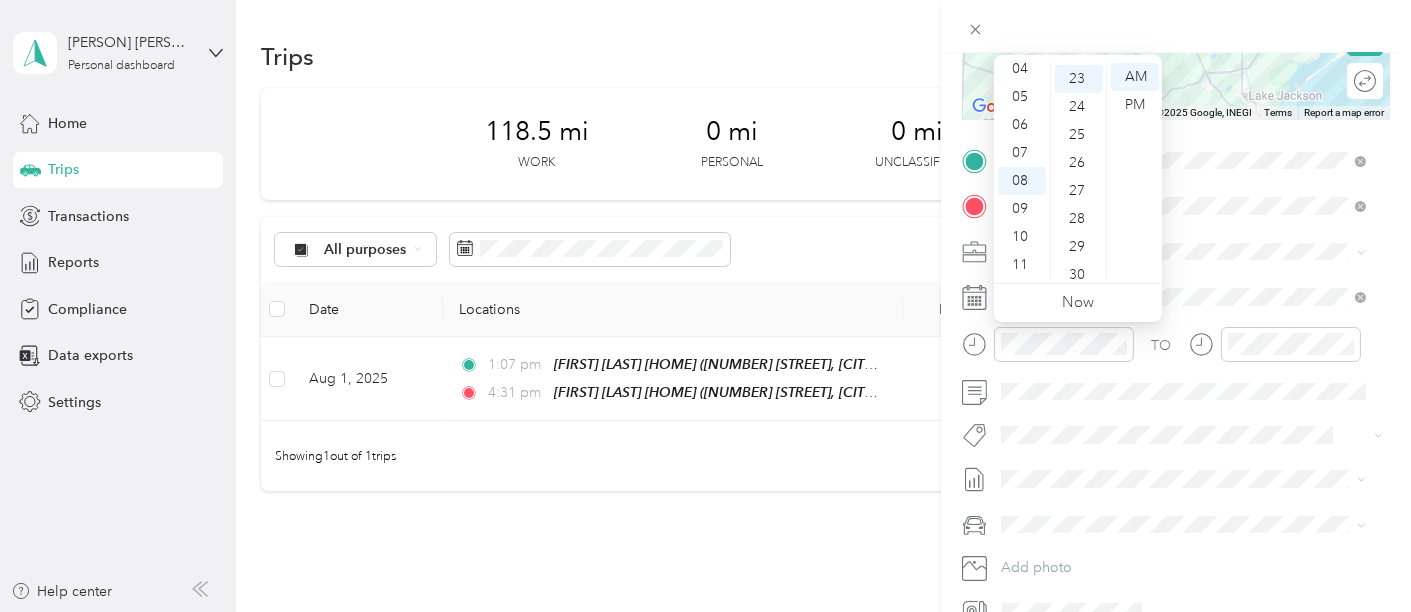 scroll, scrollTop: 643, scrollLeft: 0, axis: vertical 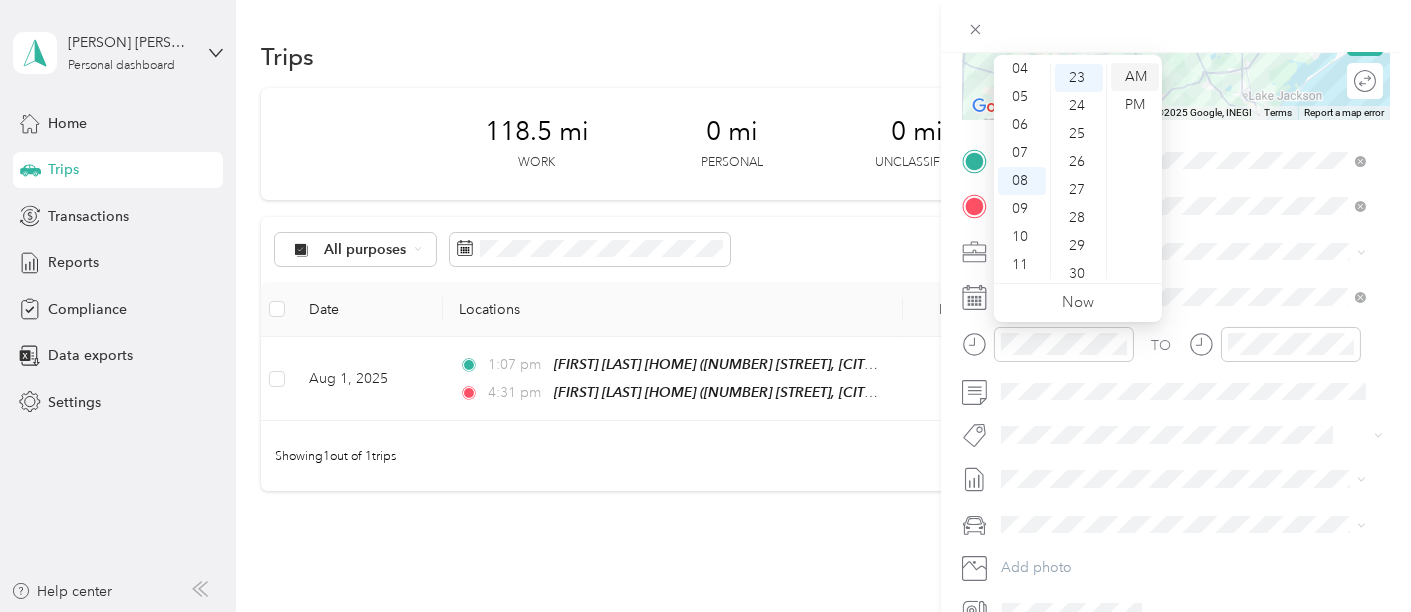click on "AM" at bounding box center [1135, 77] 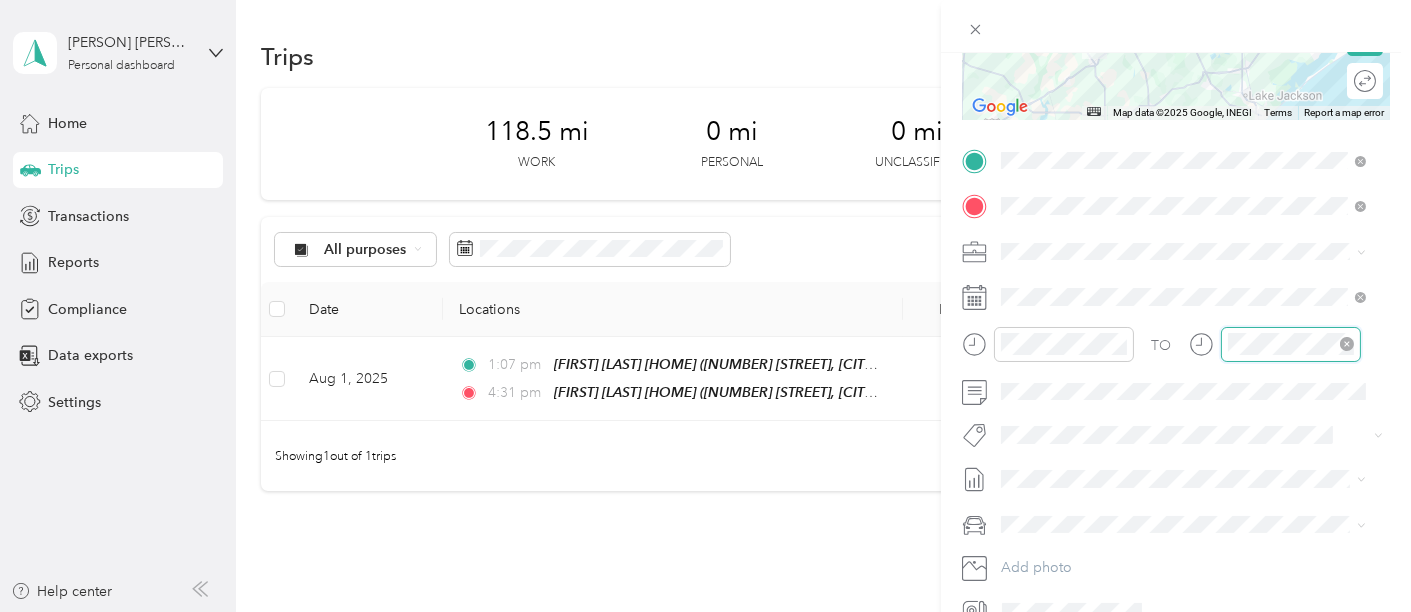 scroll, scrollTop: 1176, scrollLeft: 0, axis: vertical 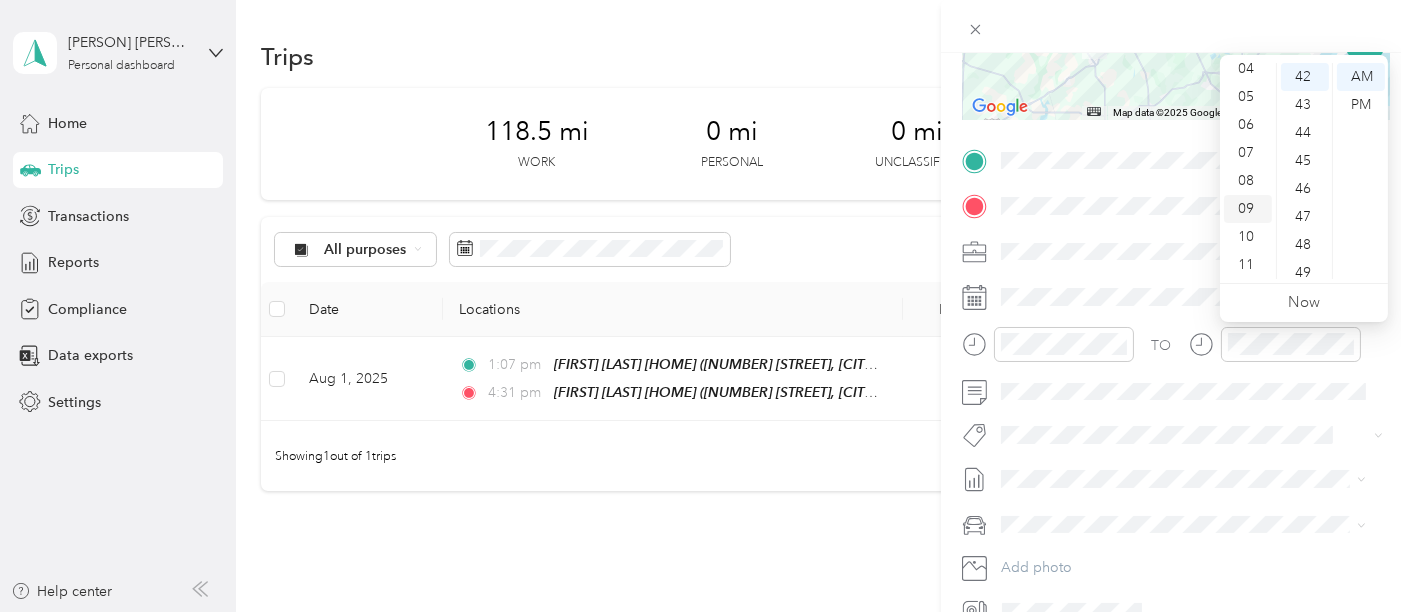 click on "09" at bounding box center [1248, 209] 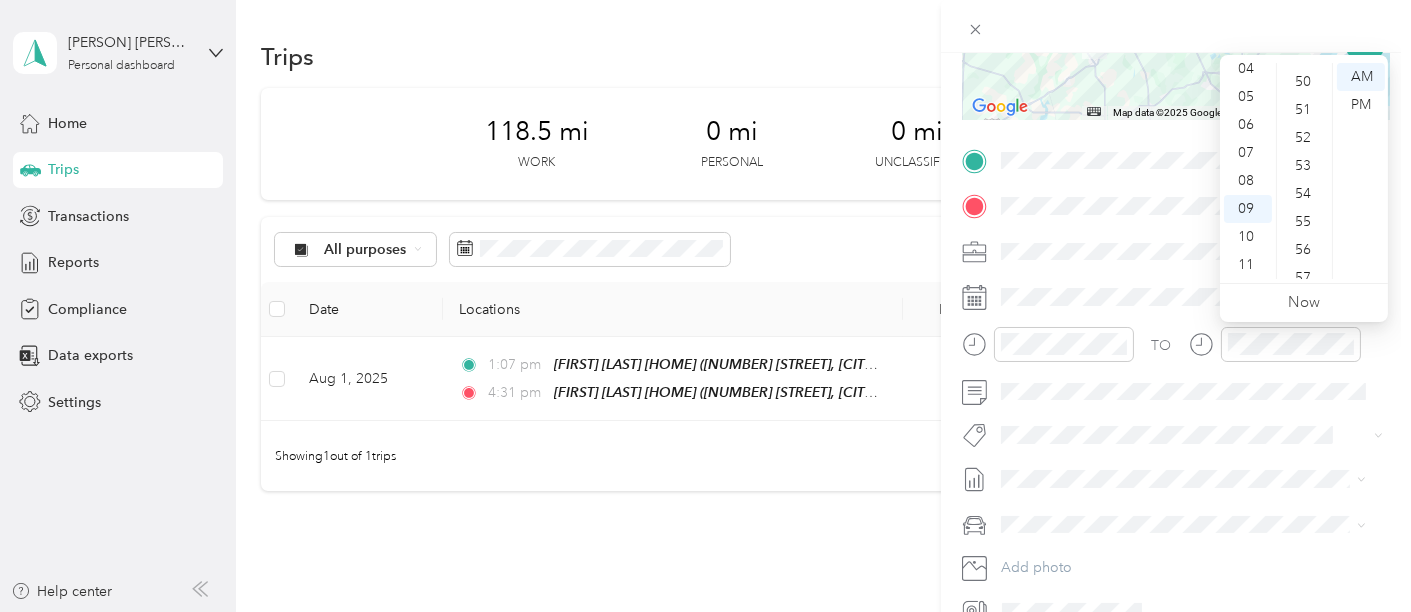 scroll, scrollTop: 1398, scrollLeft: 0, axis: vertical 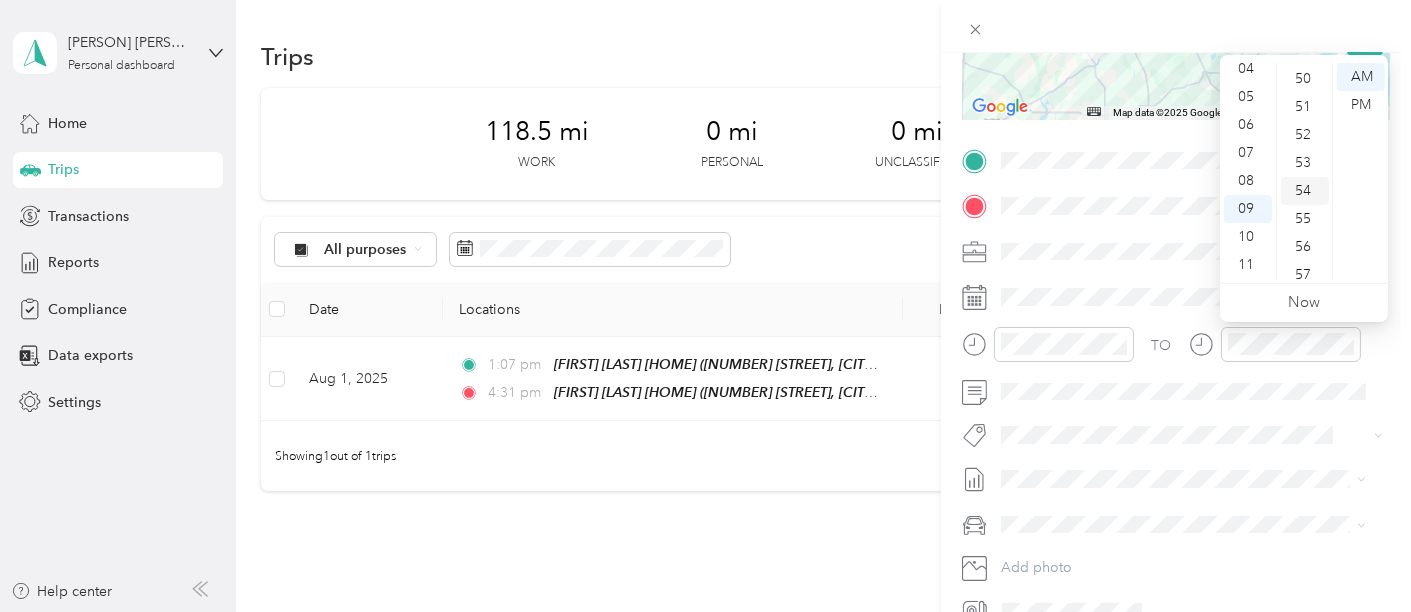 click on "54" at bounding box center (1305, 191) 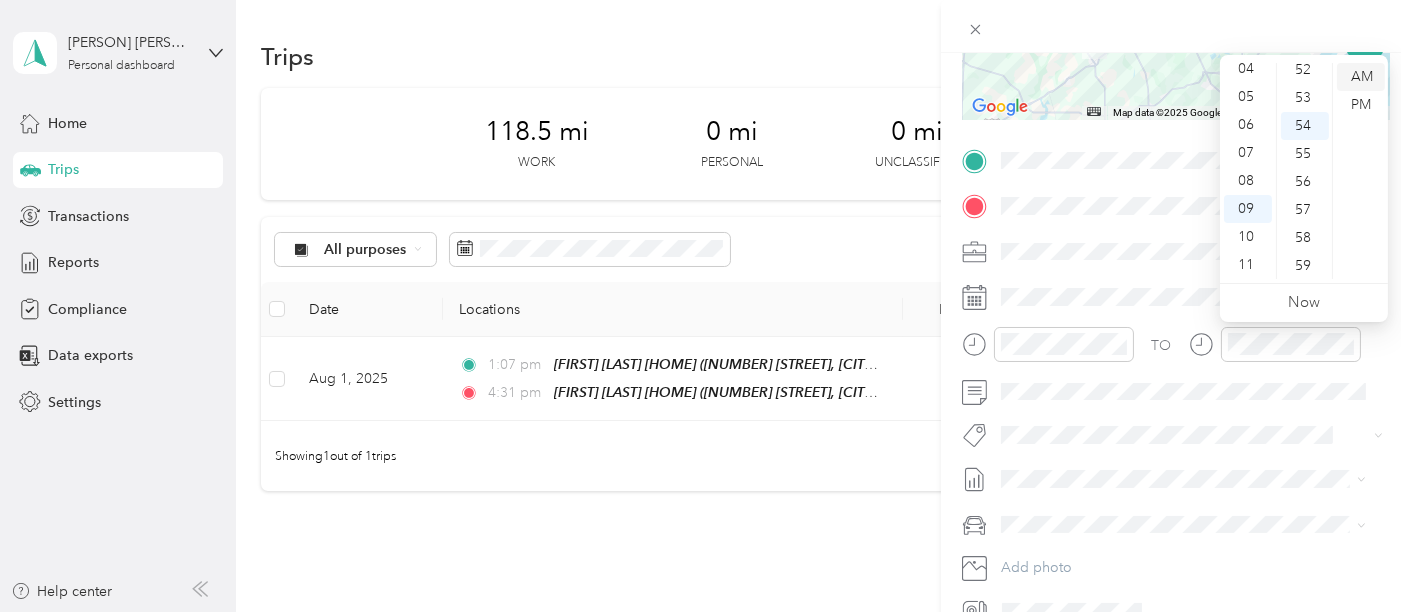 click on "AM" at bounding box center [1361, 77] 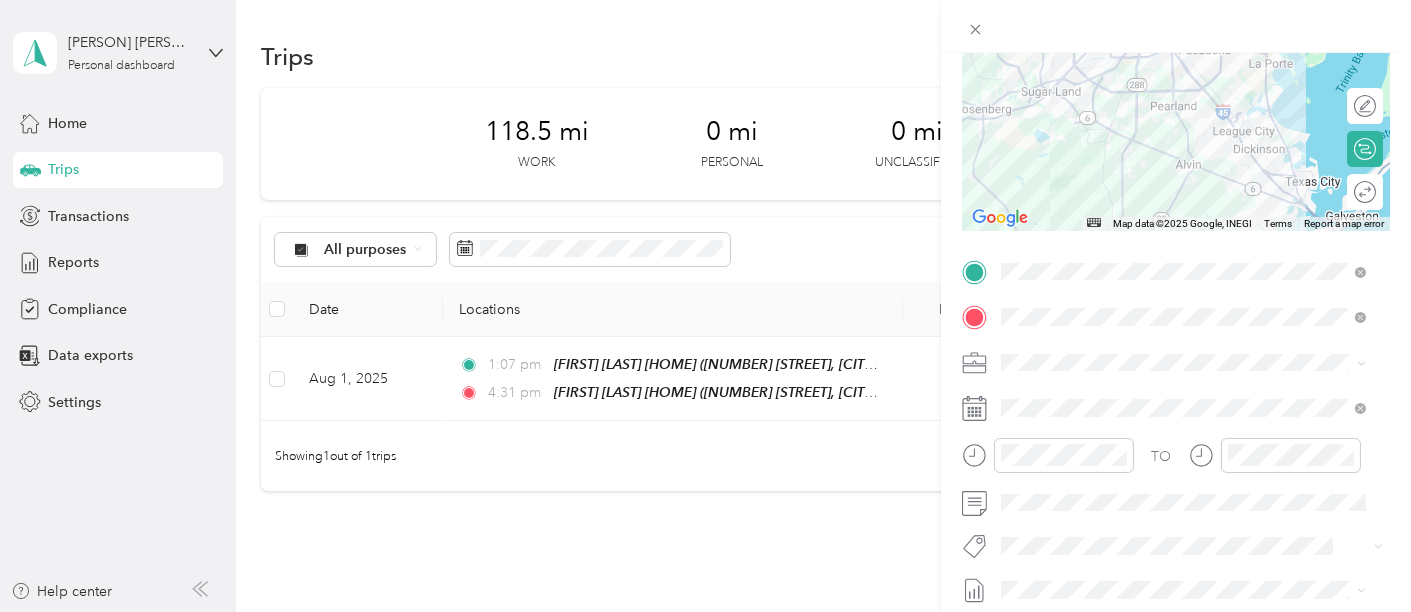 scroll, scrollTop: 0, scrollLeft: 0, axis: both 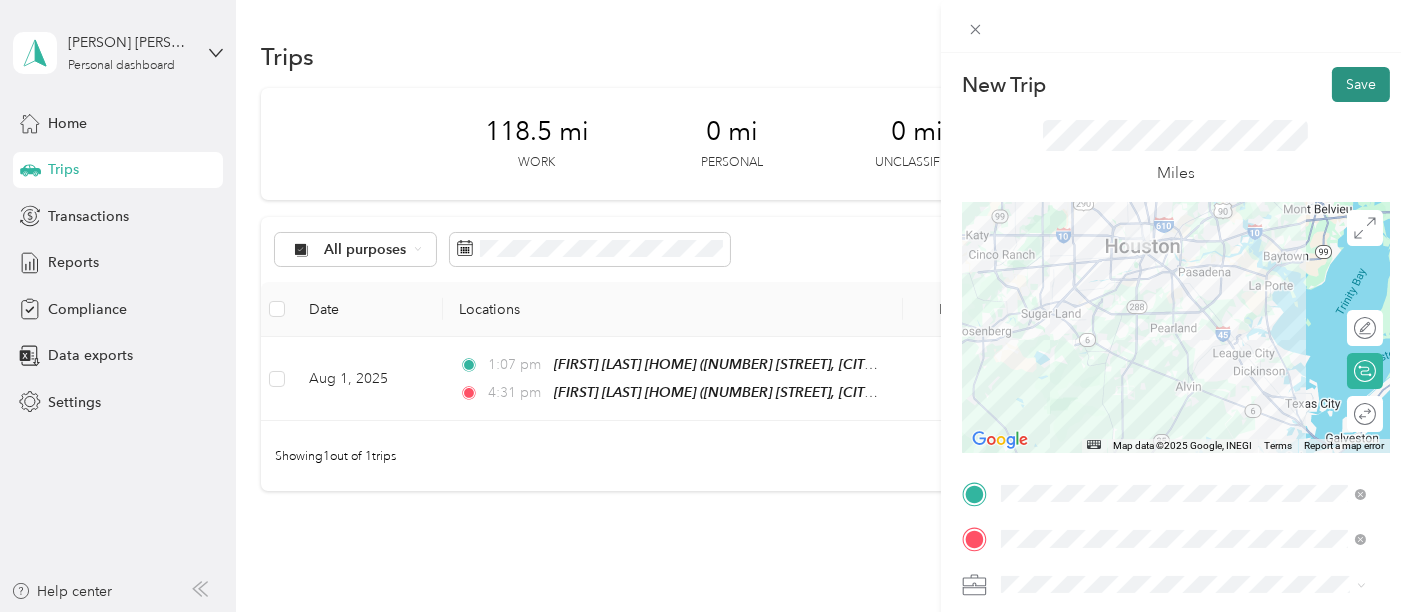 click on "Save" at bounding box center [1361, 84] 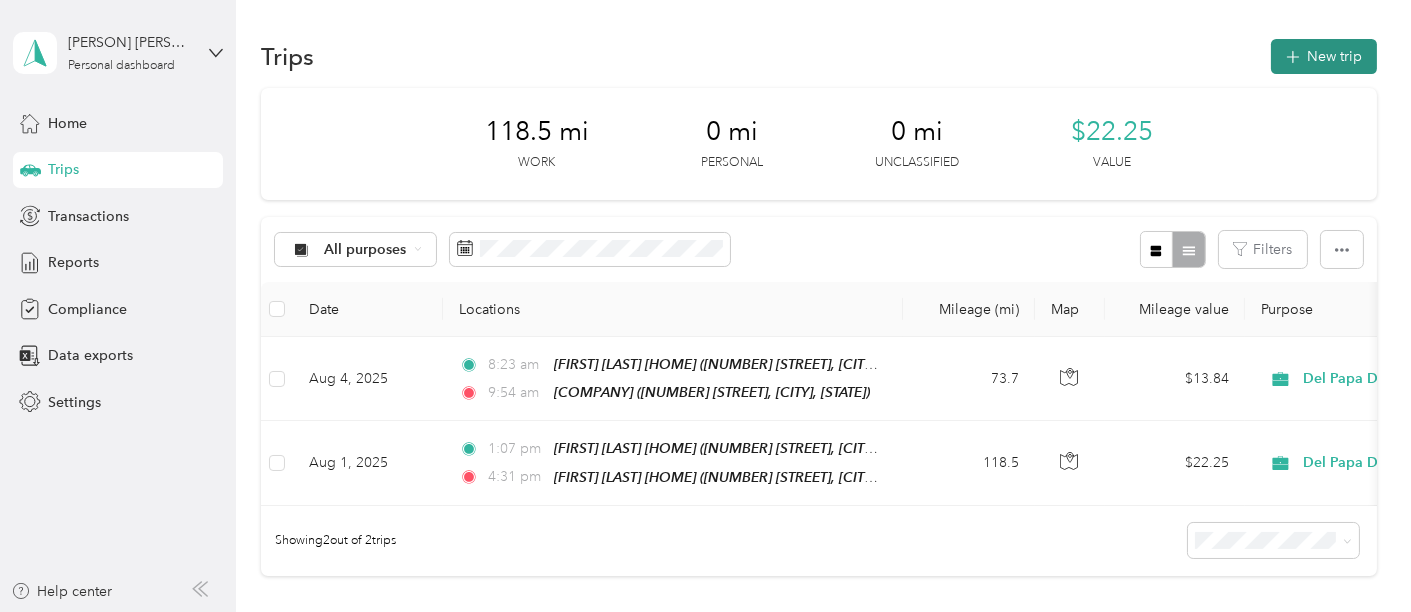 click on "New trip" at bounding box center [1324, 56] 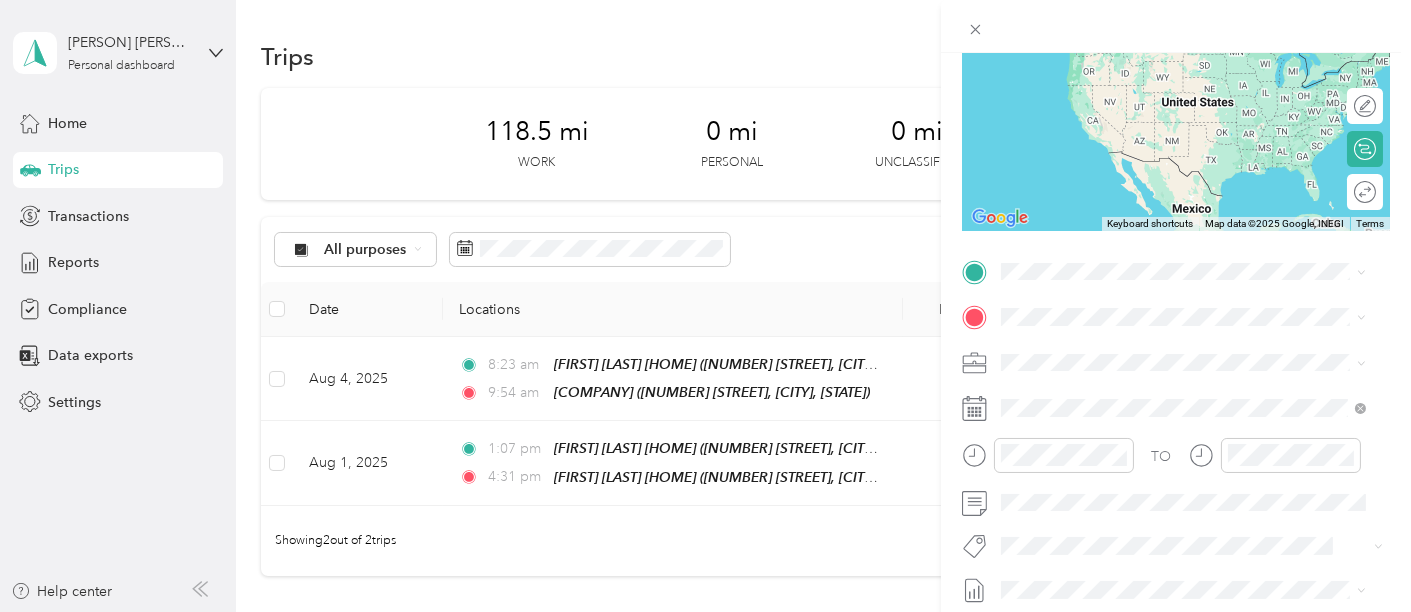 scroll, scrollTop: 333, scrollLeft: 0, axis: vertical 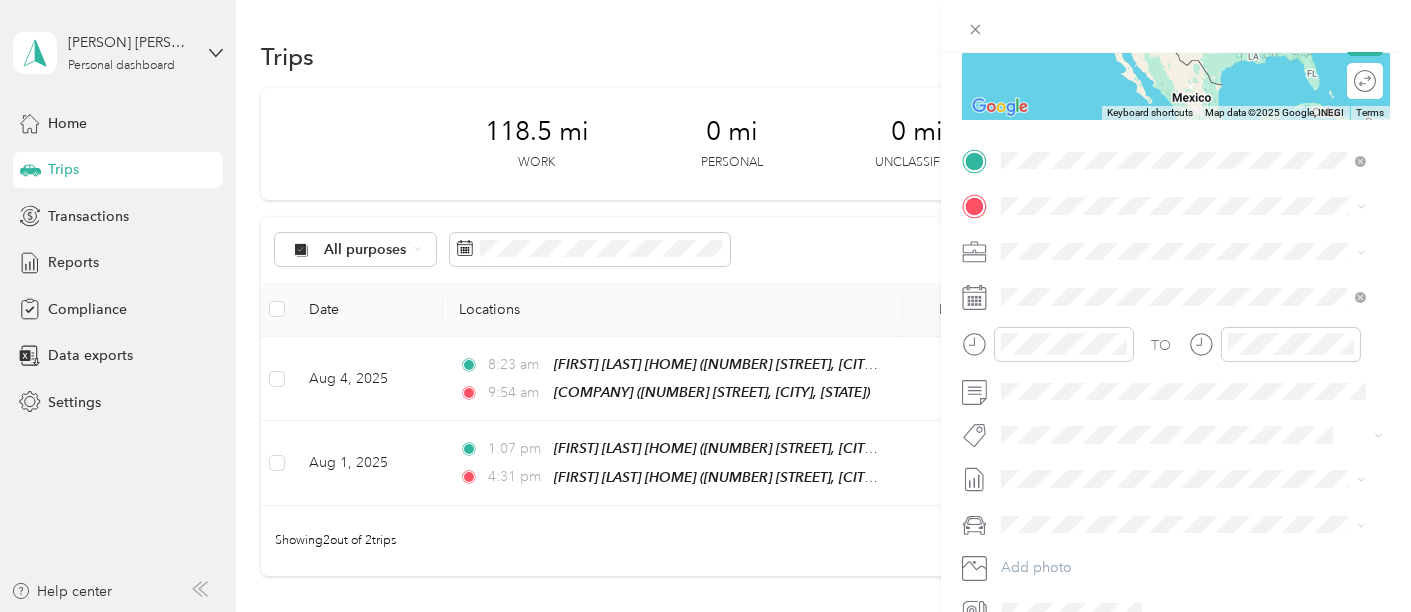 click on "[COMPANY] [COMPANY] [NUMBER] [STREET], [POSTAL_CODE], [CITY], [STATE], [COUNTRY]" at bounding box center [1198, 265] 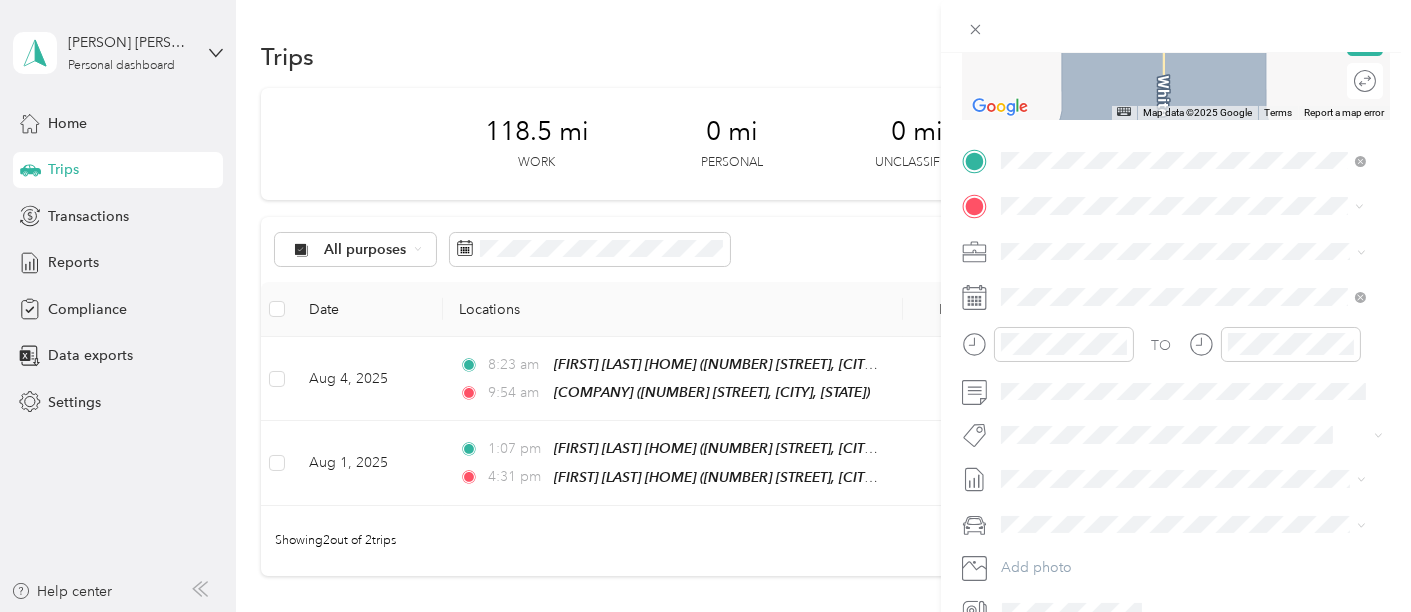 click on "[NUMBER] [STREET], [POSTAL_CODE], [CITY], [STATE], [COUNTRY]" at bounding box center [1184, 317] 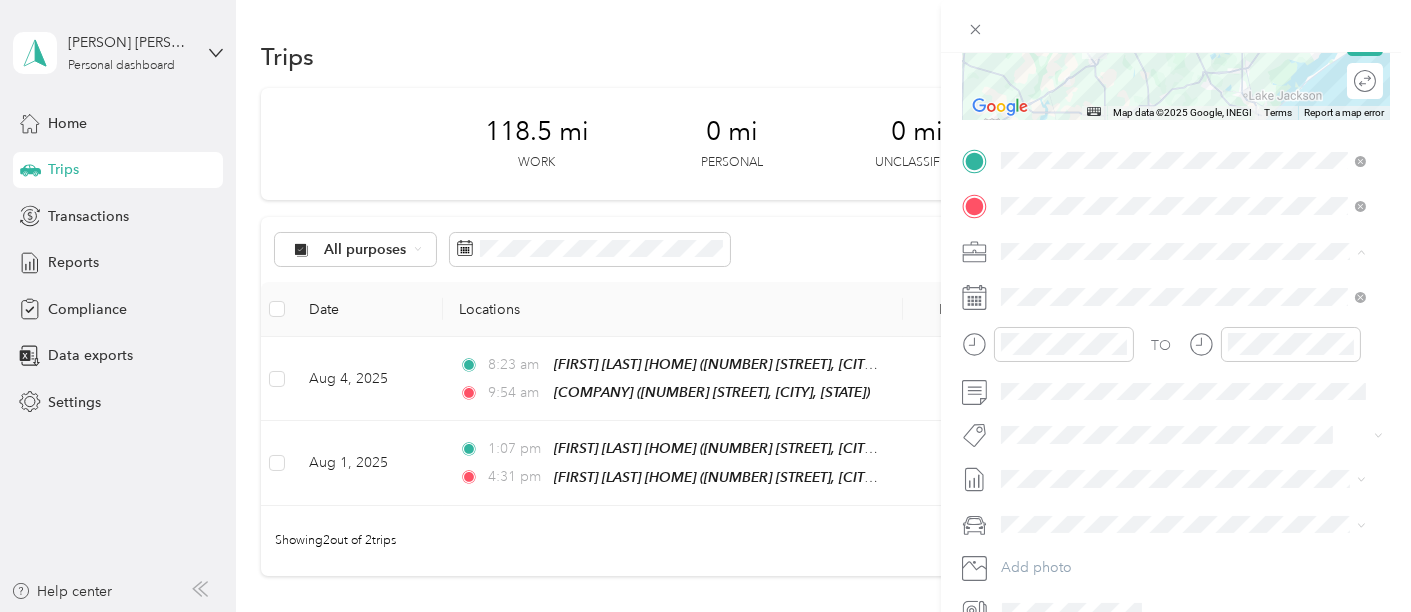 click on "Del Papa Distributing" at bounding box center (1074, 285) 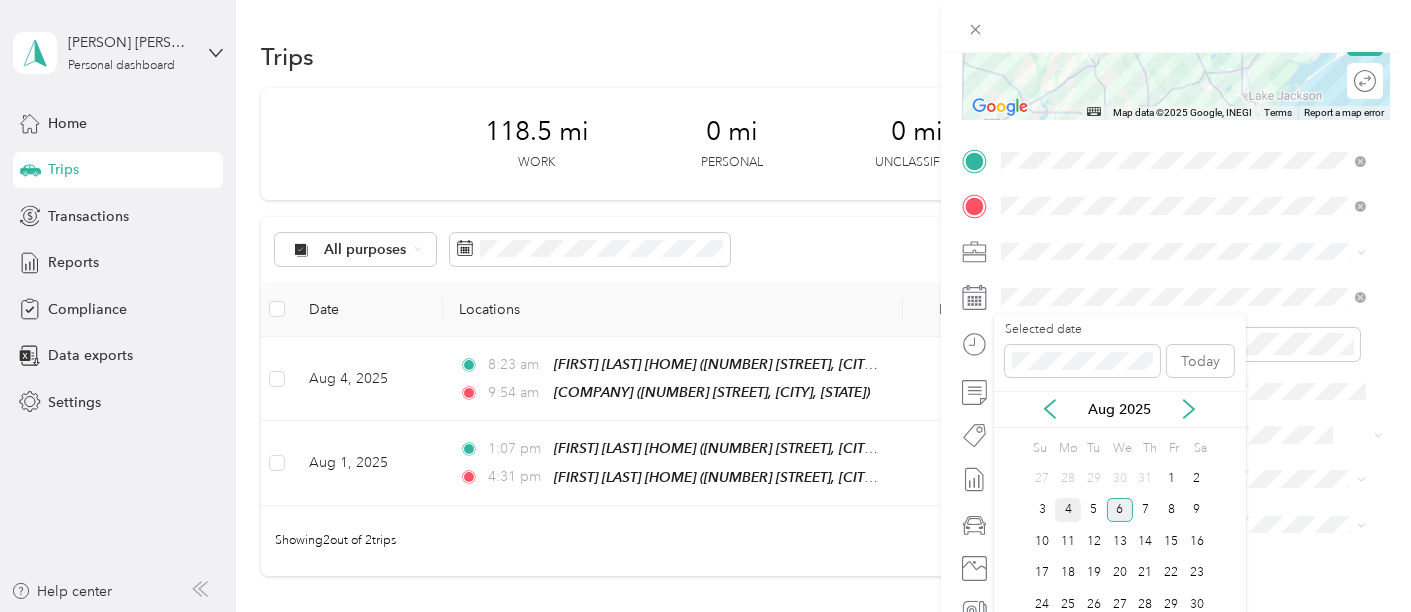 click on "4" at bounding box center [1068, 510] 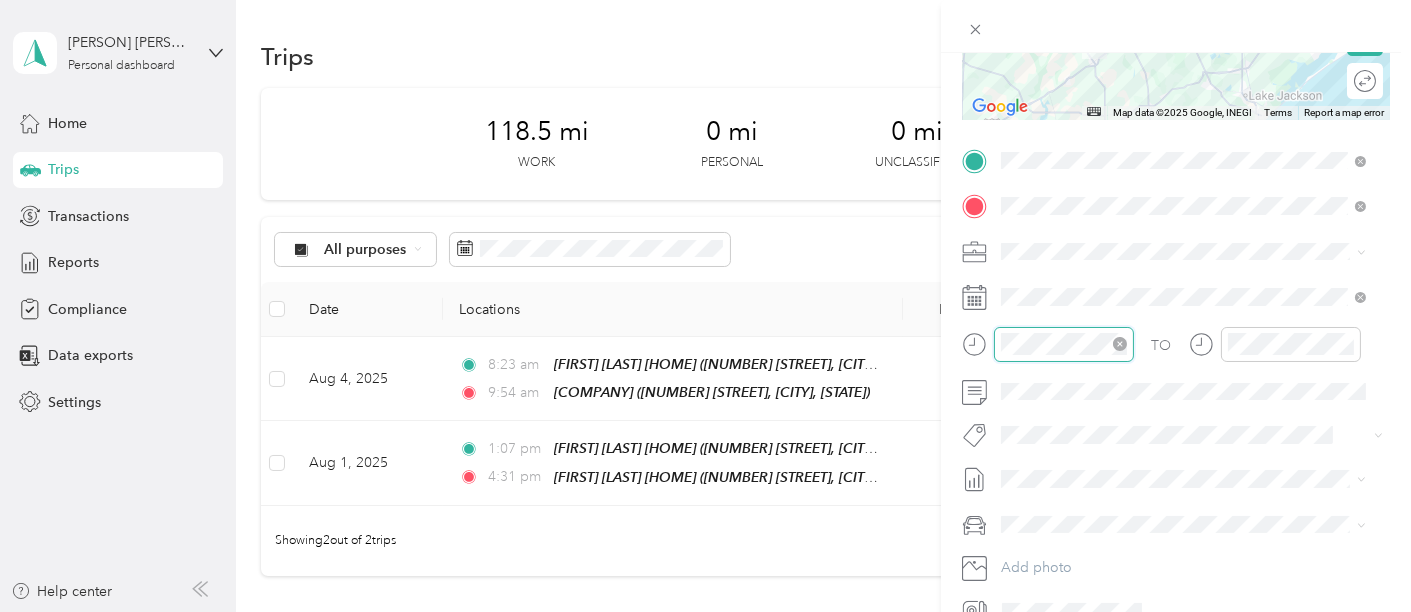 scroll, scrollTop: 120, scrollLeft: 0, axis: vertical 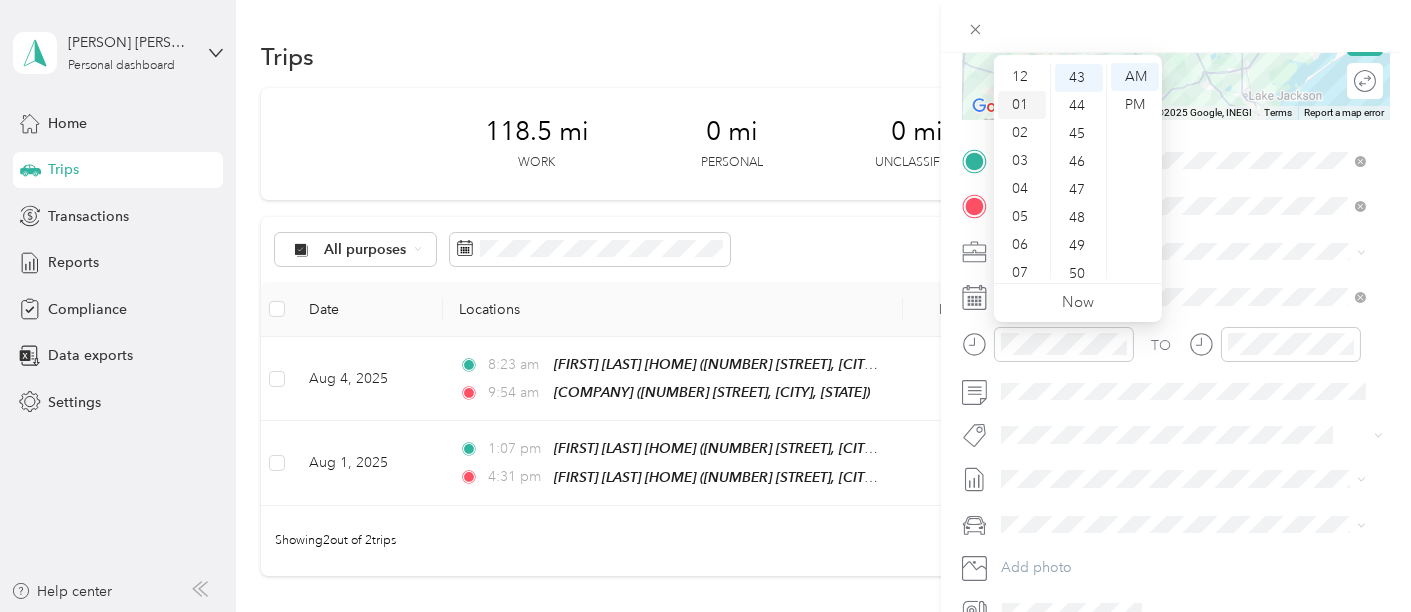 click on "01" at bounding box center (1022, 105) 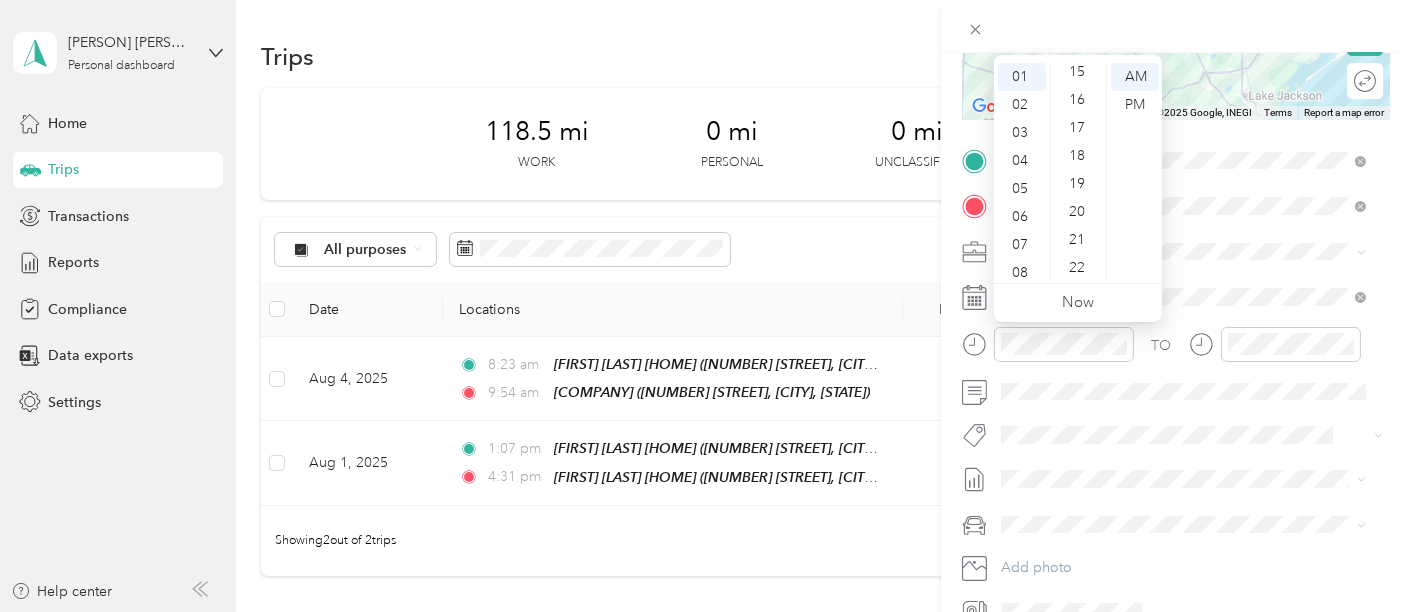 scroll, scrollTop: 203, scrollLeft: 0, axis: vertical 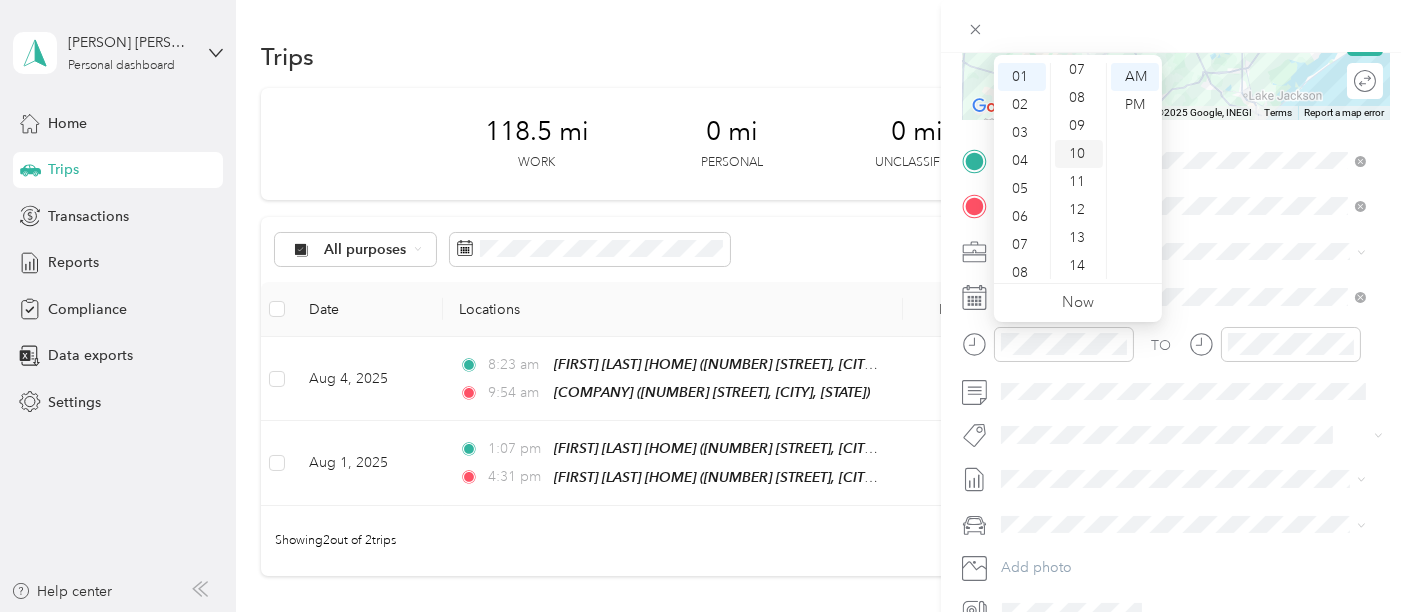 click on "10" at bounding box center [1079, 154] 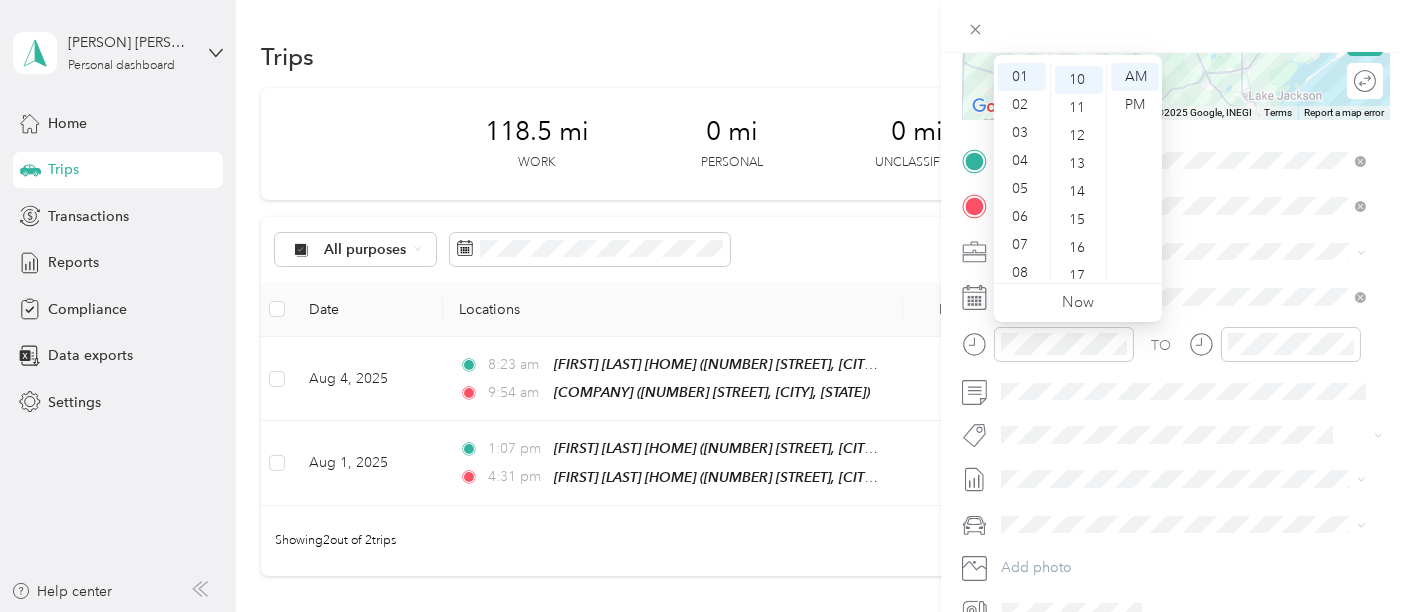 scroll, scrollTop: 280, scrollLeft: 0, axis: vertical 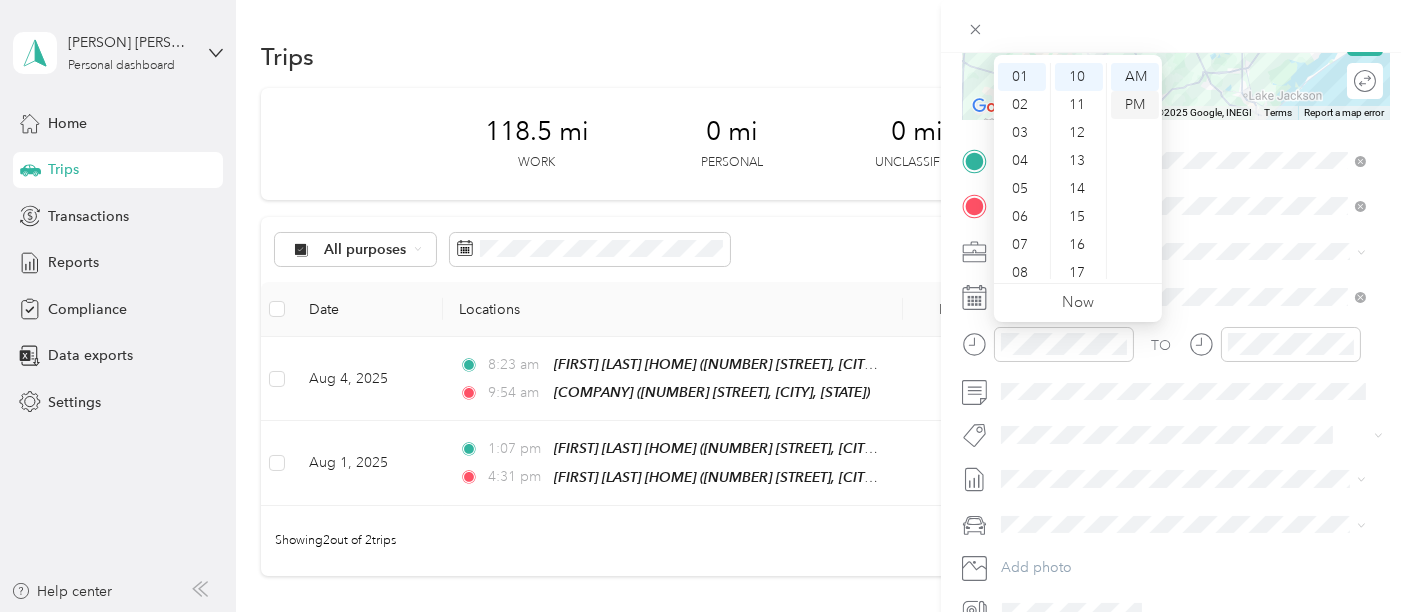 click on "PM" at bounding box center [1135, 105] 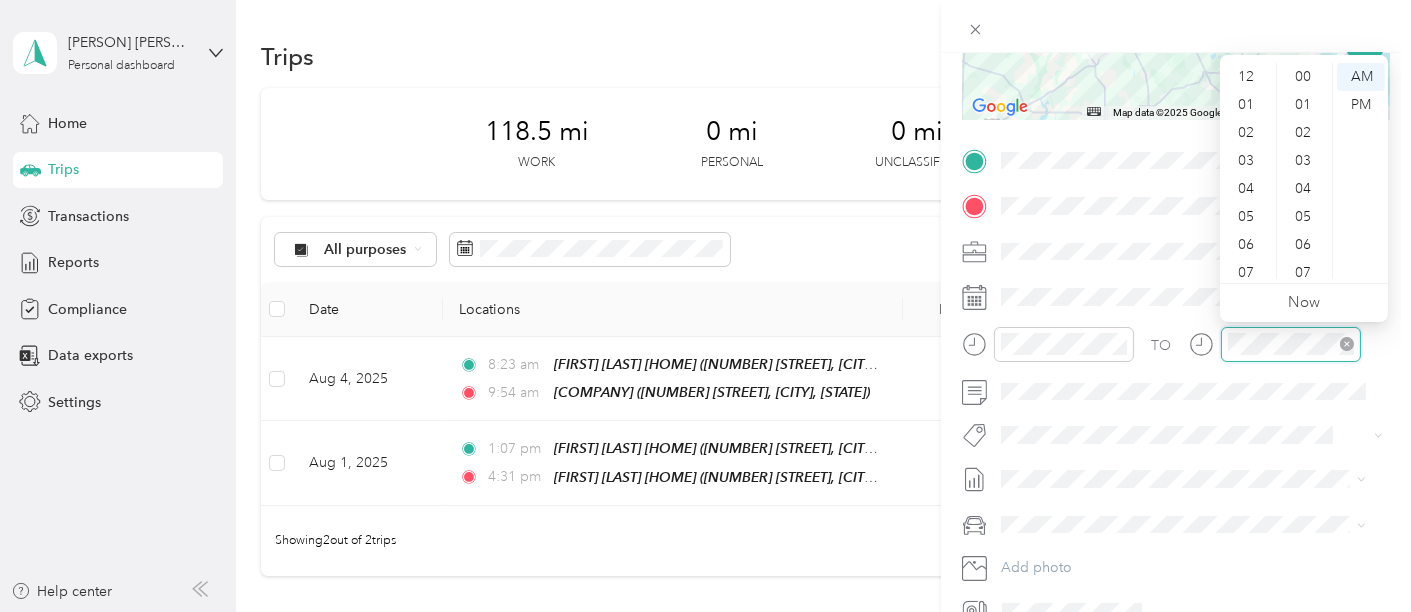 scroll, scrollTop: 1203, scrollLeft: 0, axis: vertical 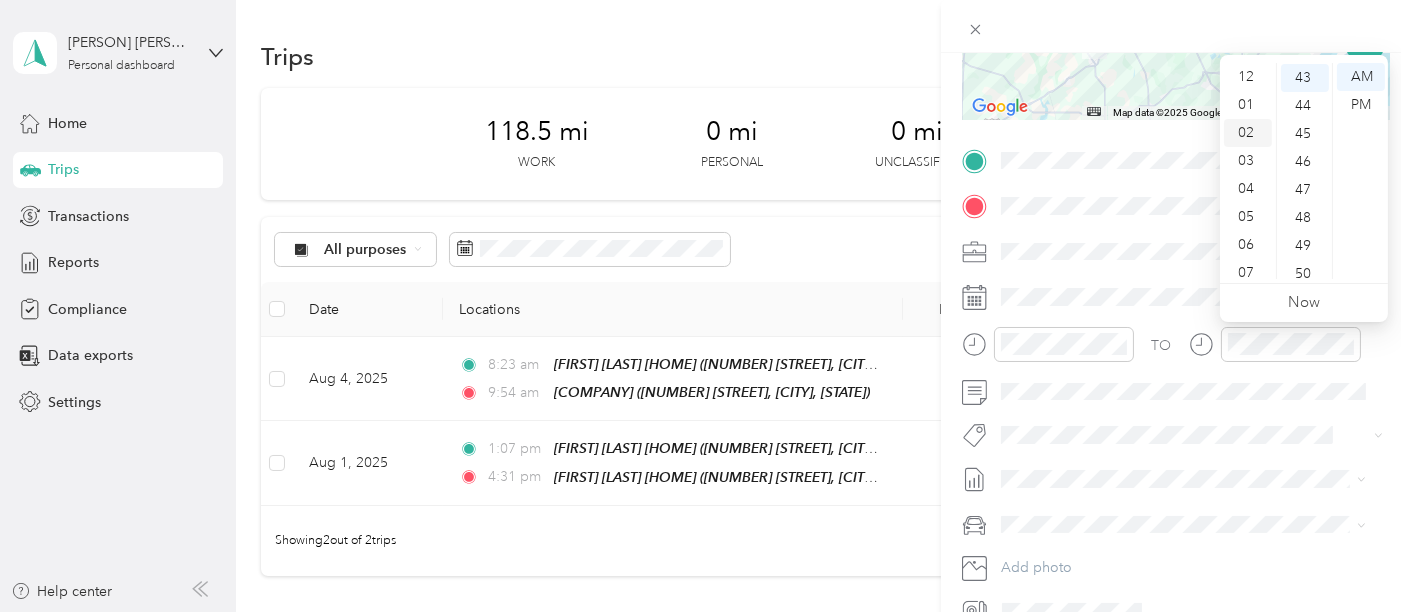 click on "02" at bounding box center [1248, 133] 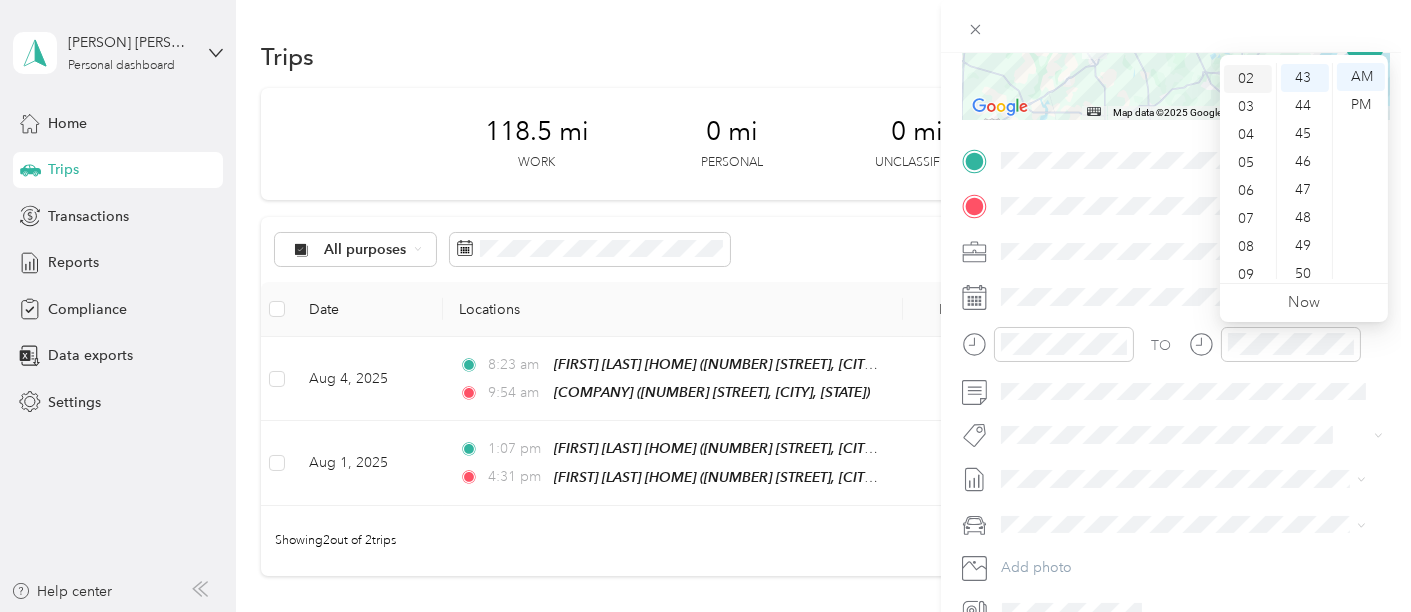 scroll, scrollTop: 56, scrollLeft: 0, axis: vertical 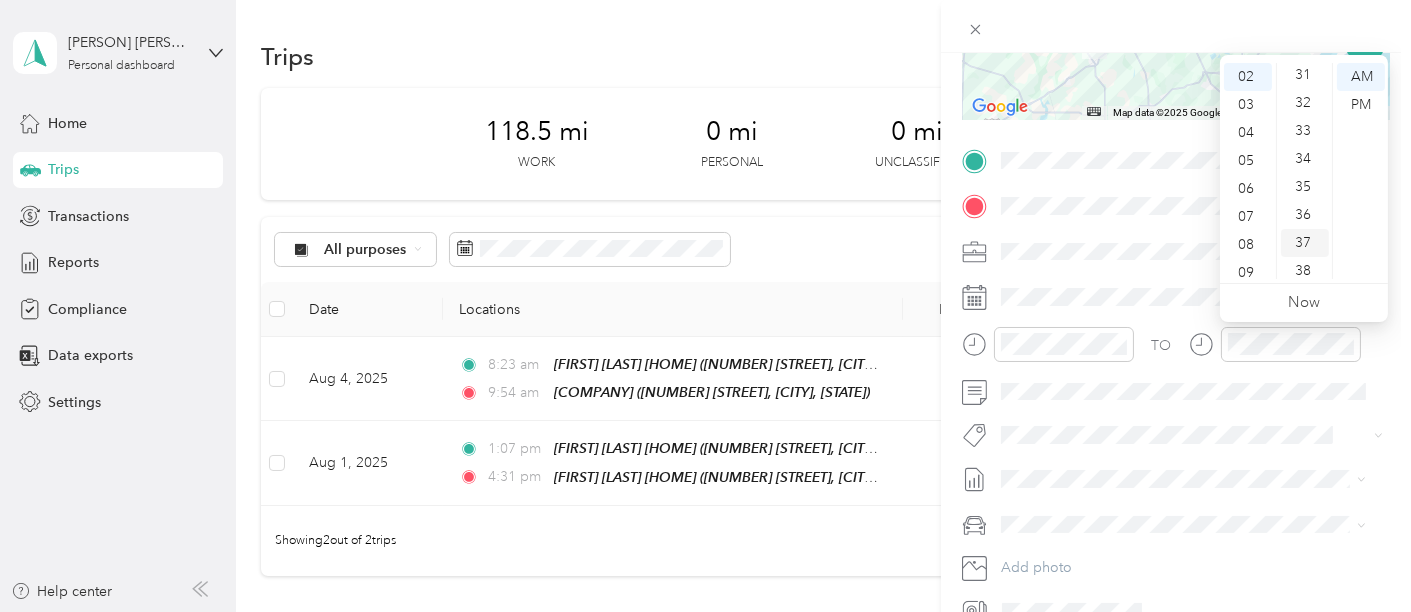 click on "37" at bounding box center [1305, 243] 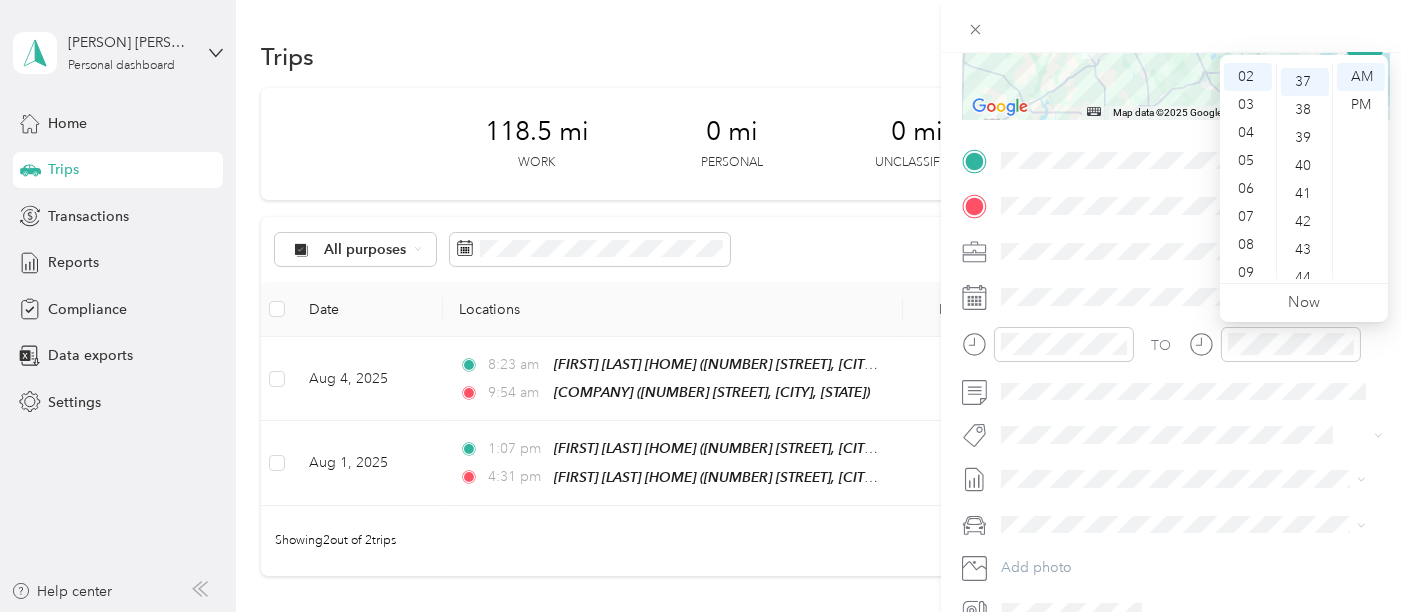 scroll, scrollTop: 1036, scrollLeft: 0, axis: vertical 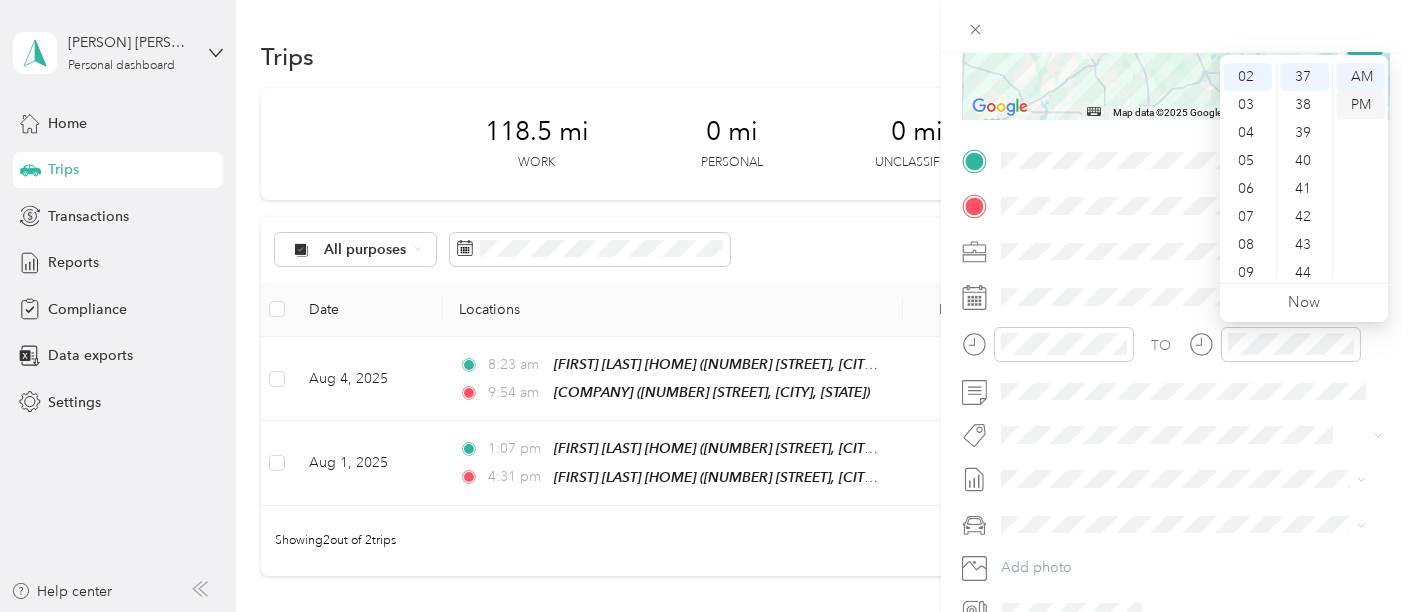 click on "PM" at bounding box center [1361, 105] 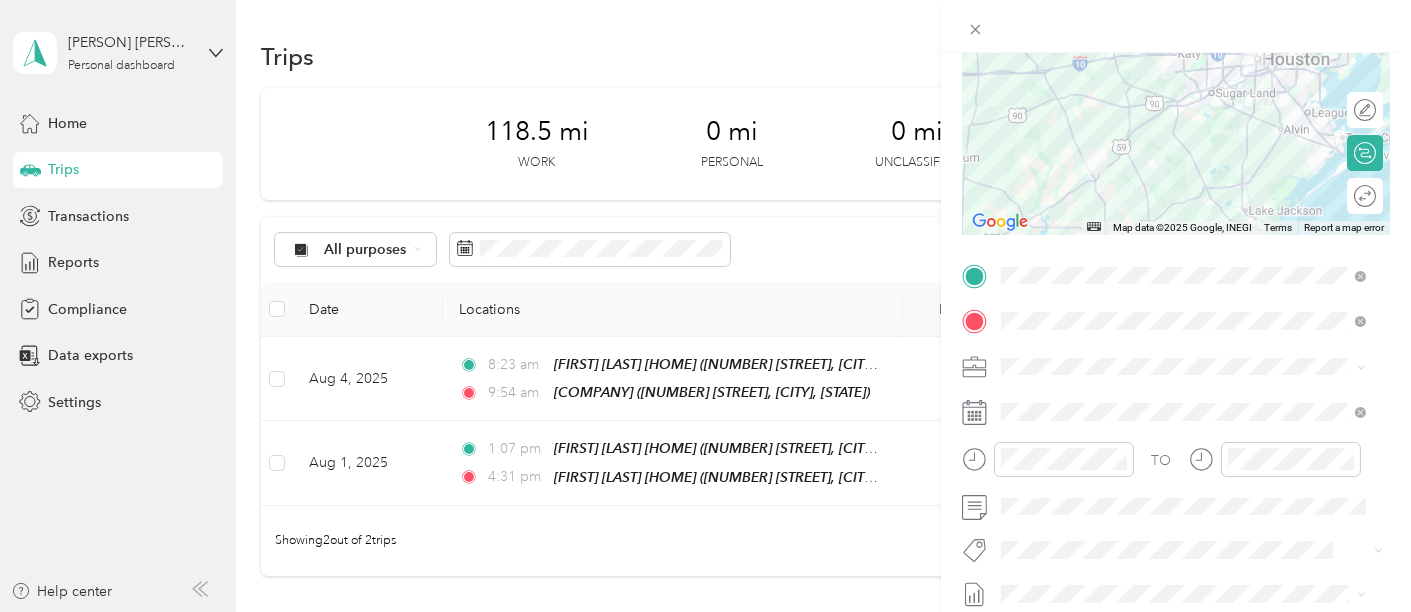 scroll, scrollTop: 222, scrollLeft: 0, axis: vertical 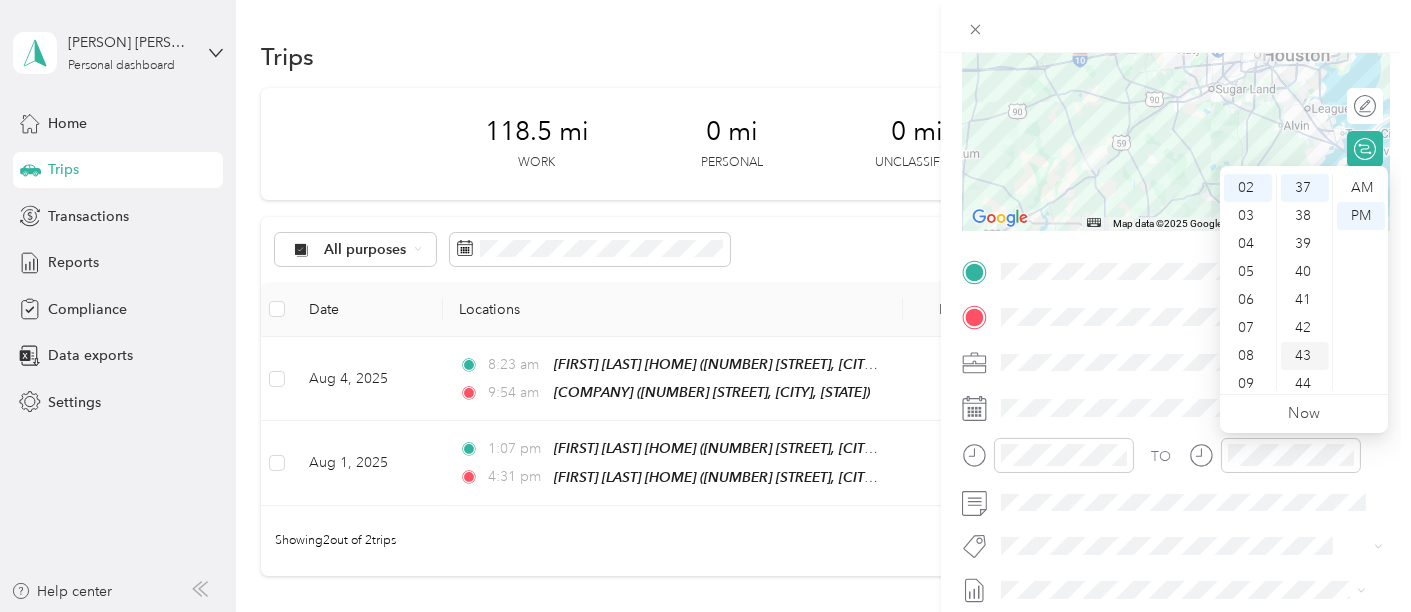 click on "43" at bounding box center (1305, 356) 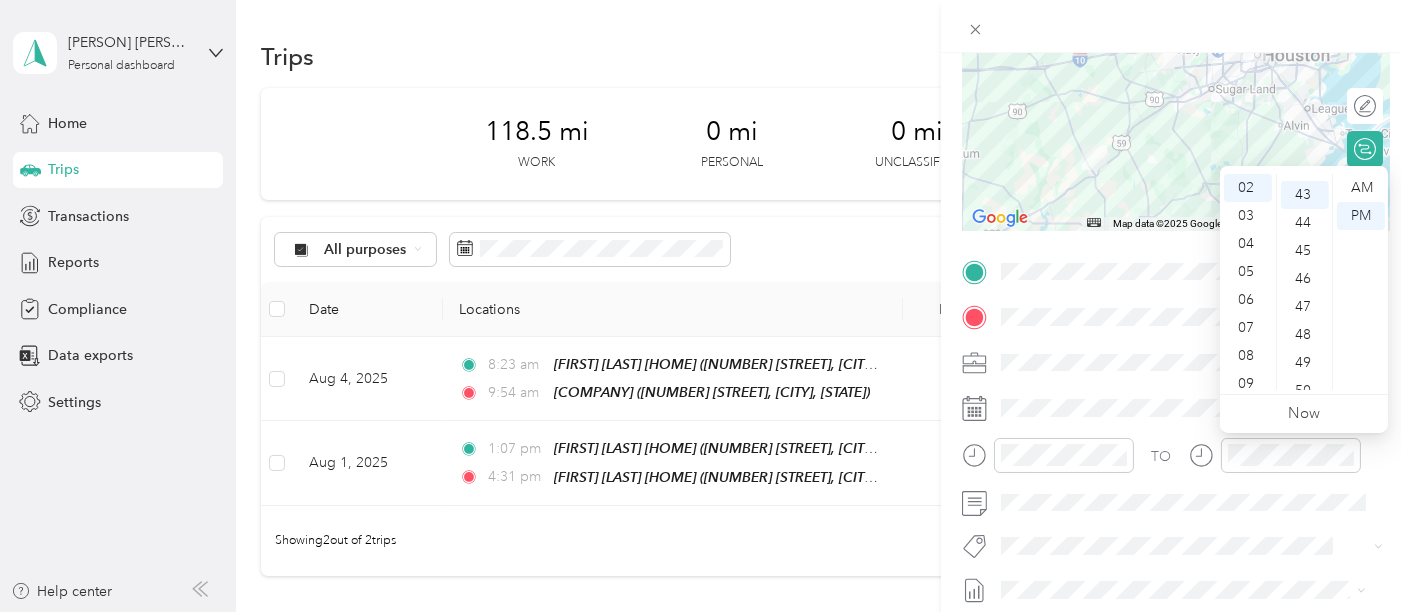 scroll, scrollTop: 1203, scrollLeft: 0, axis: vertical 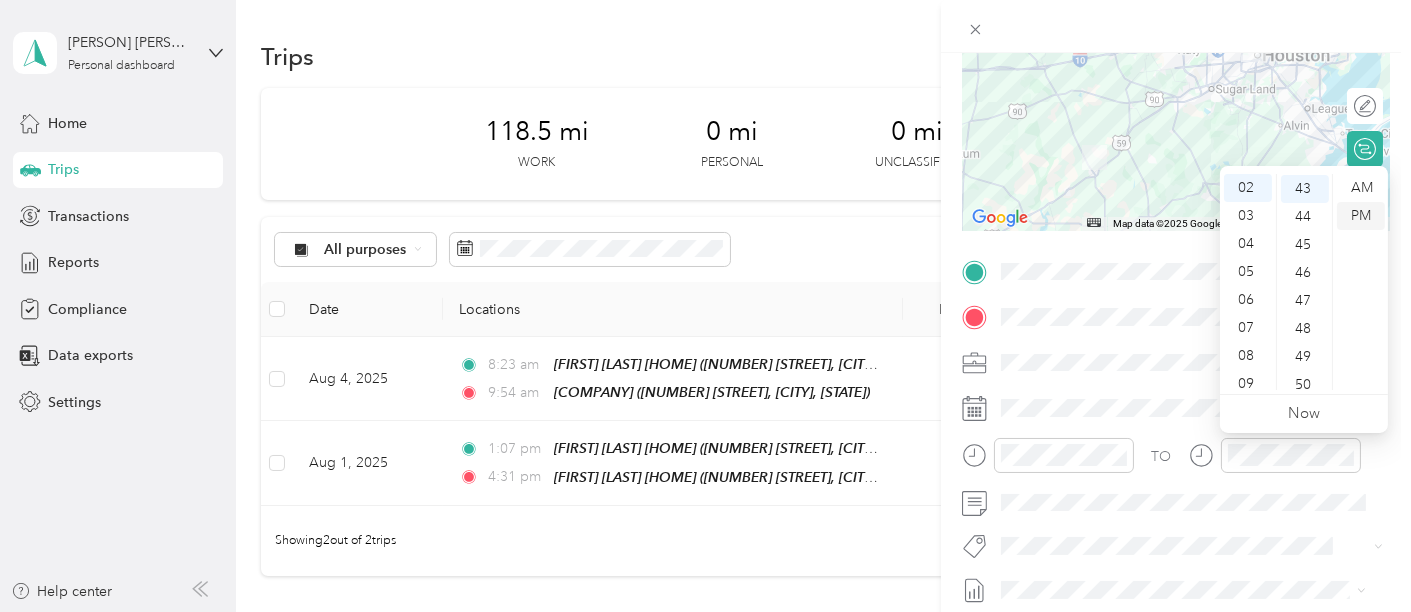 click on "PM" at bounding box center (1361, 216) 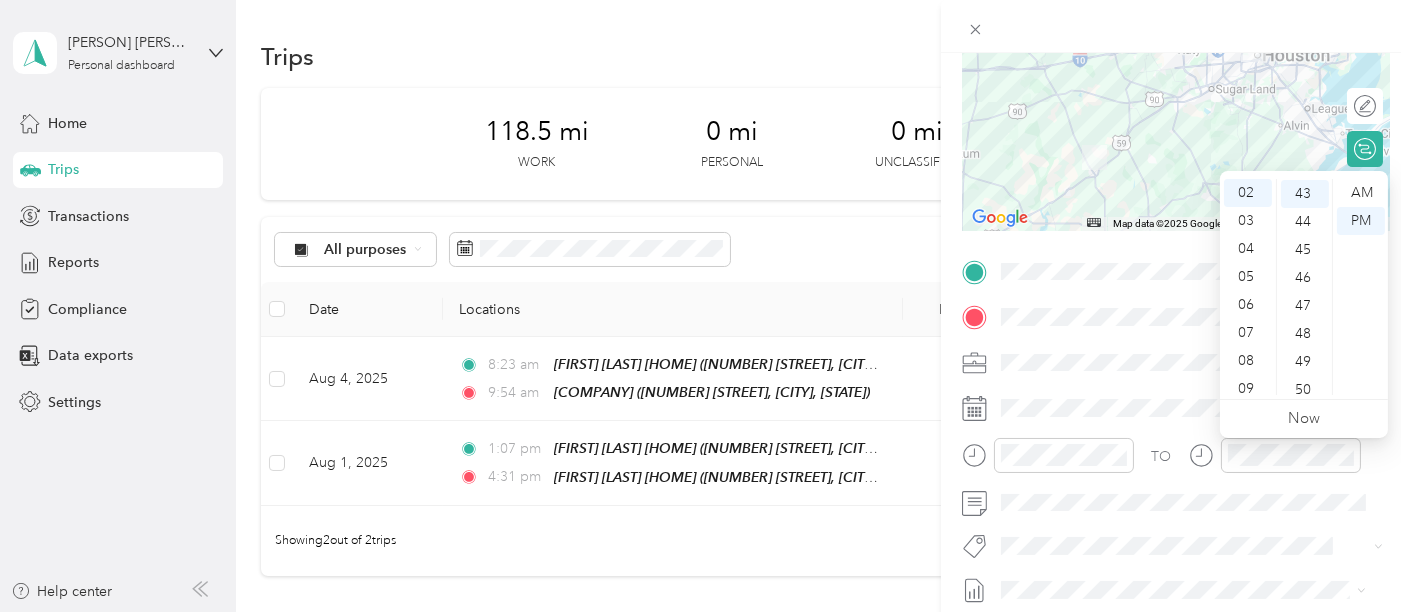 scroll, scrollTop: 0, scrollLeft: 0, axis: both 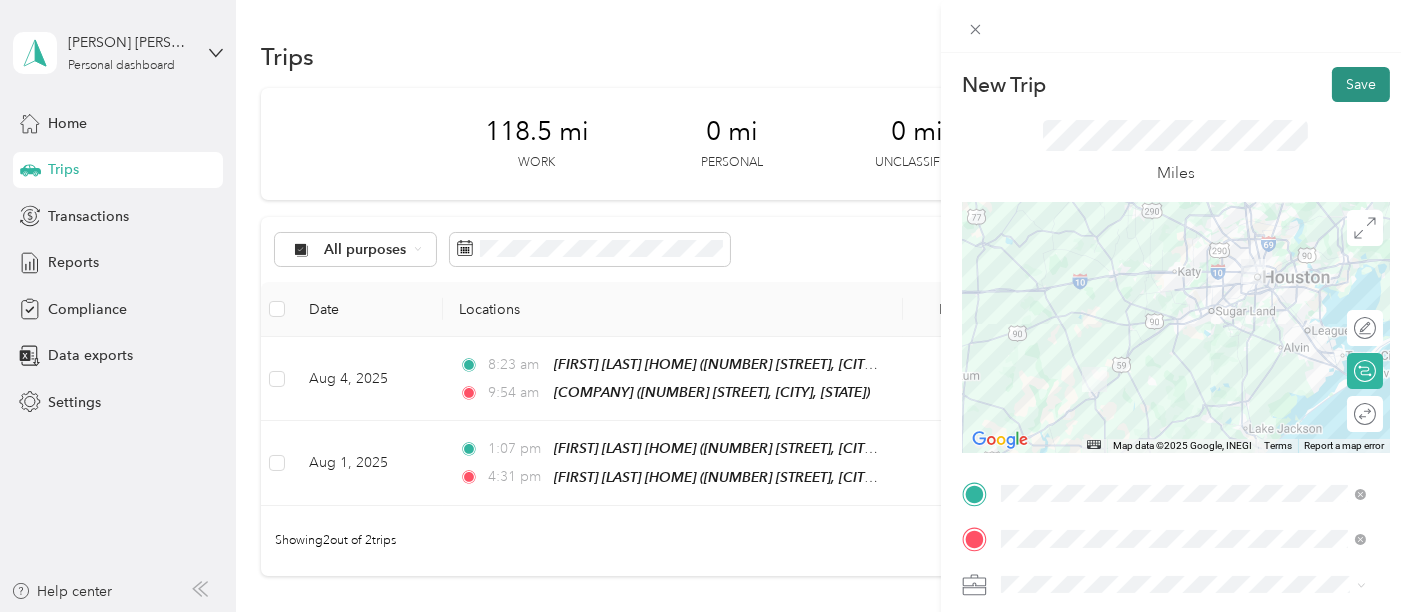 click on "Save" at bounding box center [1361, 84] 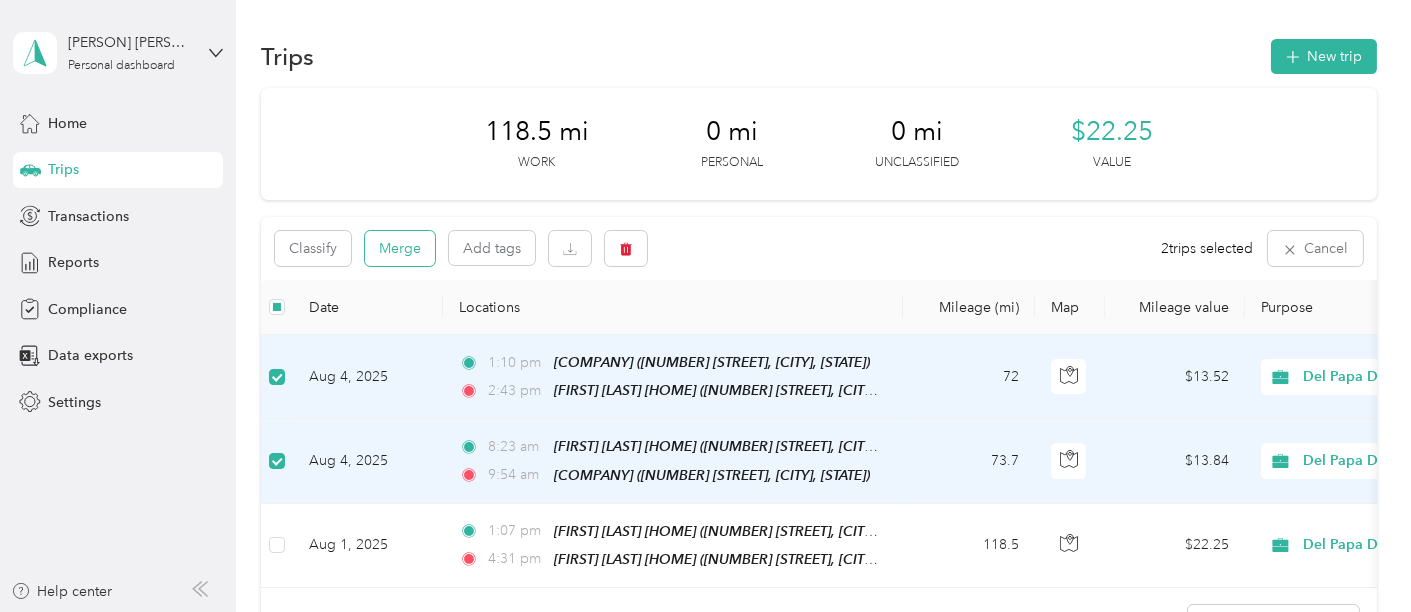 click on "Merge" at bounding box center [400, 248] 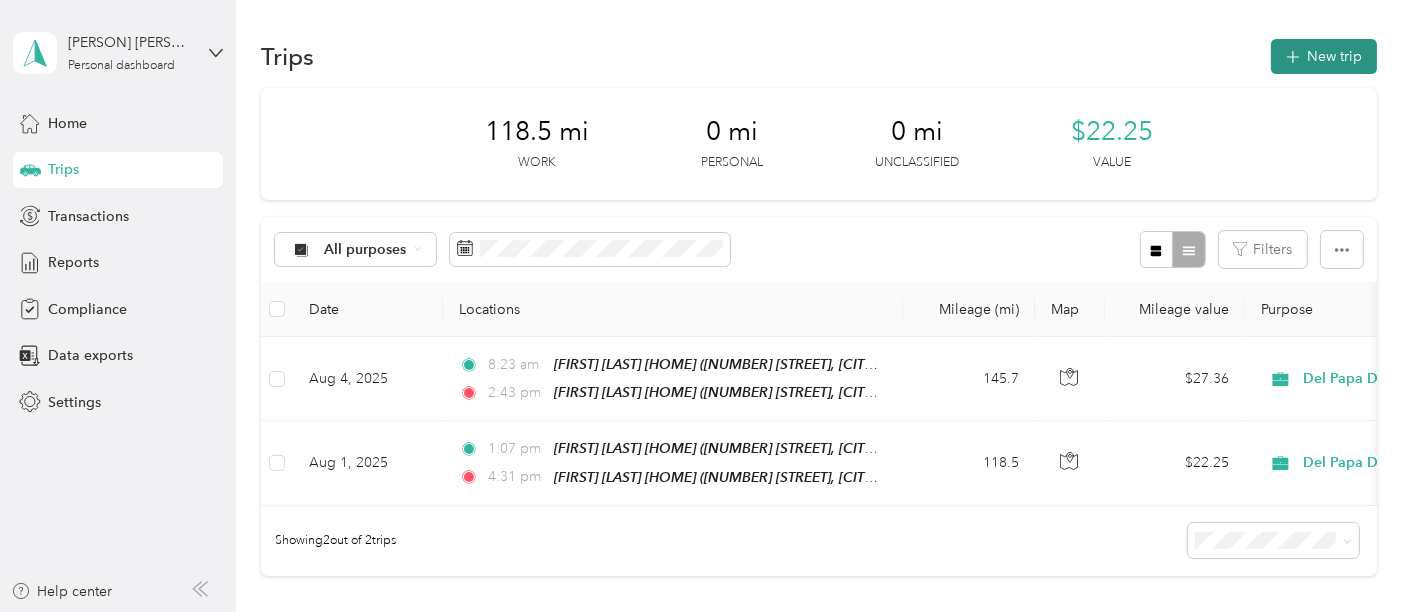 click on "New trip" at bounding box center [1324, 56] 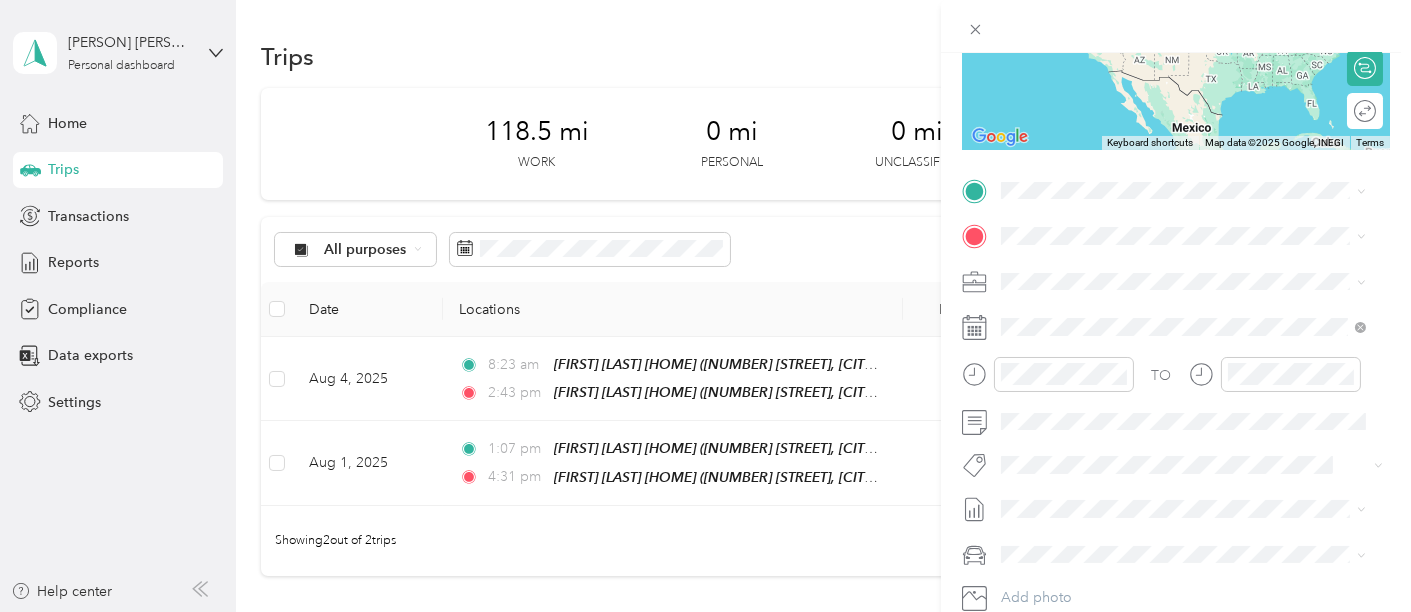 scroll, scrollTop: 333, scrollLeft: 0, axis: vertical 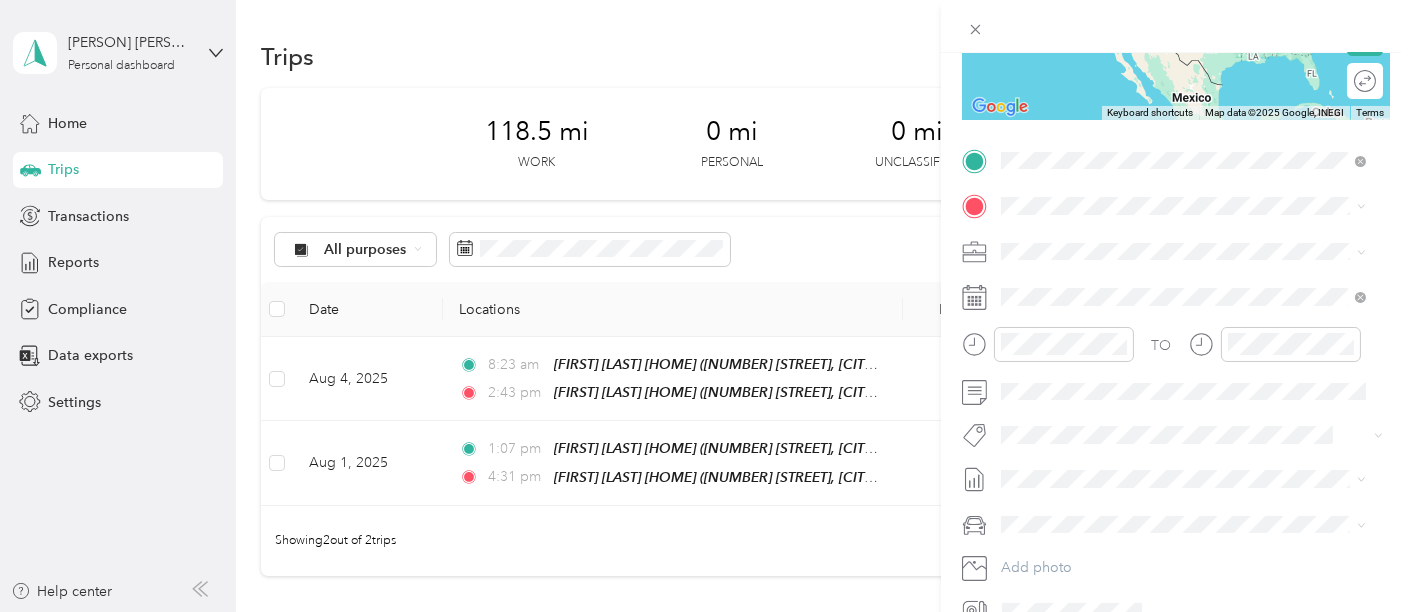 click on "[PERSON] [PERSON] [HOME] [NUMBER] [STREET], [POSTAL_CODE], [CITY], [STATE], [COUNTRY]" at bounding box center [1198, 261] 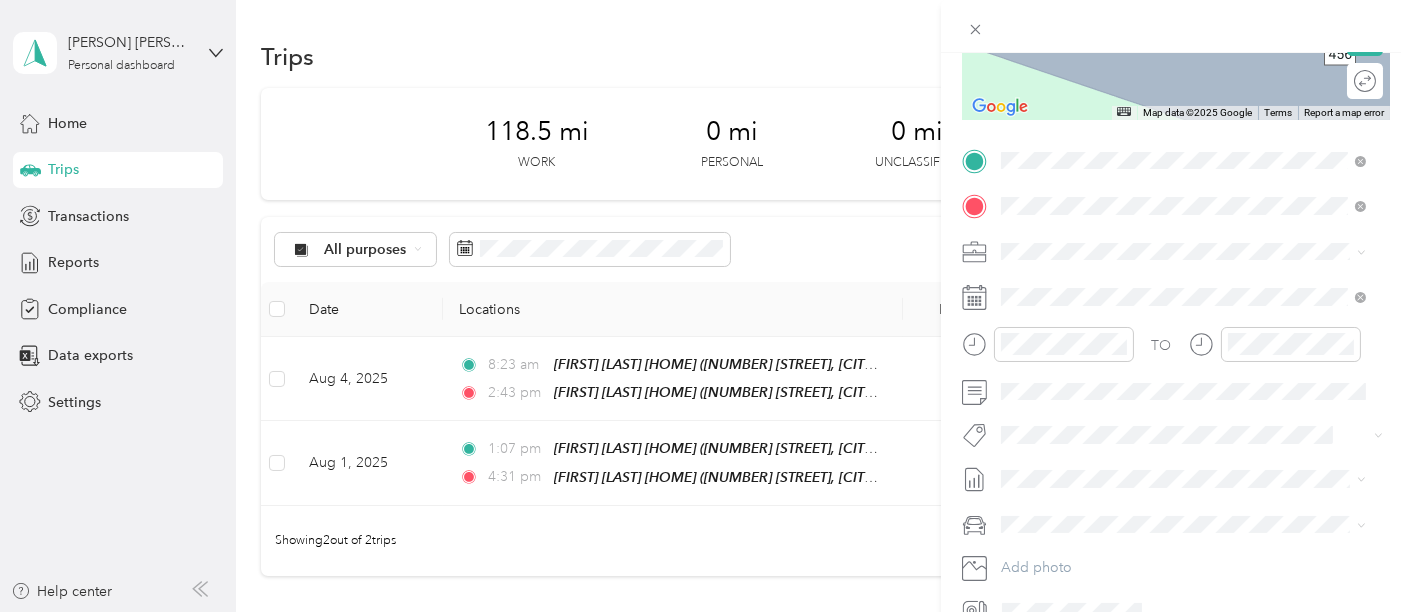 click on "TEAM" at bounding box center [1069, 287] 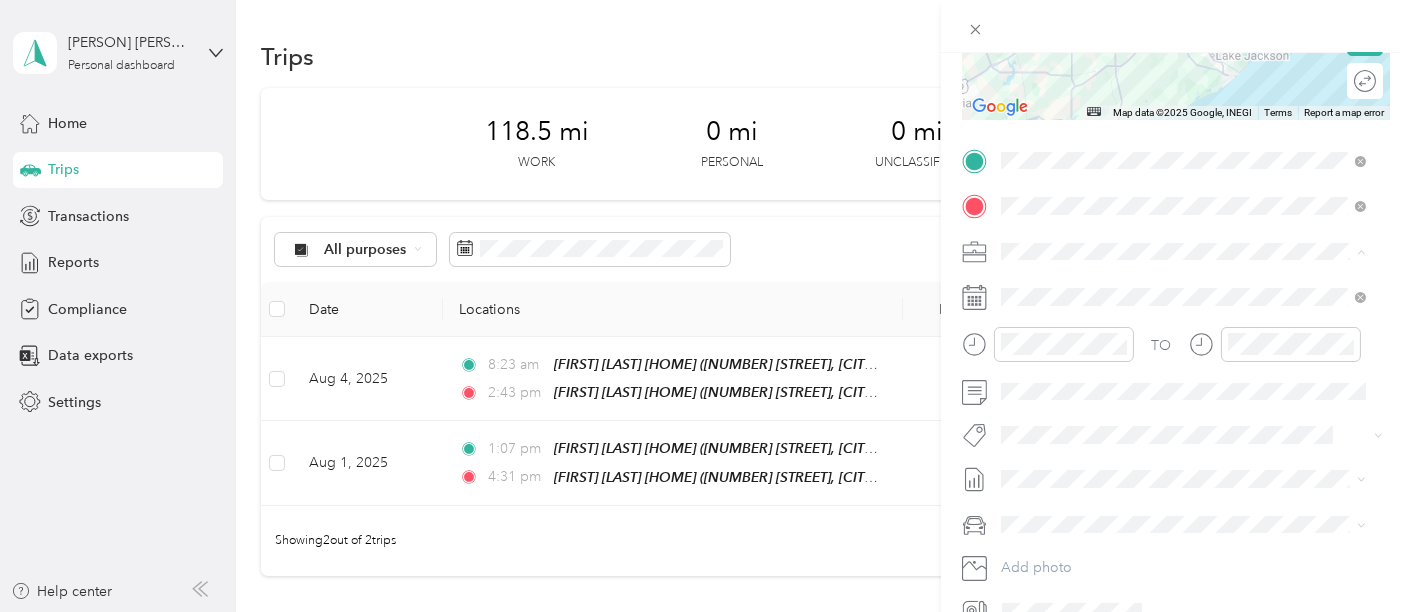 click on "Del Papa Distributing" at bounding box center (1074, 285) 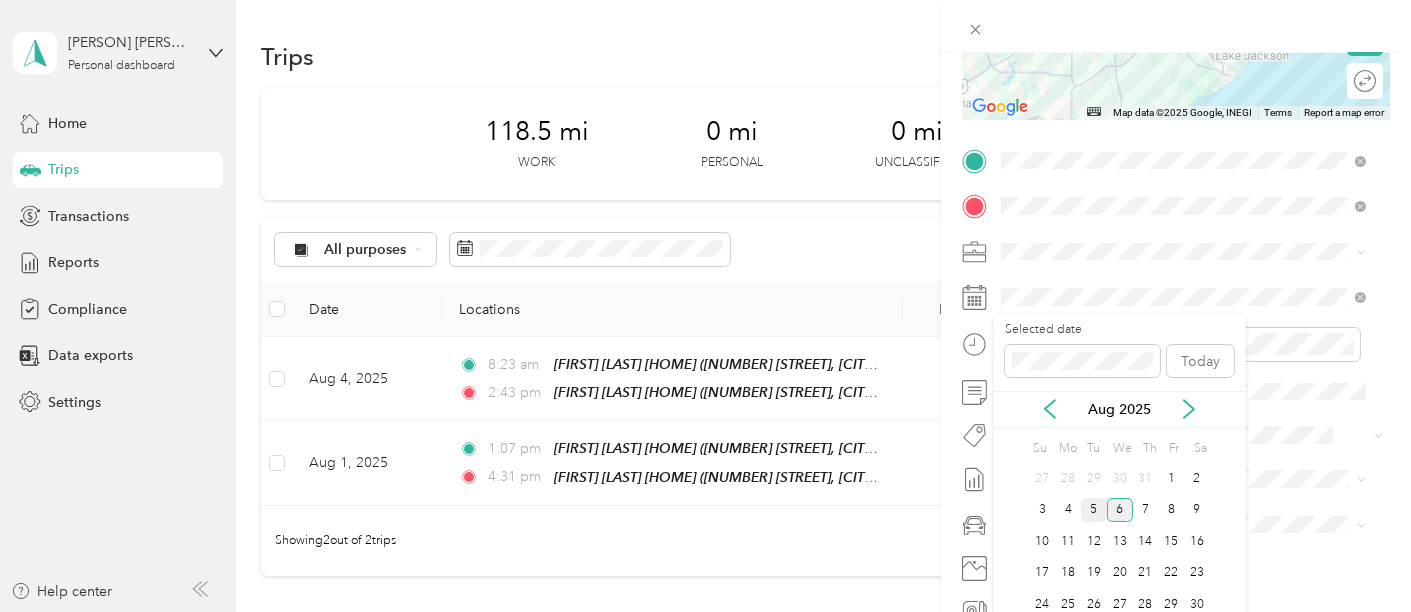 click on "5" at bounding box center [1094, 510] 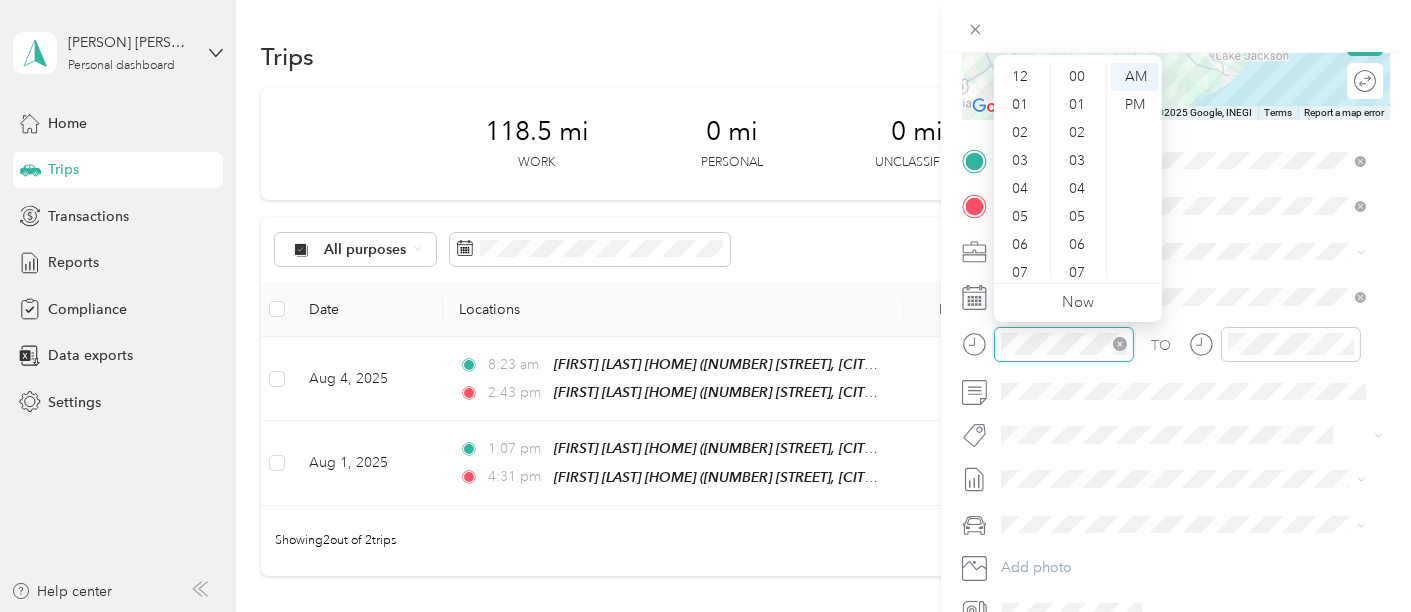 scroll, scrollTop: 1260, scrollLeft: 0, axis: vertical 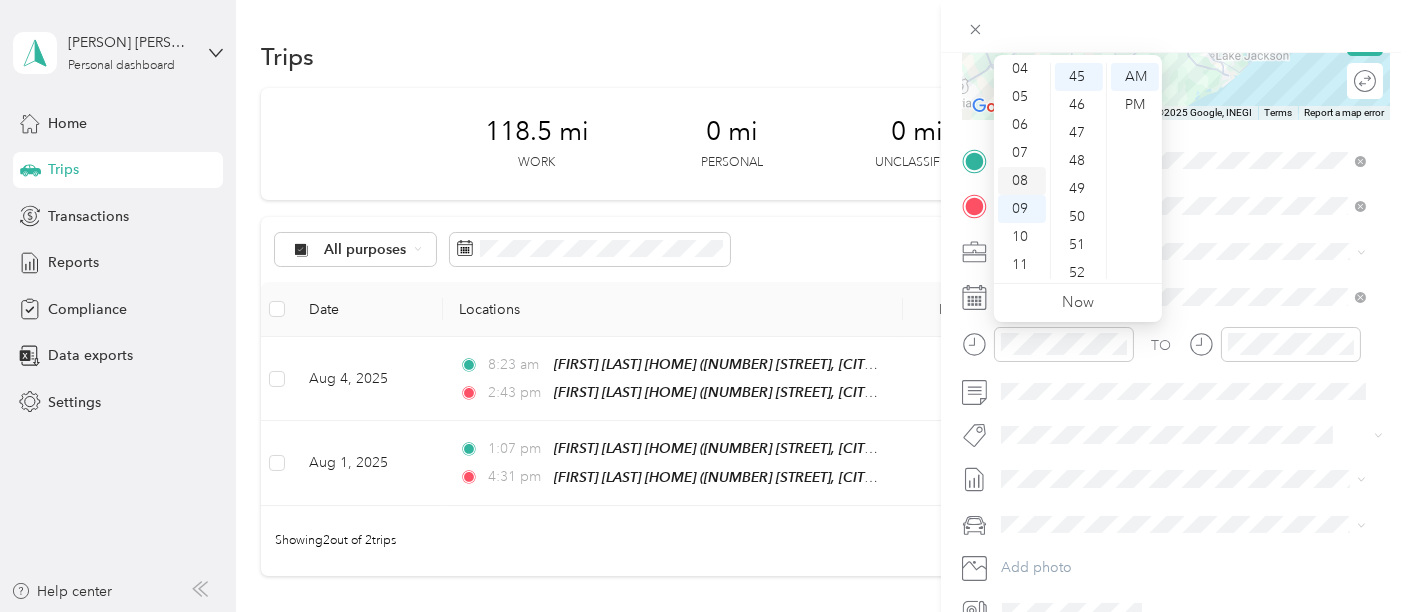 click on "08" at bounding box center (1022, 181) 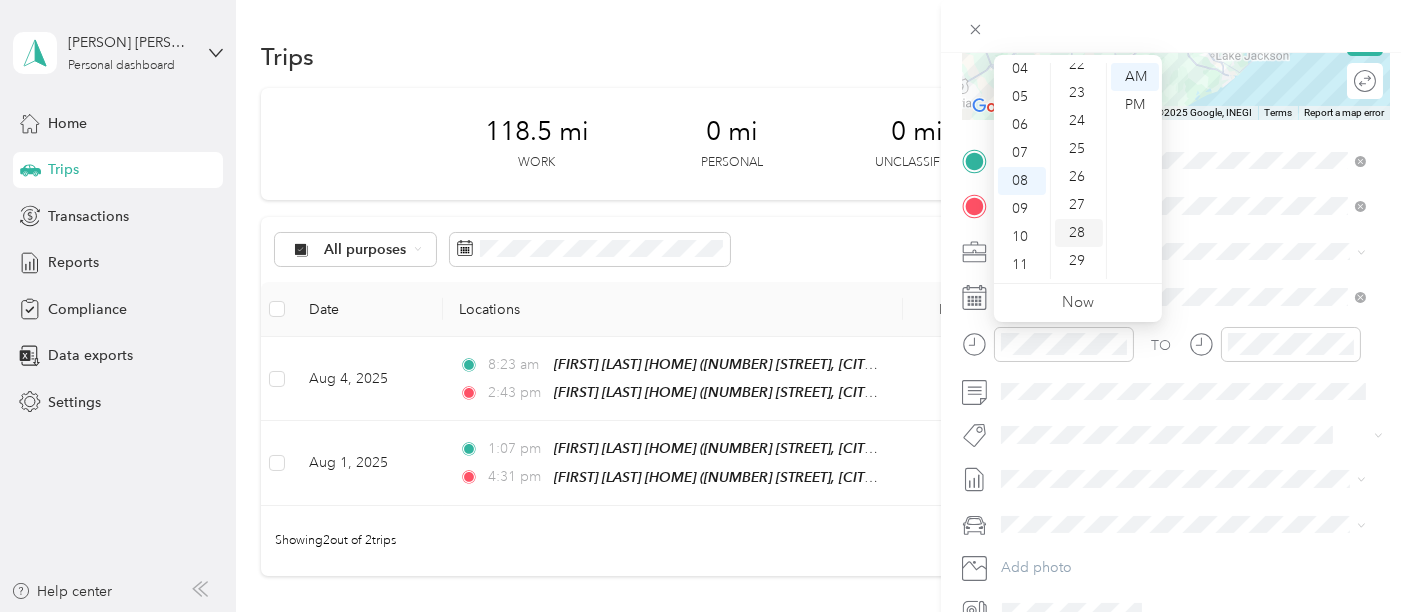 scroll, scrollTop: 593, scrollLeft: 0, axis: vertical 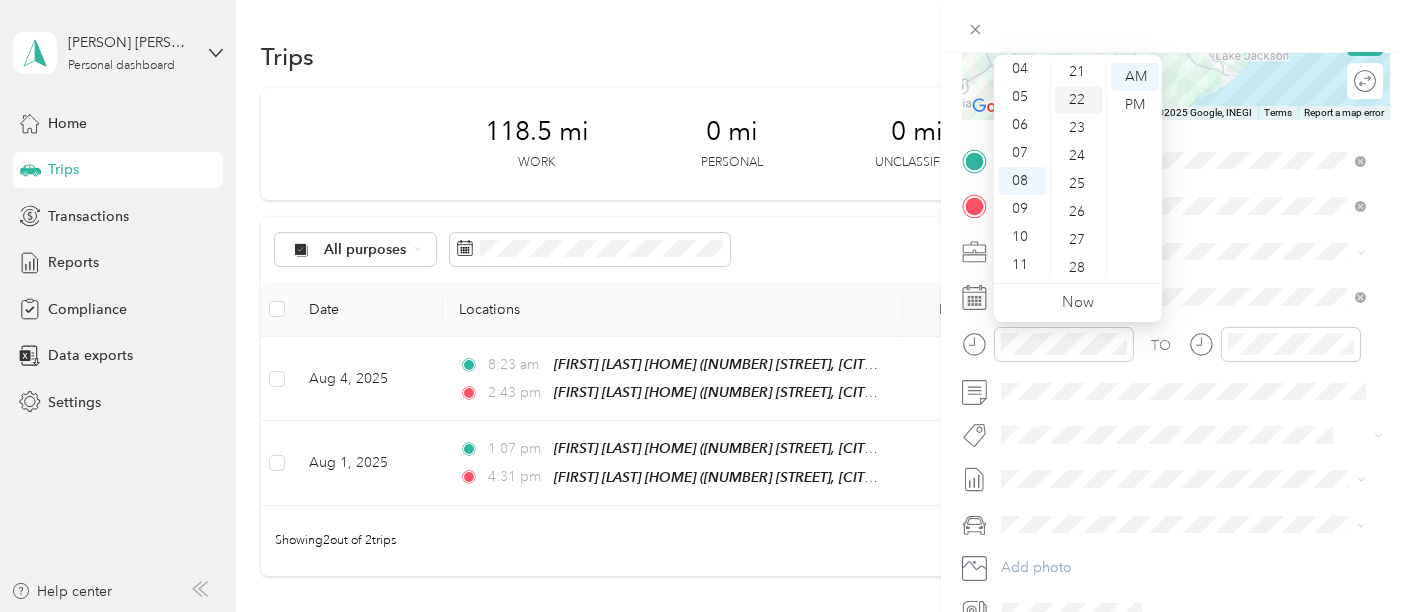 click on "22" at bounding box center [1079, 100] 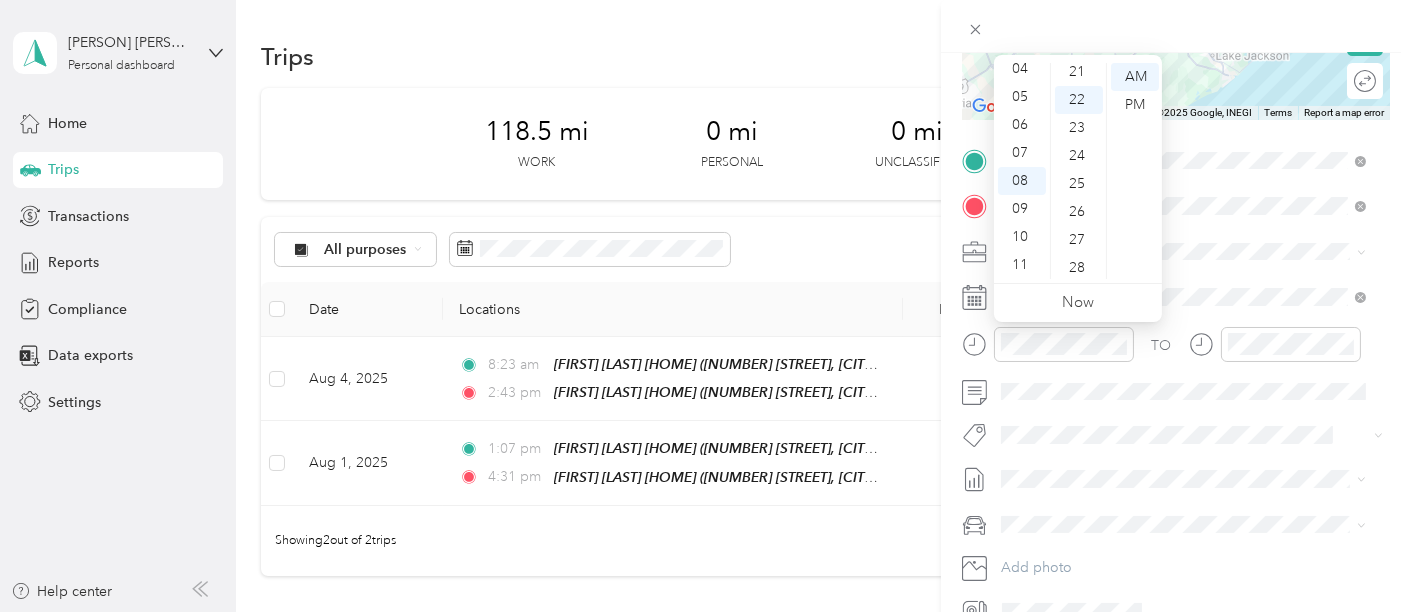 scroll, scrollTop: 616, scrollLeft: 0, axis: vertical 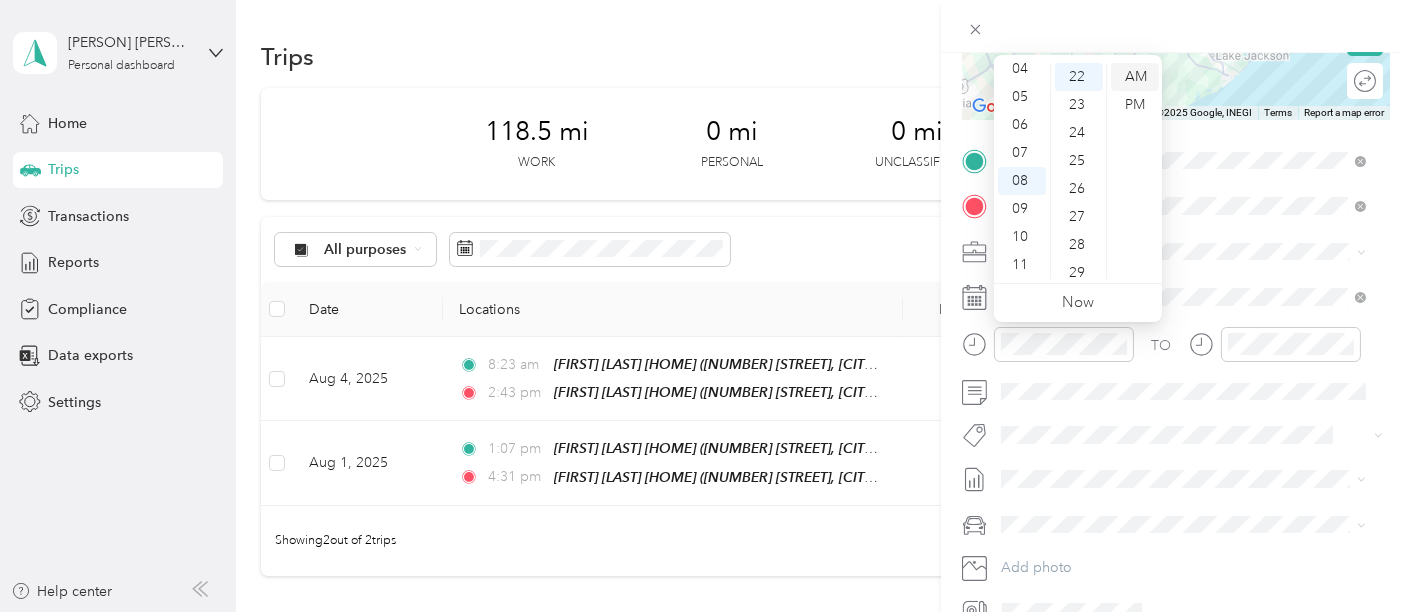 click on "AM" at bounding box center [1135, 77] 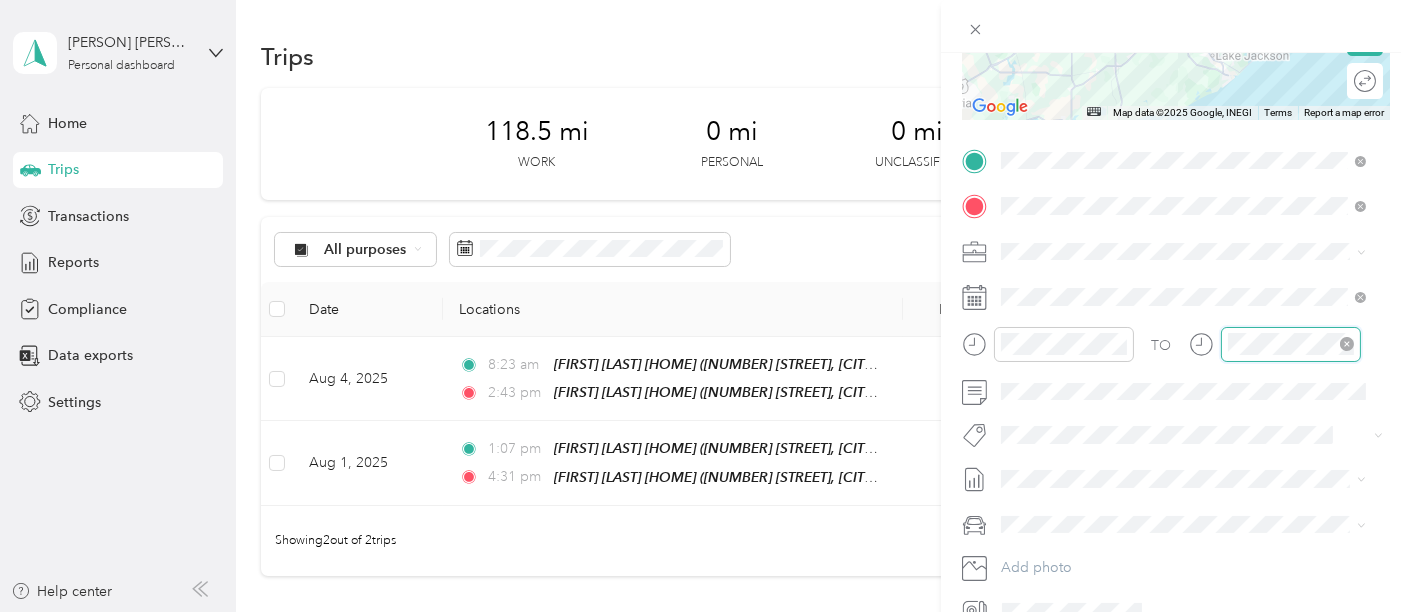 scroll, scrollTop: 1260, scrollLeft: 0, axis: vertical 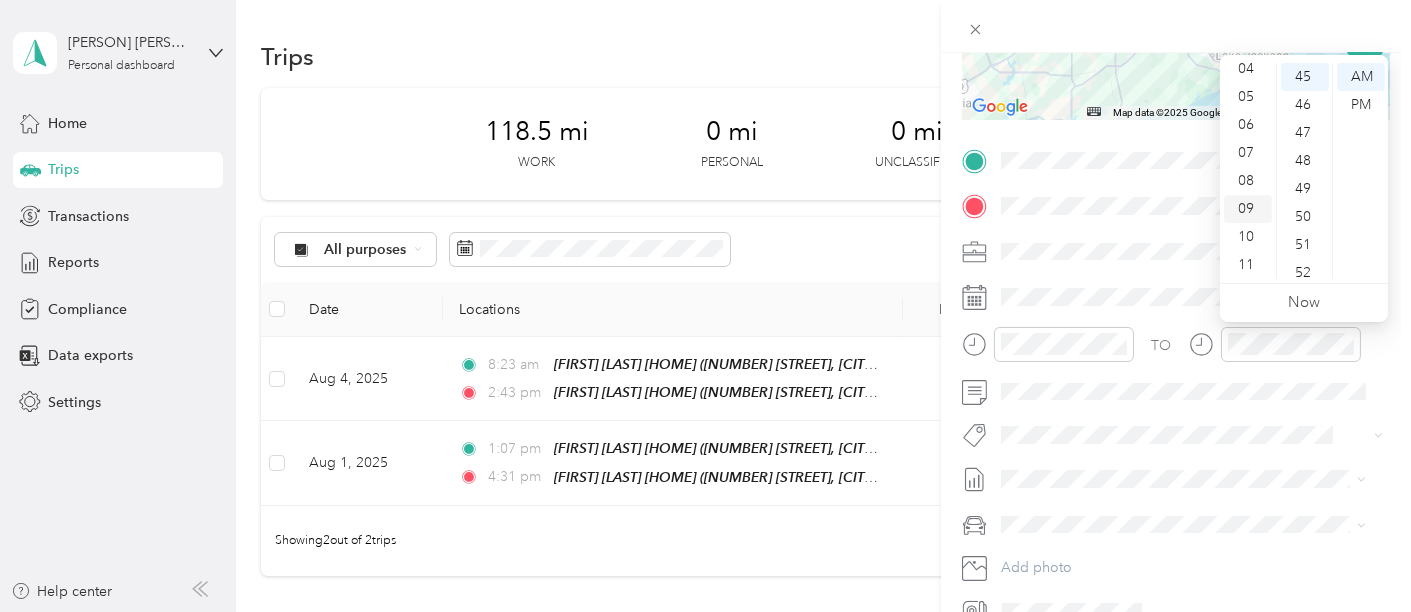 click on "09" at bounding box center (1248, 209) 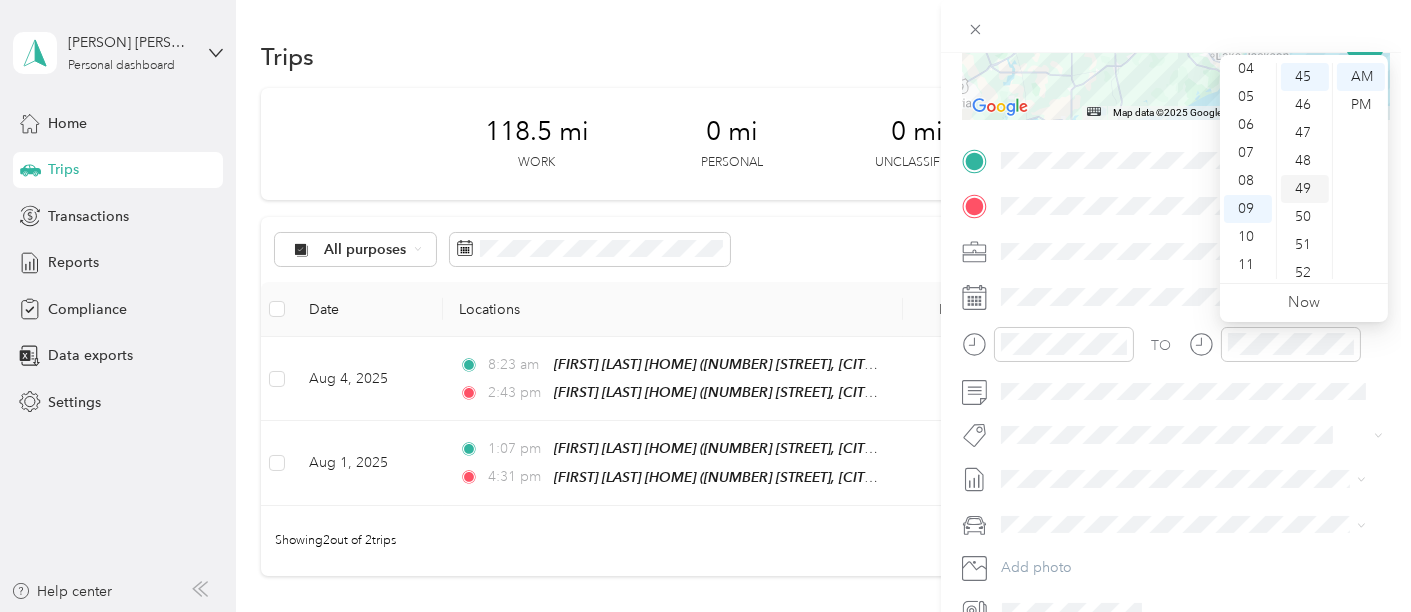 click on "49" at bounding box center [1305, 189] 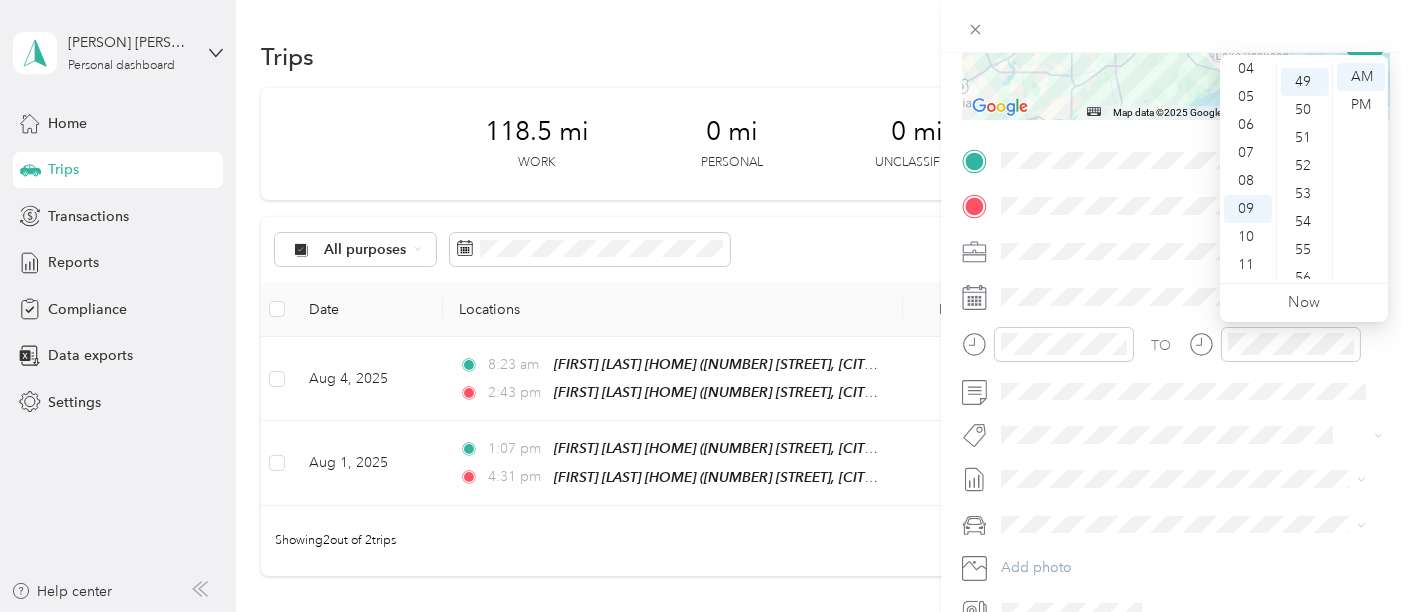 scroll, scrollTop: 1371, scrollLeft: 0, axis: vertical 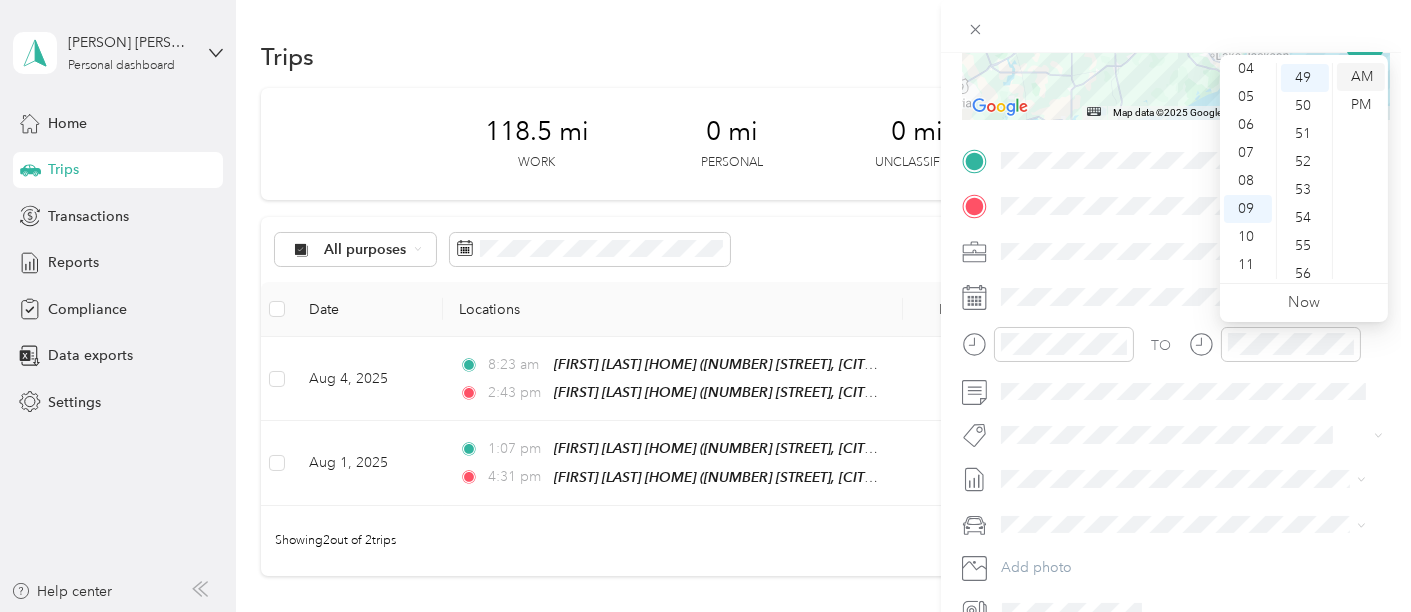 click on "AM" at bounding box center (1361, 77) 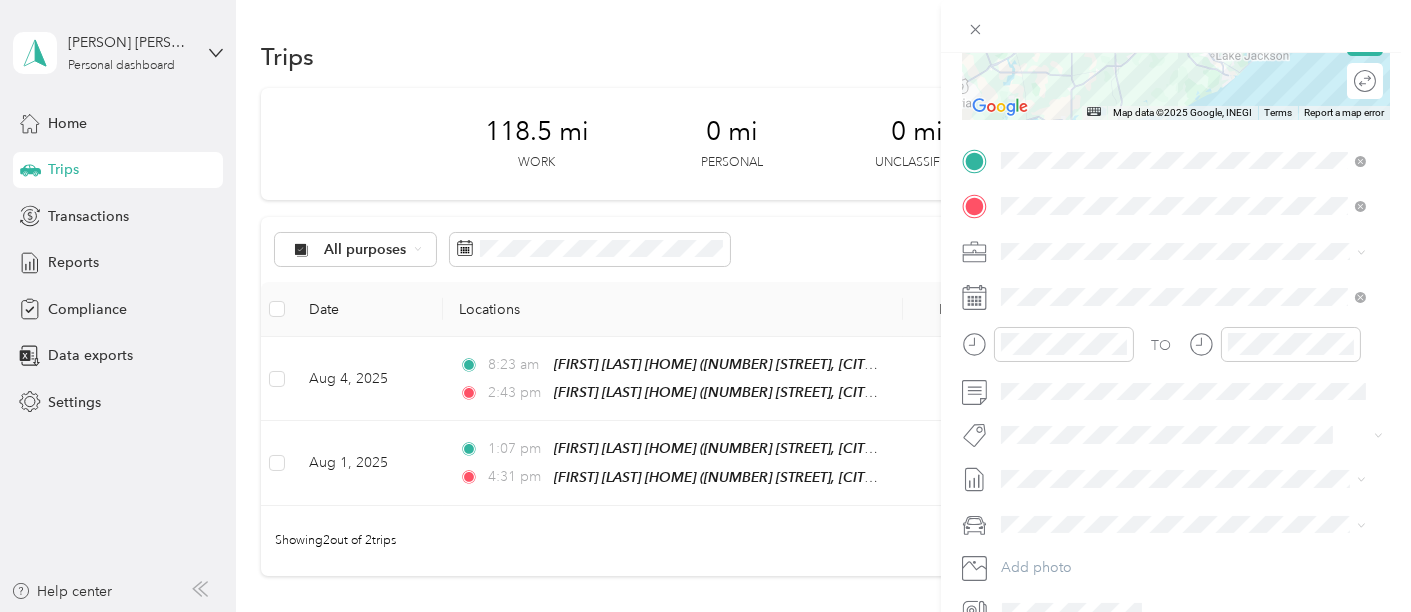 scroll, scrollTop: 0, scrollLeft: 0, axis: both 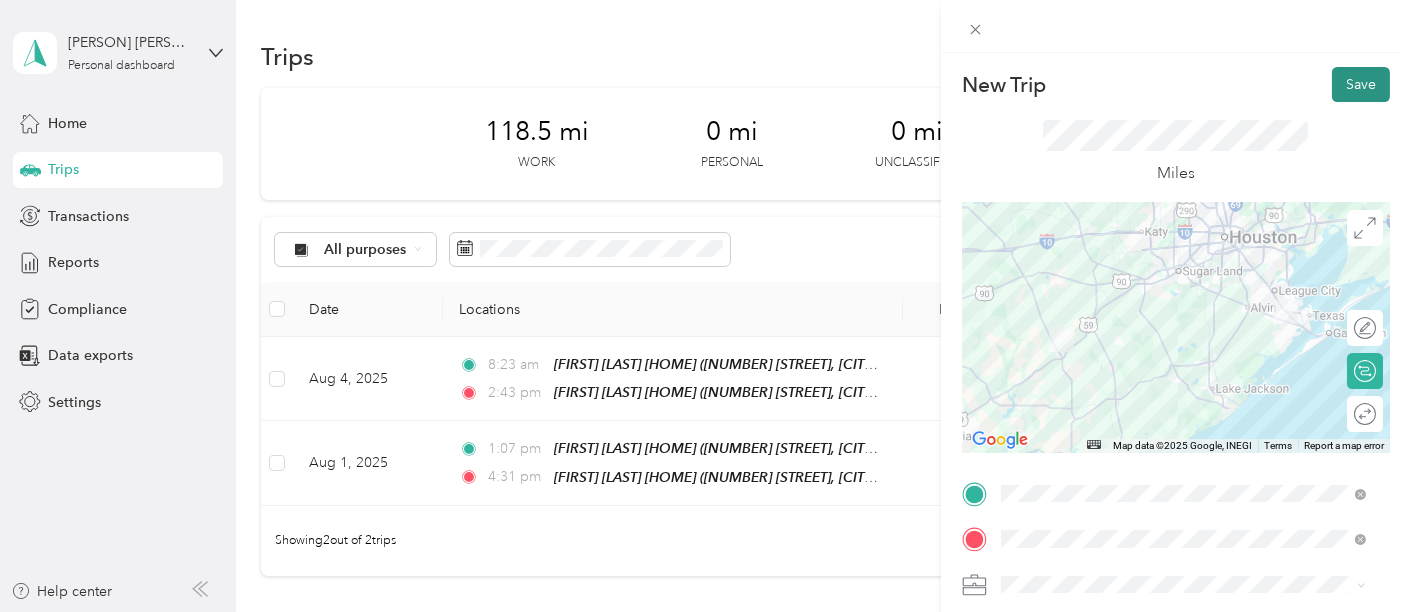 click on "Save" at bounding box center (1361, 84) 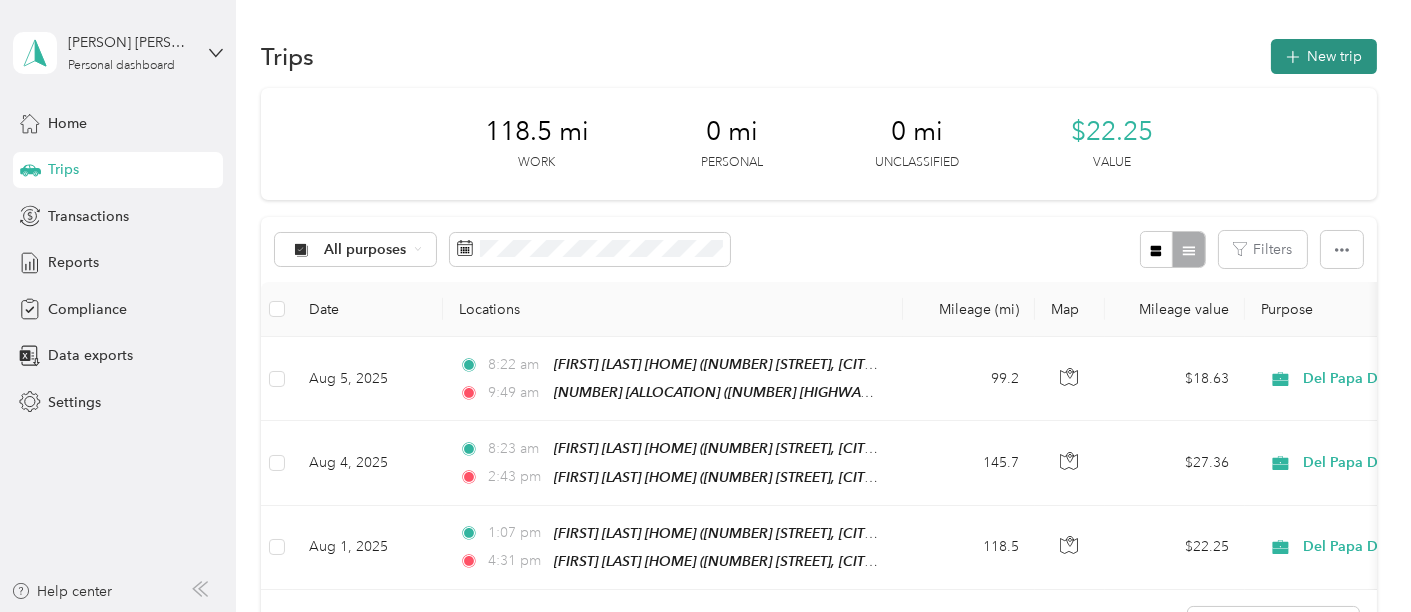 click on "New trip" at bounding box center (1324, 56) 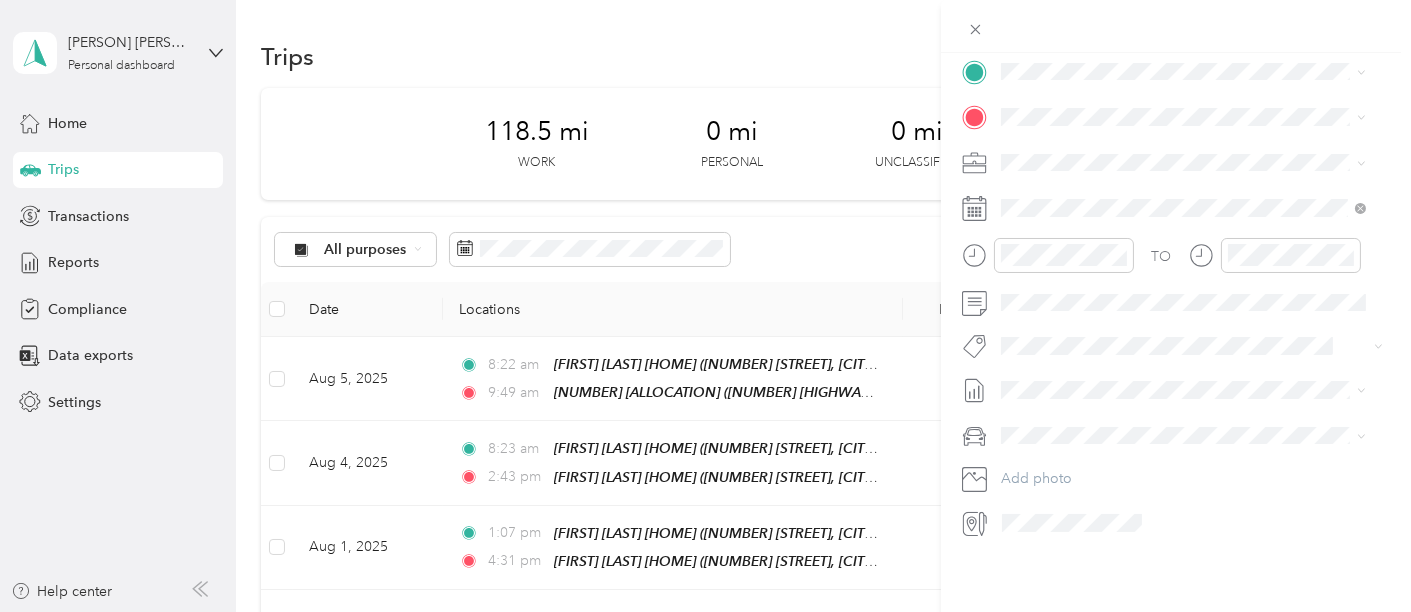 scroll, scrollTop: 437, scrollLeft: 0, axis: vertical 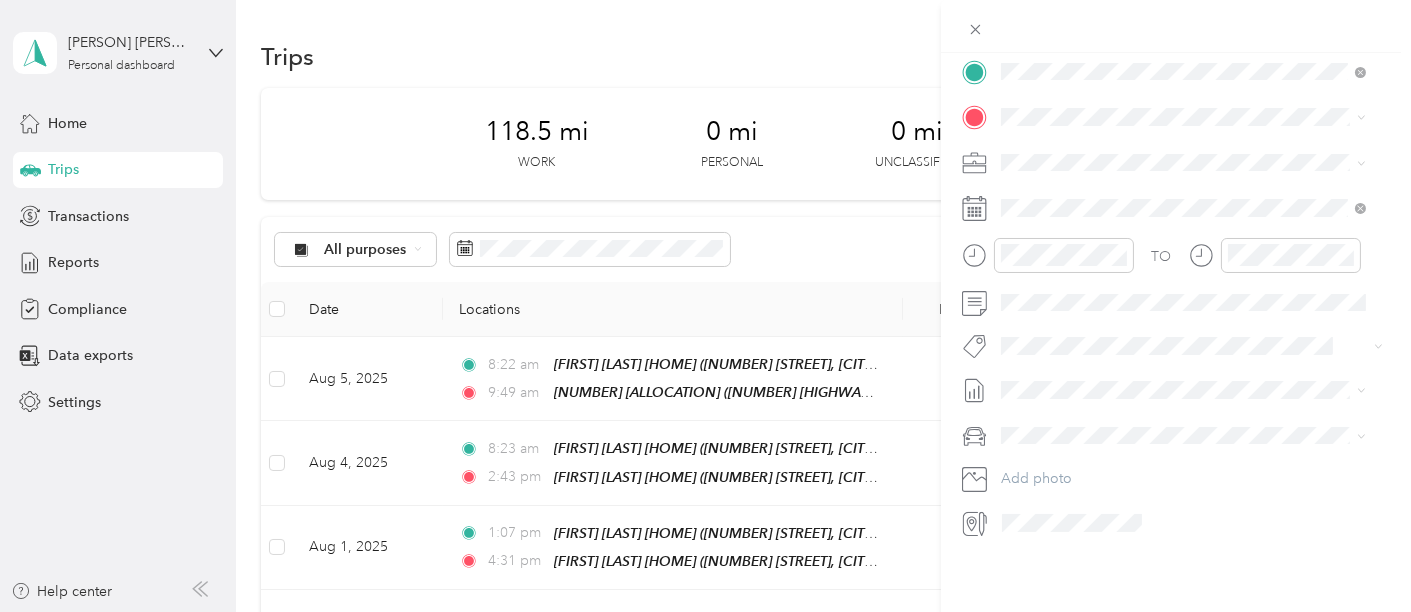 click on "TEAM" at bounding box center [1069, 143] 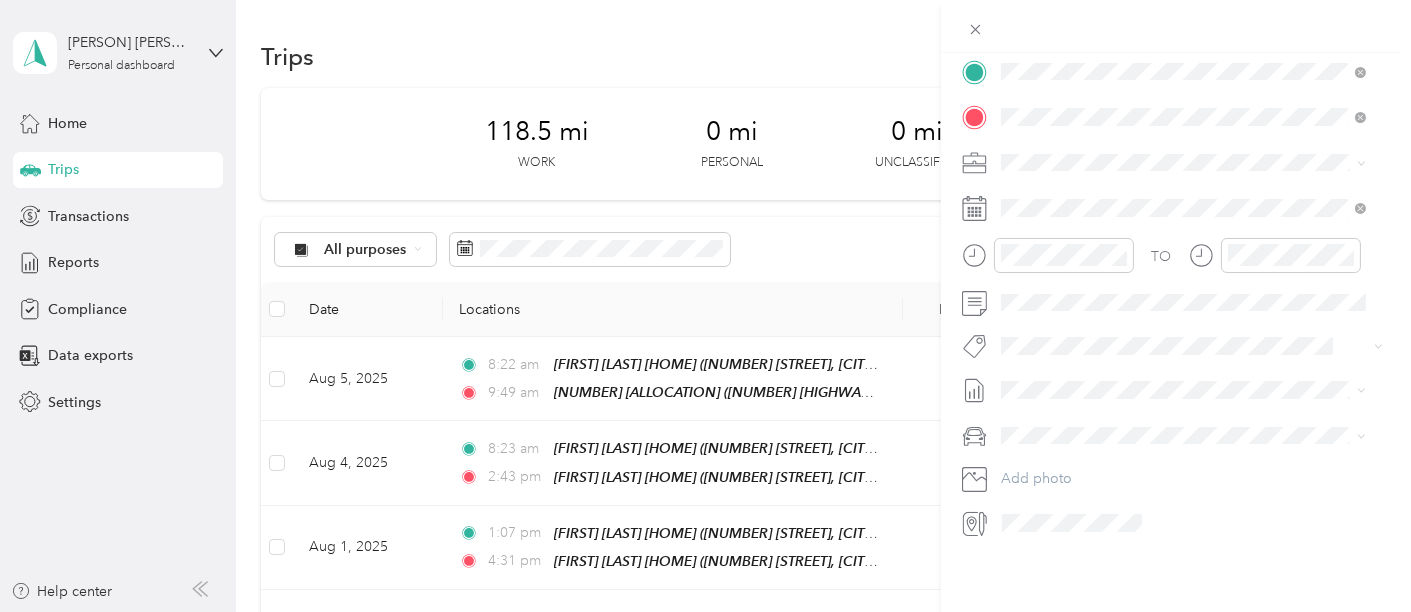 click on "[NUMBER] [STREET], [POSTAL_CODE], [CITY], [STATE], [COUNTRY]" at bounding box center (1184, 219) 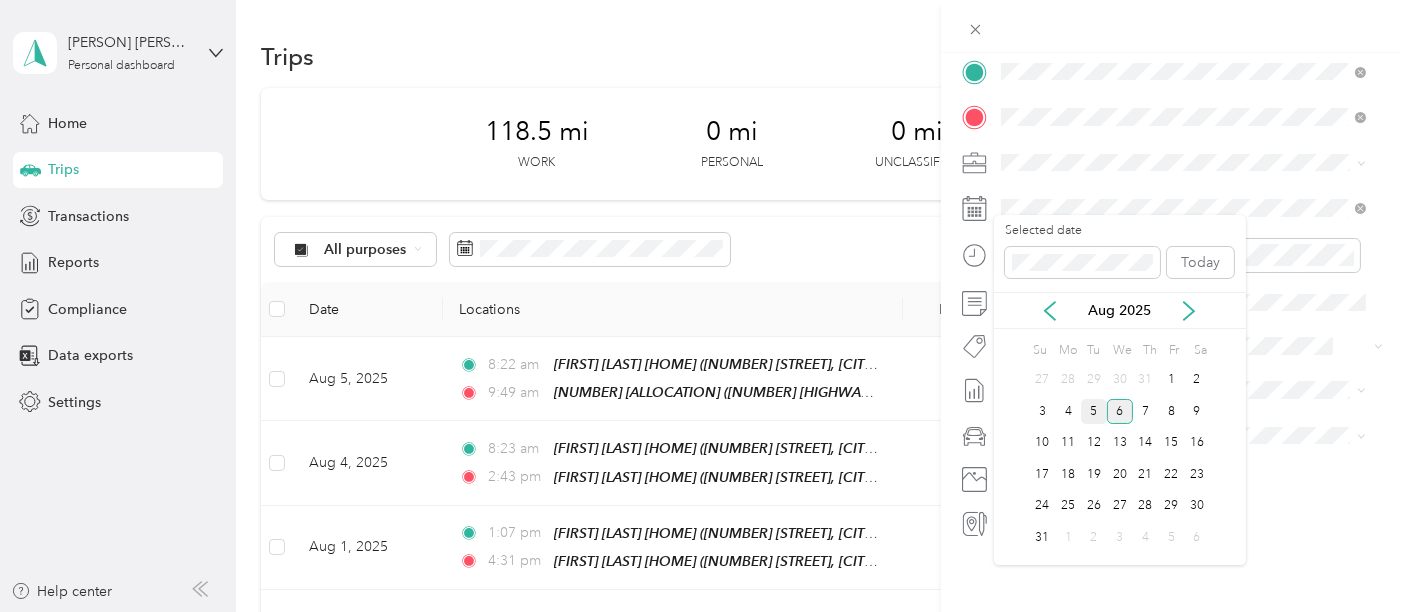 click on "5" at bounding box center [1094, 411] 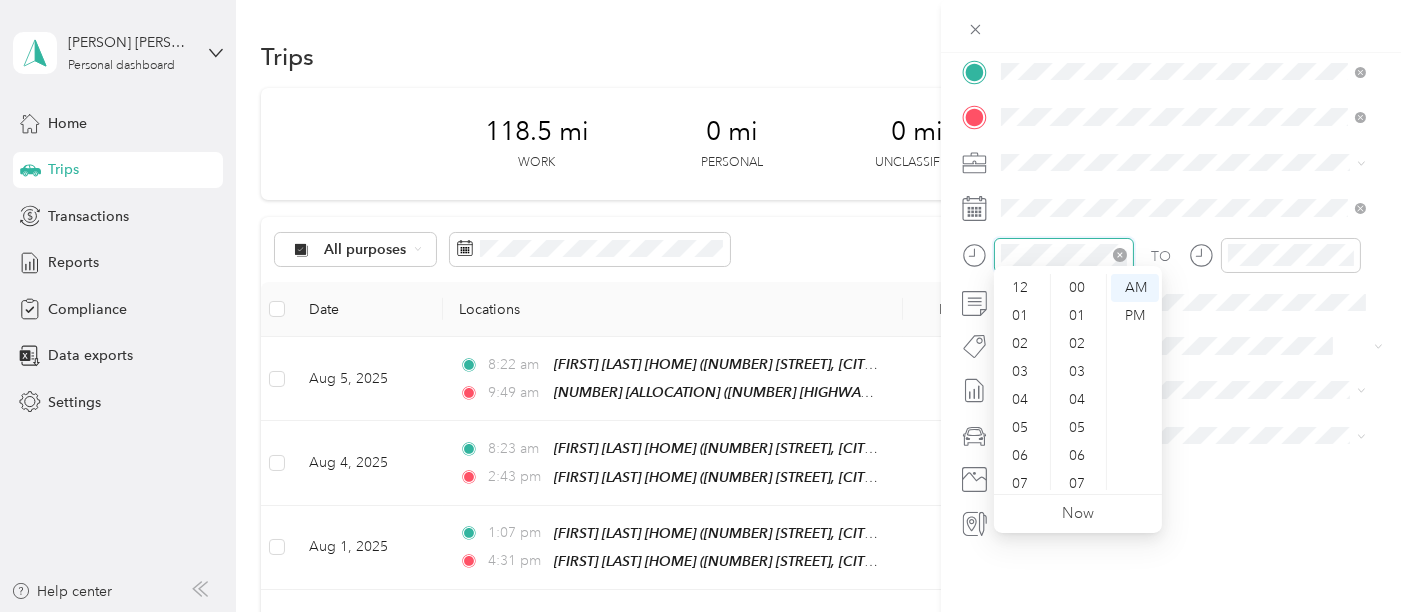 scroll, scrollTop: 1288, scrollLeft: 0, axis: vertical 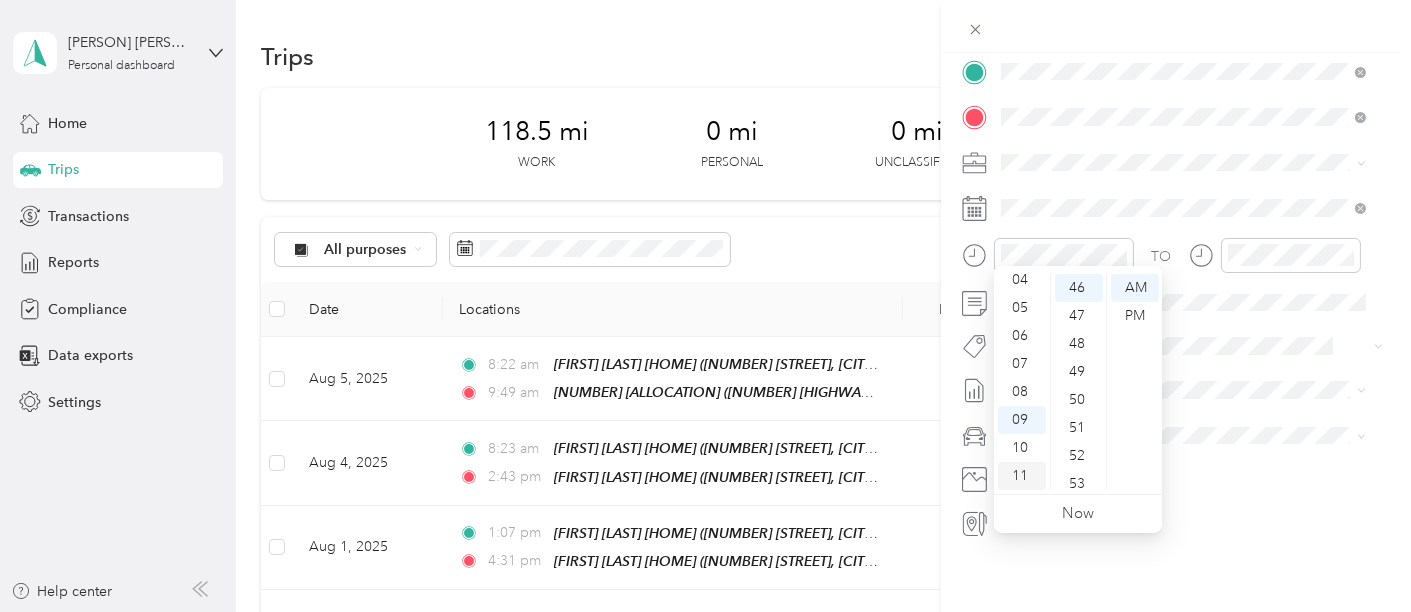 click on "11" at bounding box center (1022, 476) 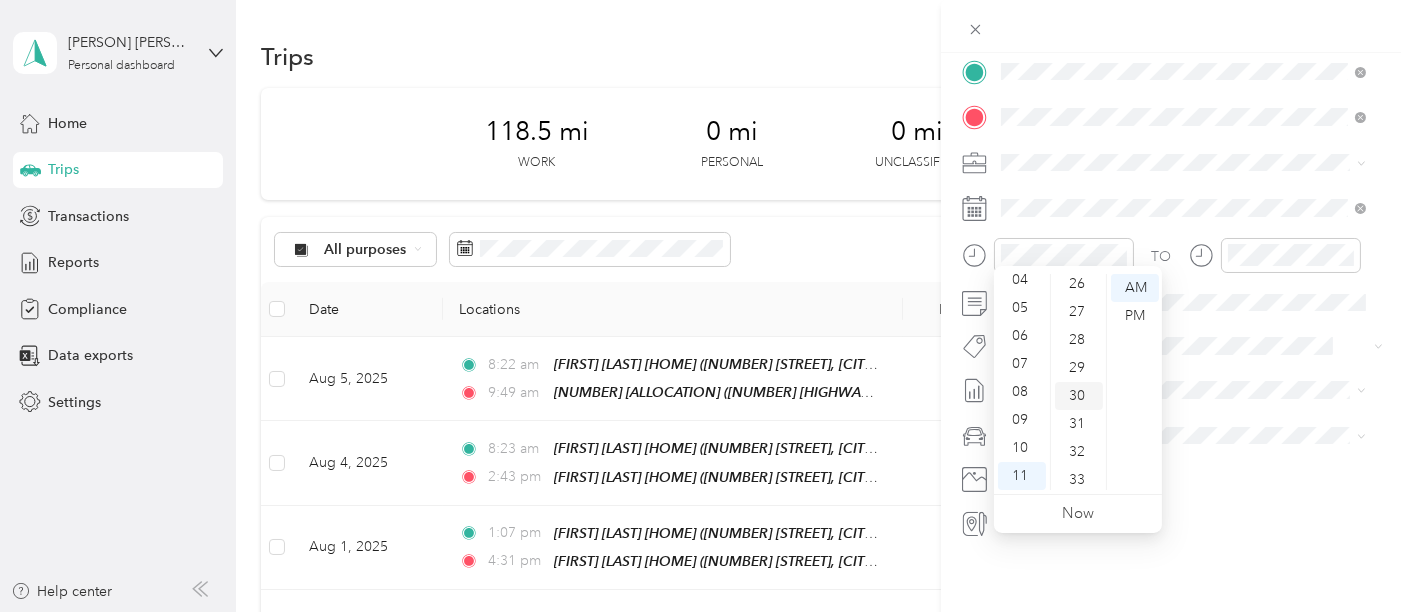 scroll, scrollTop: 843, scrollLeft: 0, axis: vertical 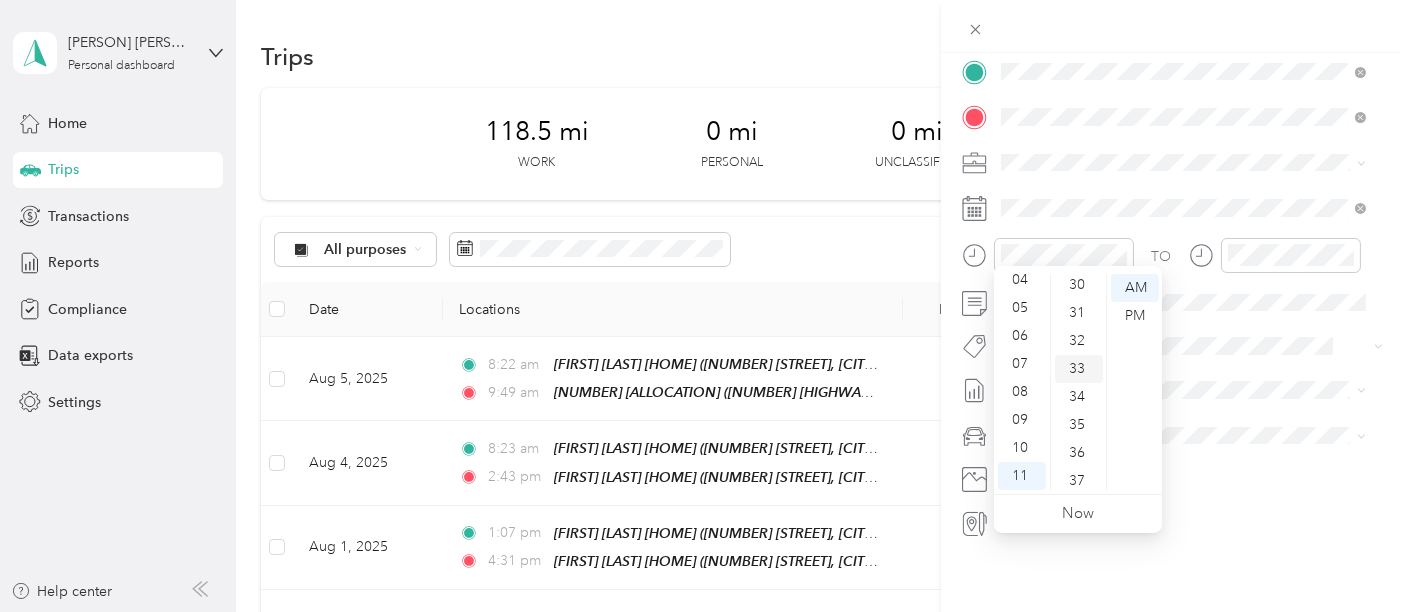click on "33" at bounding box center [1079, 369] 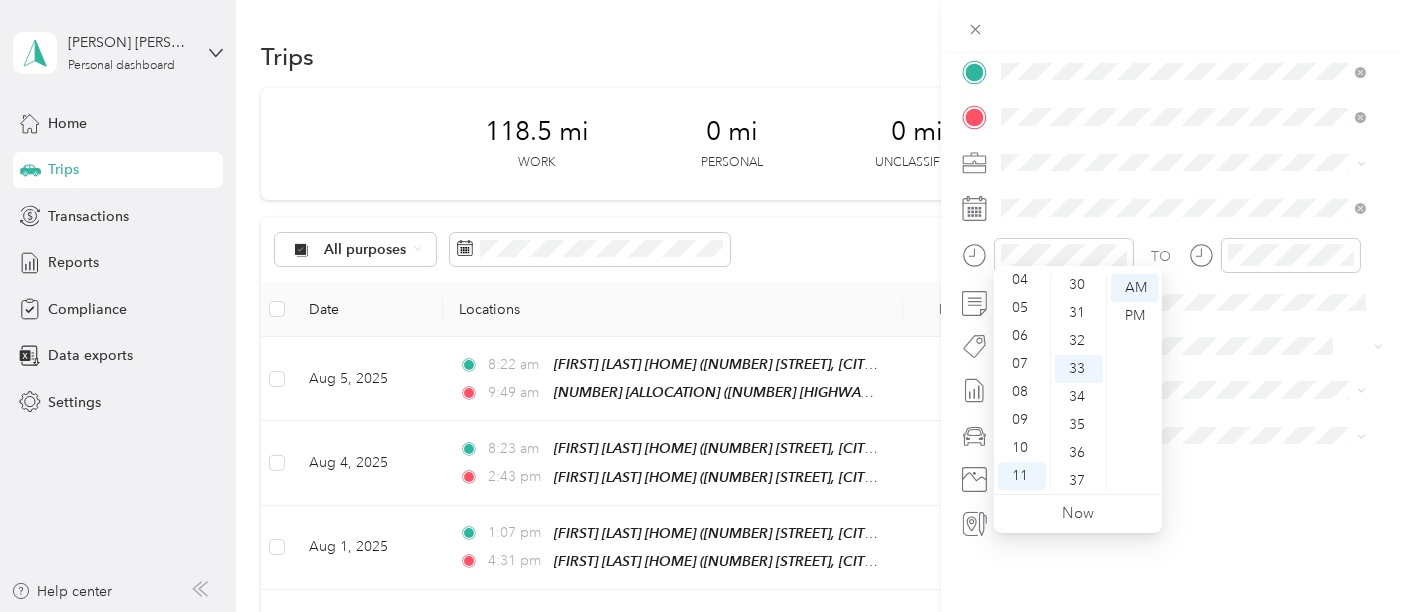scroll, scrollTop: 923, scrollLeft: 0, axis: vertical 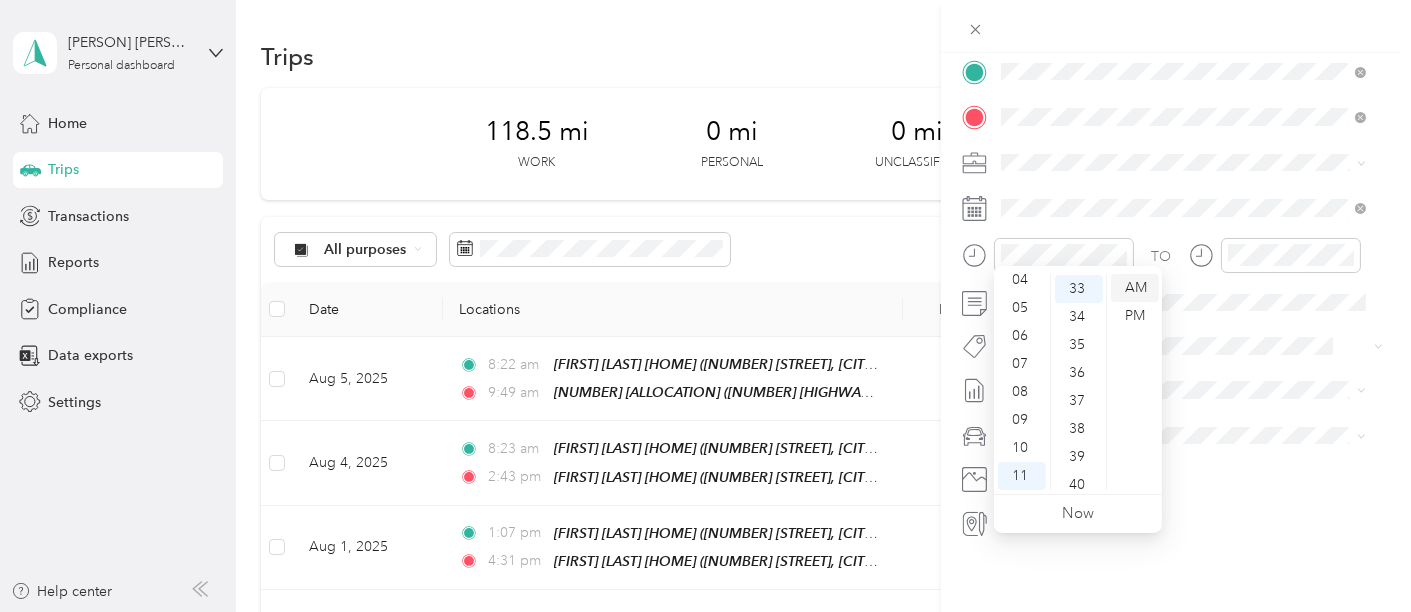 click on "AM" at bounding box center [1135, 288] 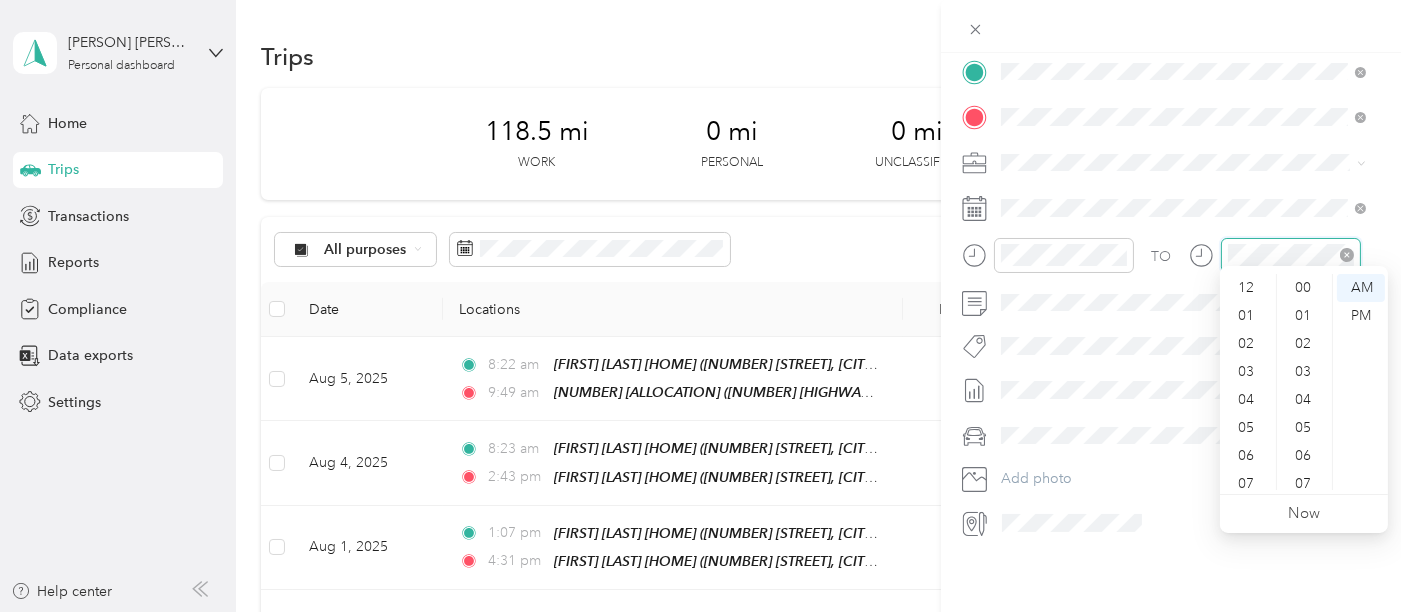 scroll, scrollTop: 1288, scrollLeft: 0, axis: vertical 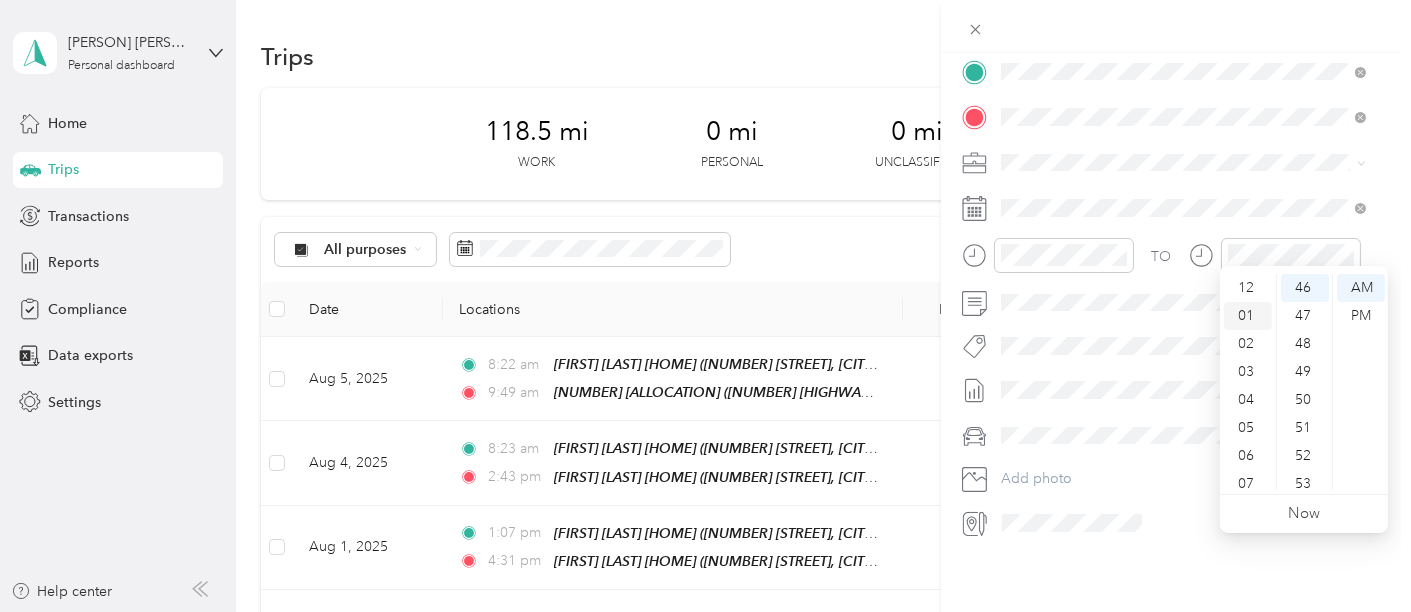 click on "01" at bounding box center (1248, 316) 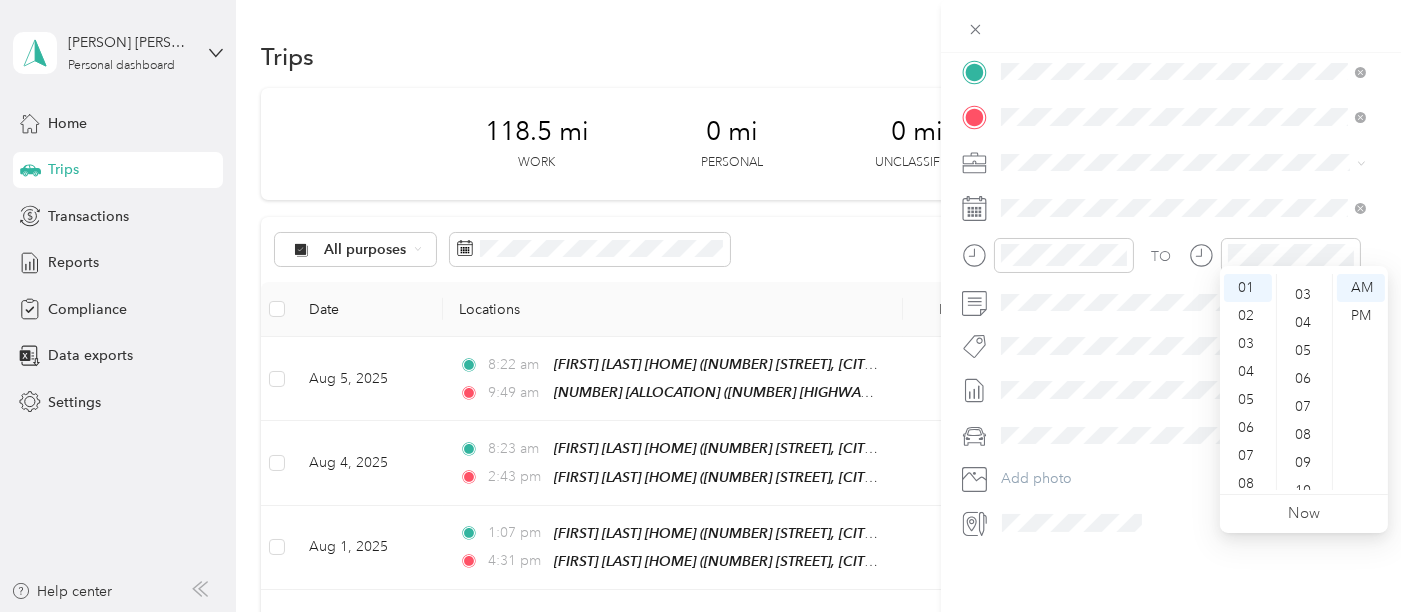 scroll, scrollTop: 65, scrollLeft: 0, axis: vertical 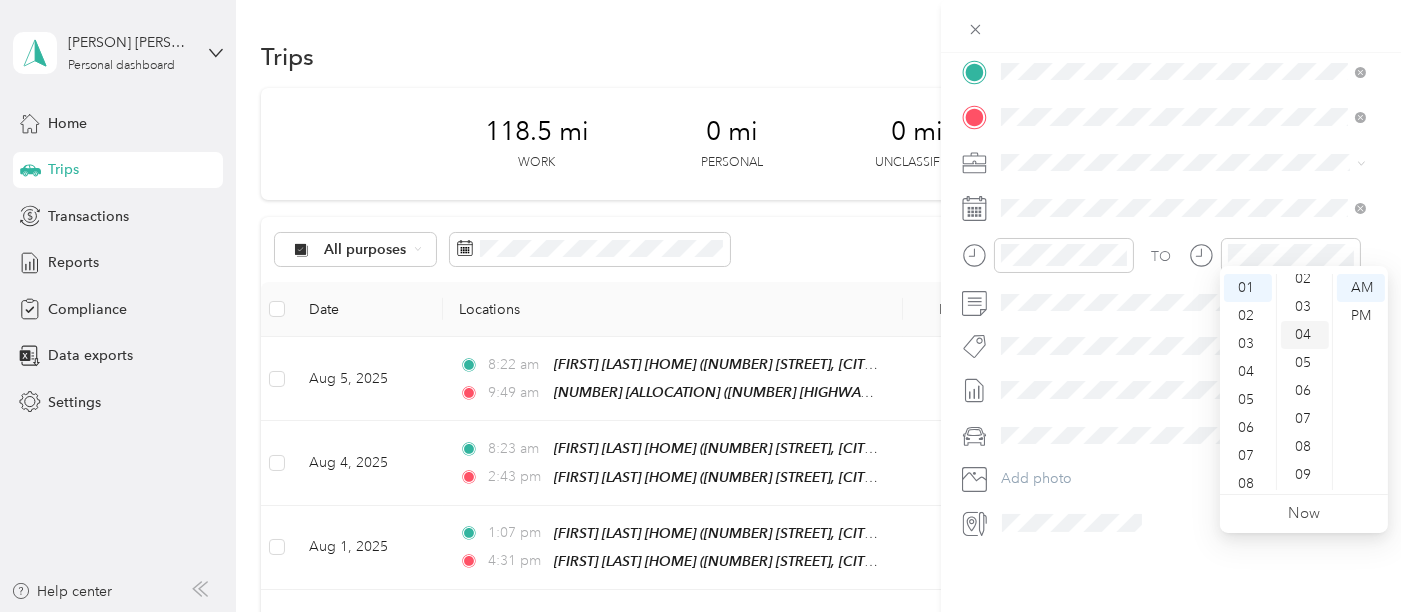 click on "04" at bounding box center [1305, 335] 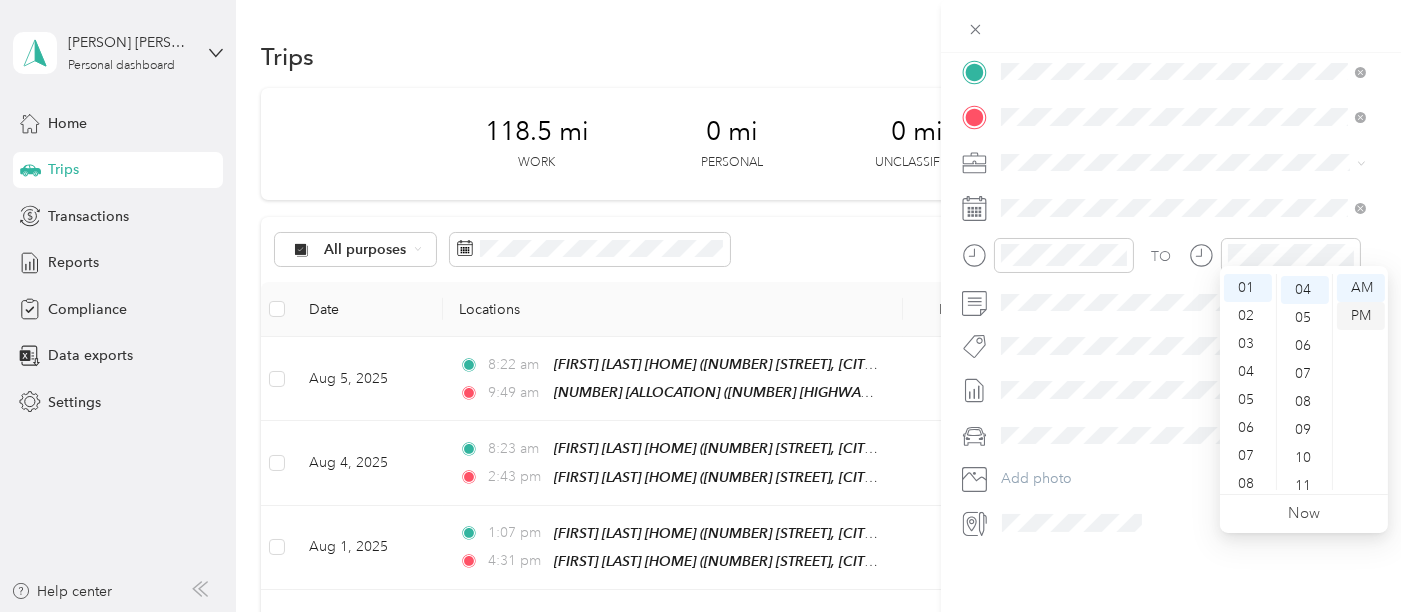 scroll, scrollTop: 111, scrollLeft: 0, axis: vertical 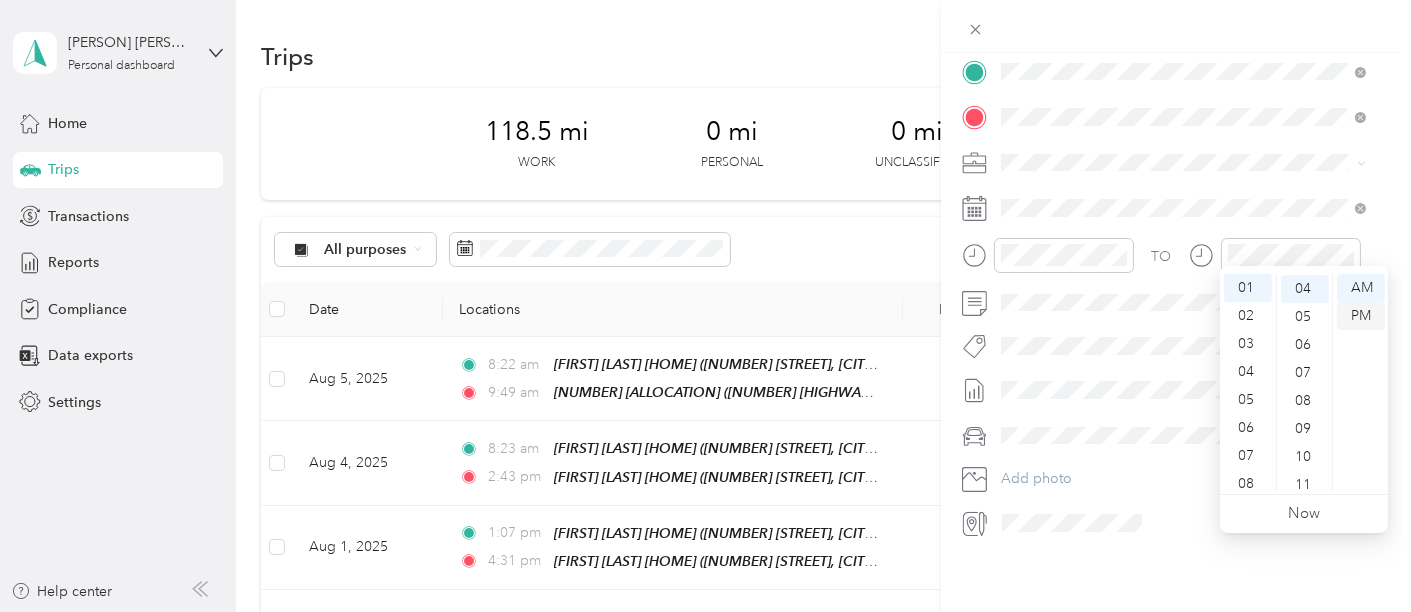 click on "PM" at bounding box center [1361, 316] 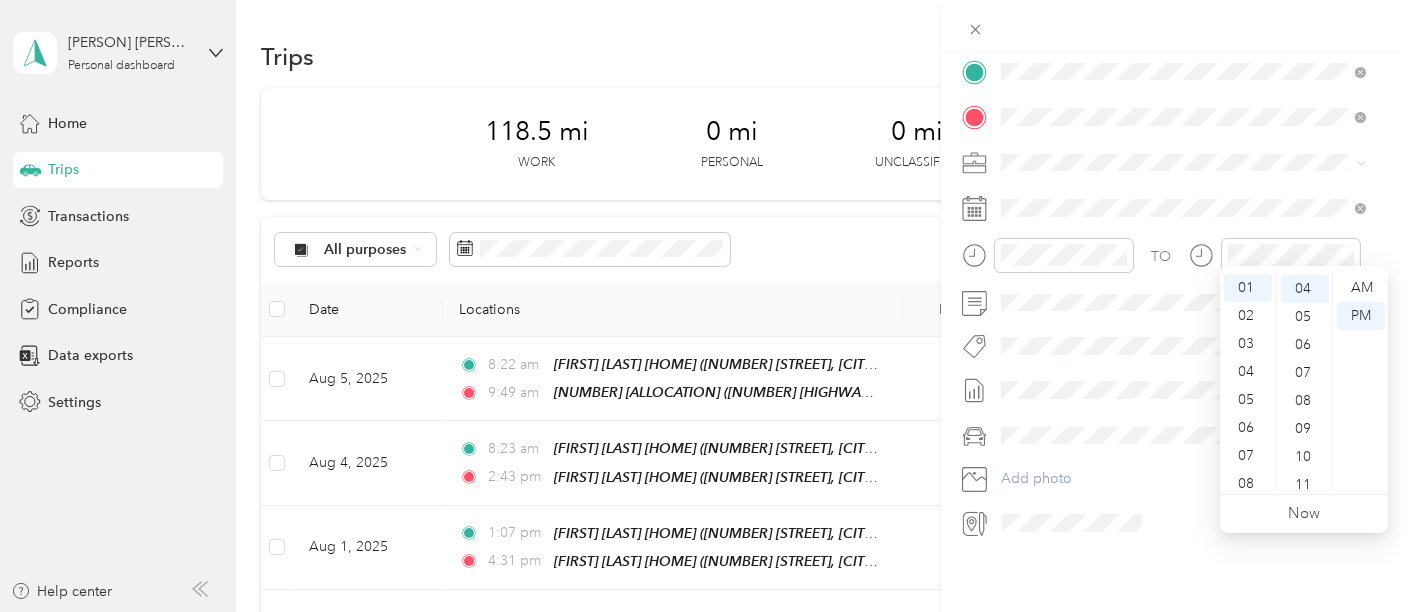 click on "New Trip Save This trip cannot be edited because it is either under review, approved, or paid. Contact your Team Manager to edit it. Miles ← Move left → Move right ↑ Move up ↓ Move down + Zoom in - Zoom out Home Jump left by 75% End Jump right by 75% Page Up Jump up by 75% Page Down Jump down by 75% Map Data Map data ©2025 Google, INEGI Map data ©2025 Google, INEGI 20 km  Click to toggle between metric and imperial units Terms Report a map error Edit route Calculate route Round trip TO Add photo" at bounding box center [1176, 92] 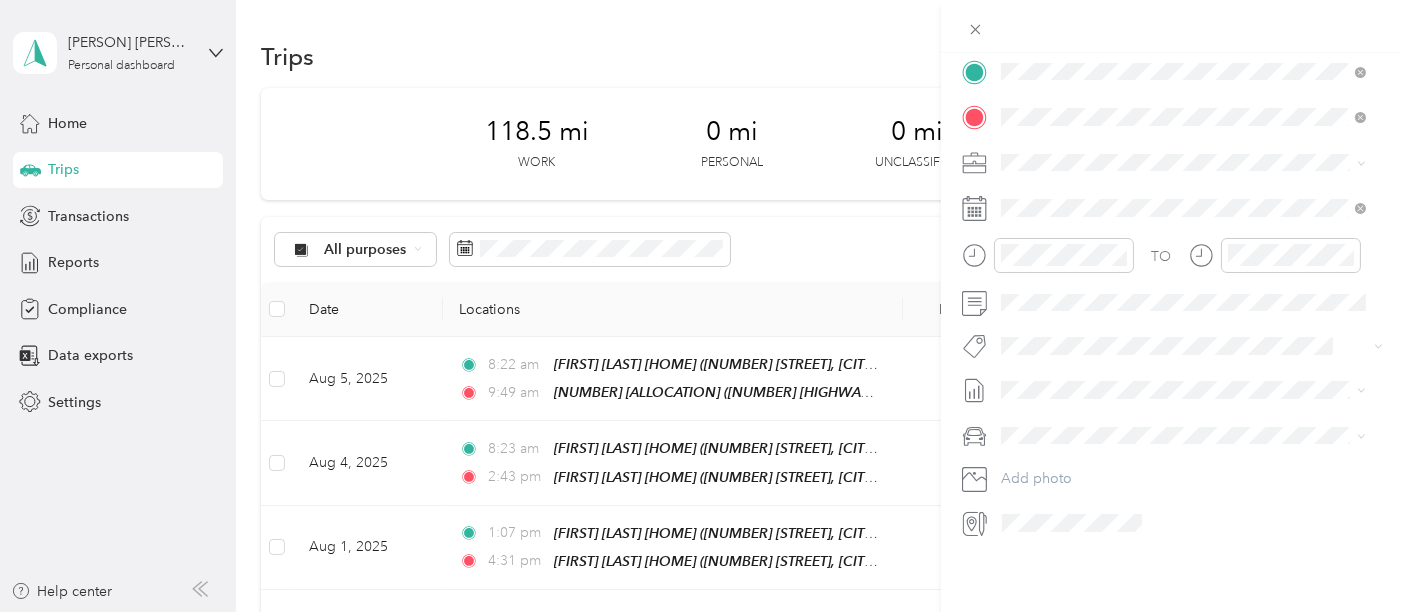 scroll, scrollTop: 0, scrollLeft: 0, axis: both 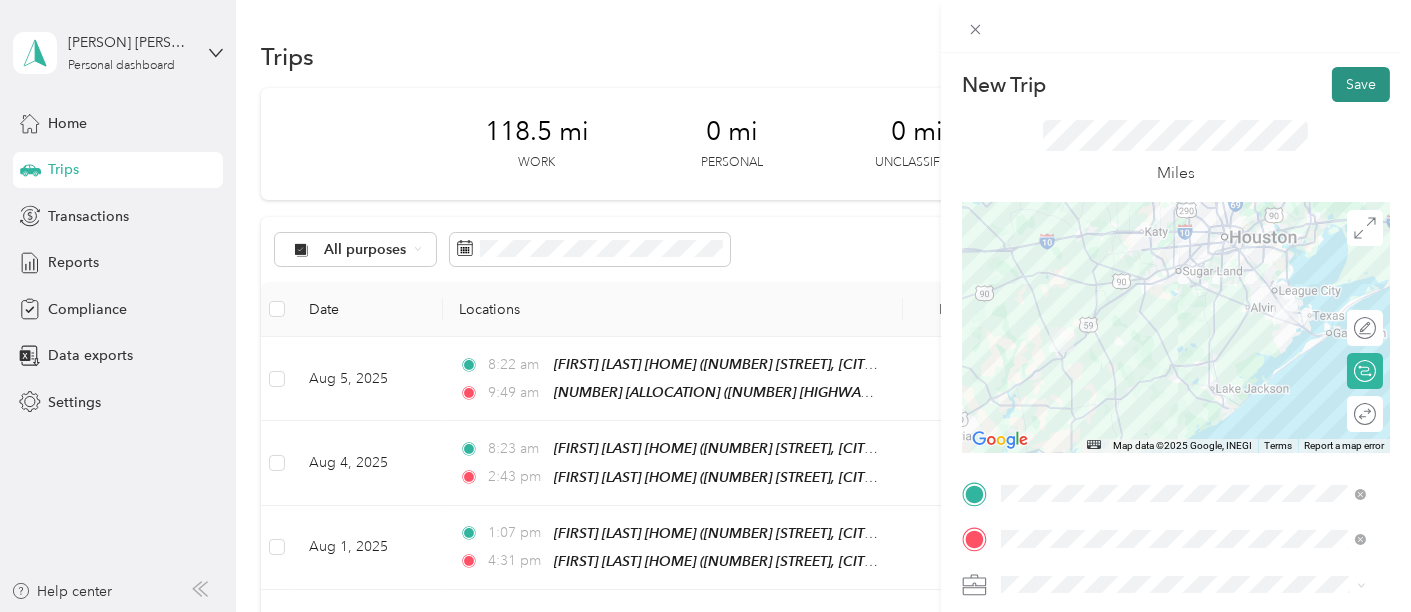 click on "Save" at bounding box center [1361, 84] 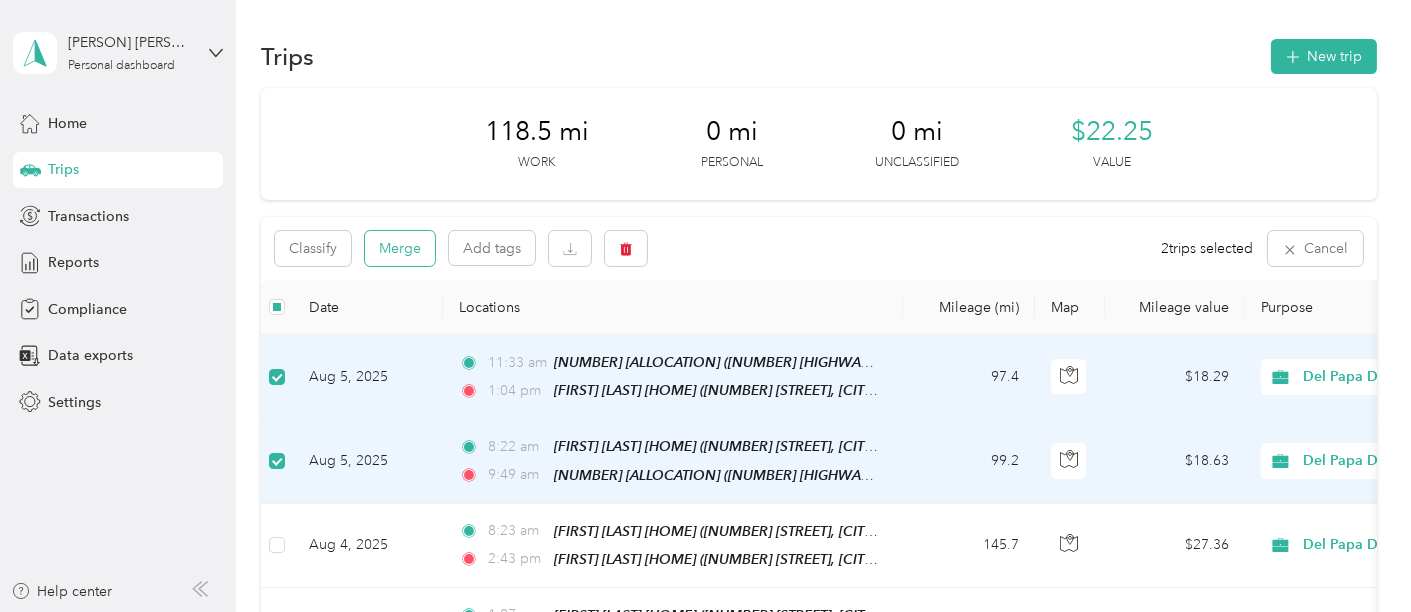 click on "Merge" at bounding box center [400, 248] 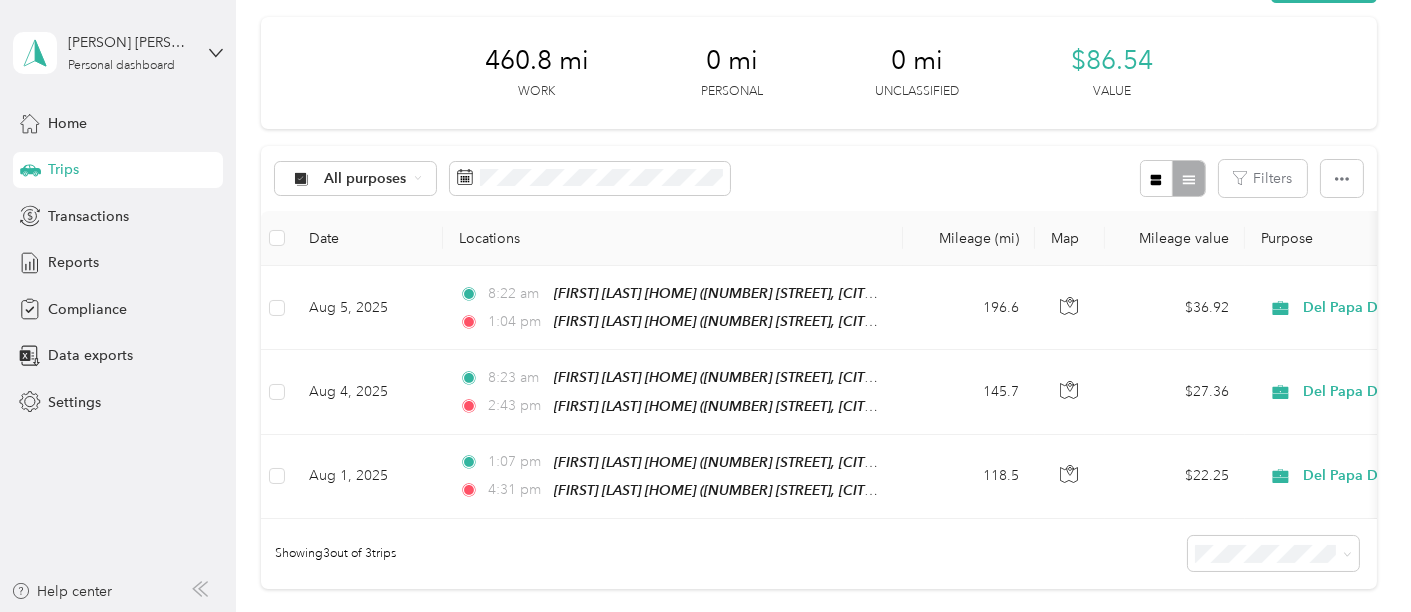 scroll, scrollTop: 0, scrollLeft: 0, axis: both 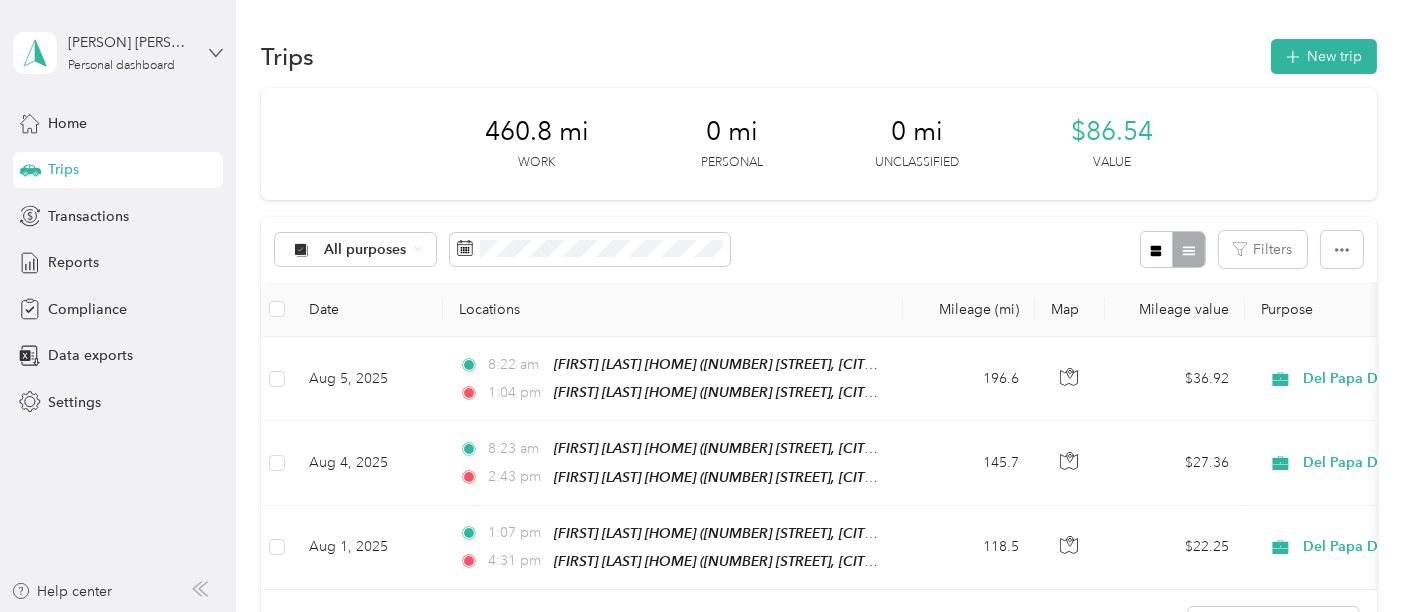 click 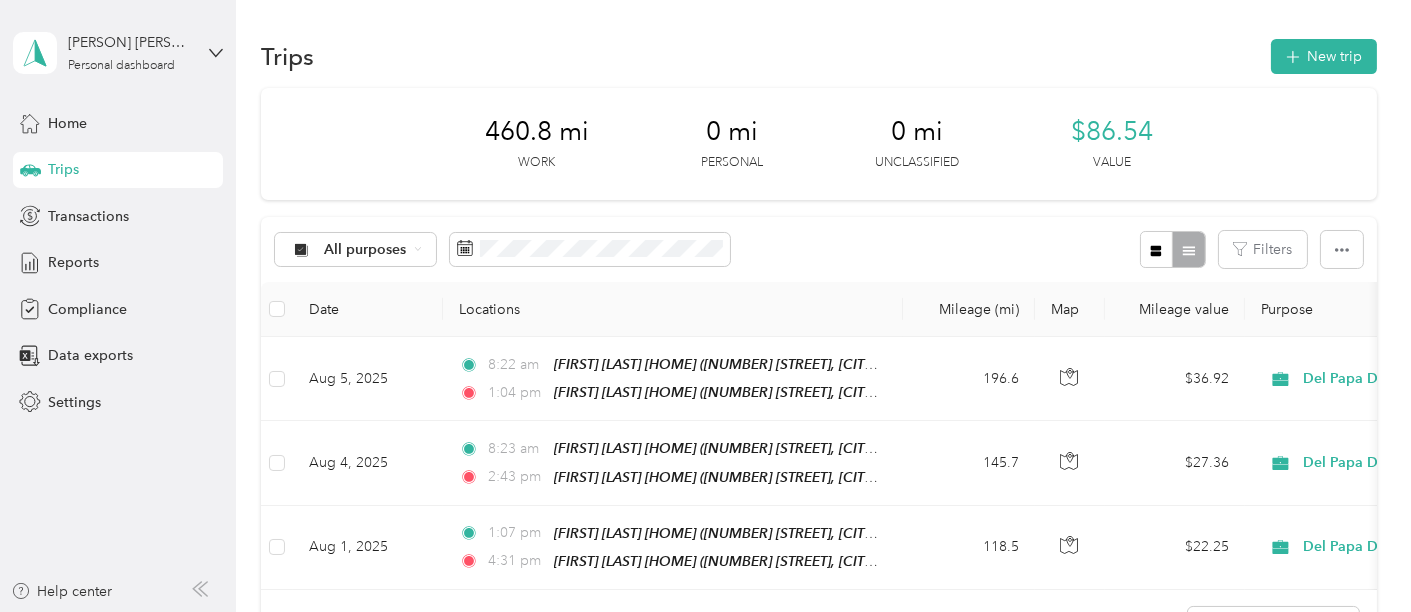 click on "Log out" at bounding box center (69, 160) 